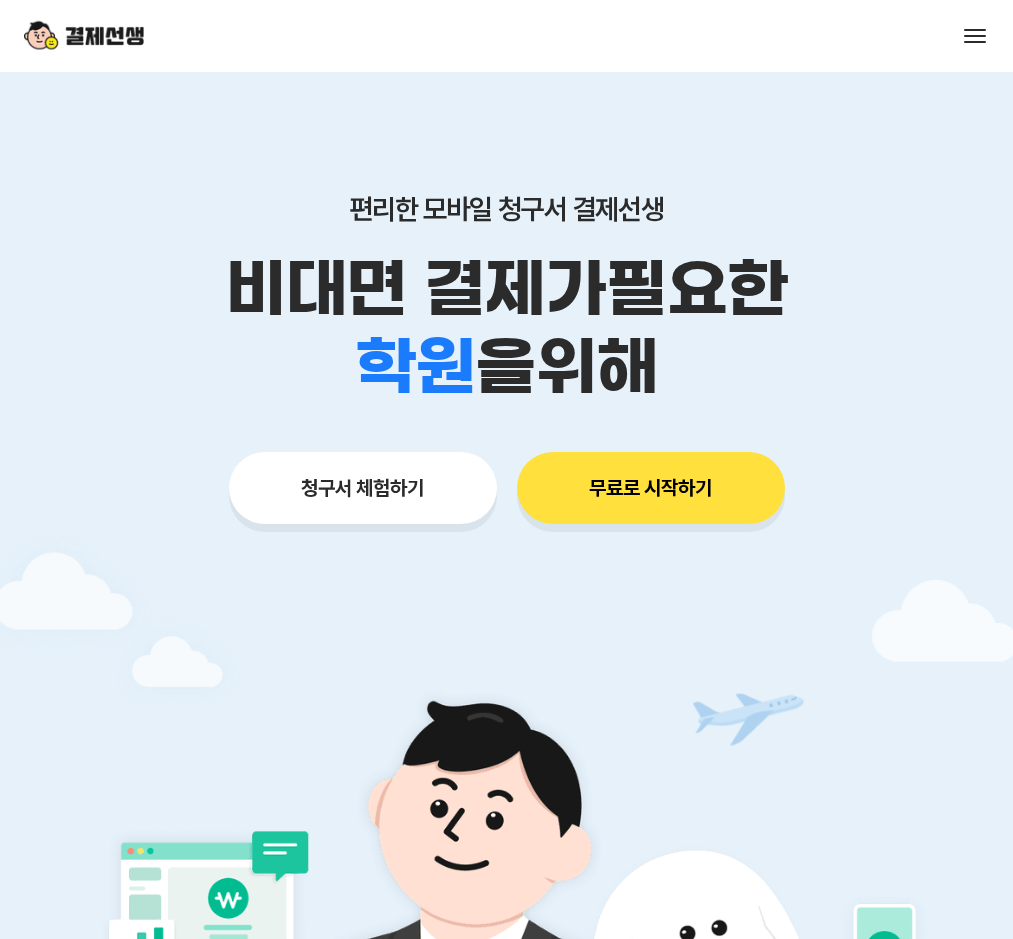 scroll, scrollTop: 0, scrollLeft: 0, axis: both 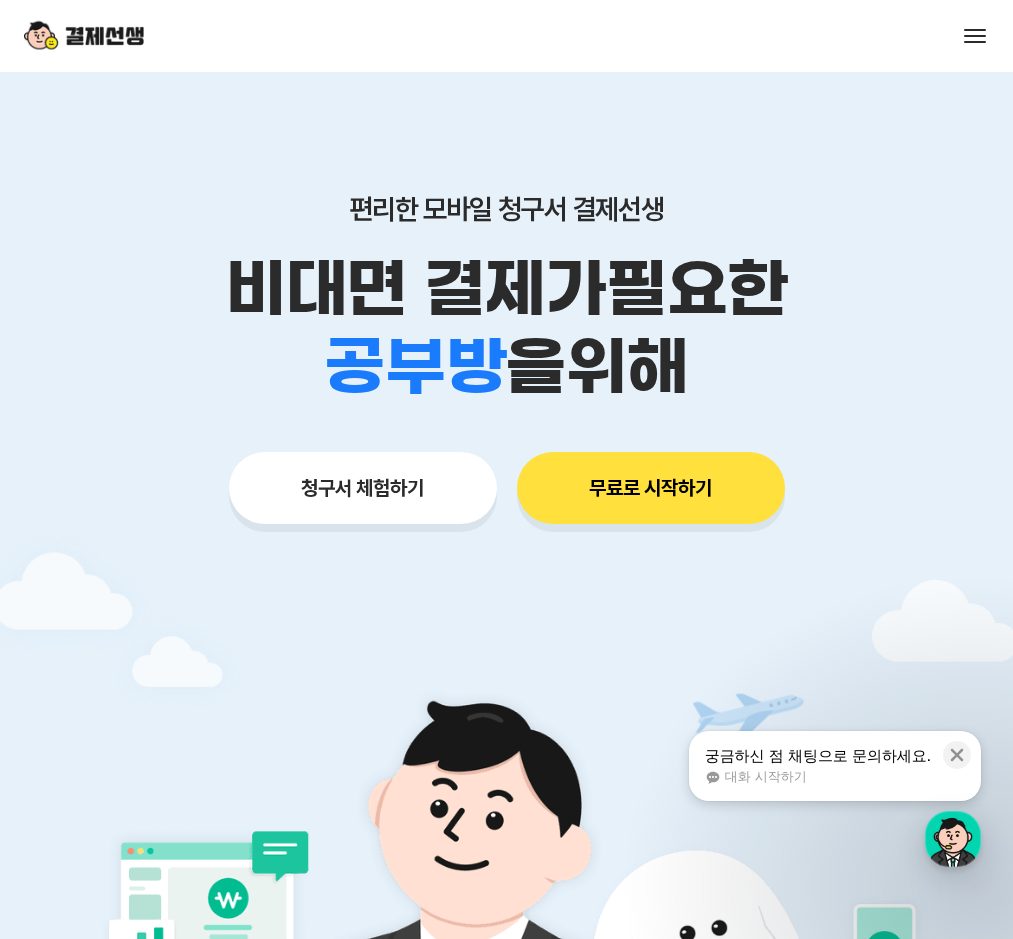 click on "궁금하신 점 채팅으로 문의하세요." at bounding box center (818, 756) 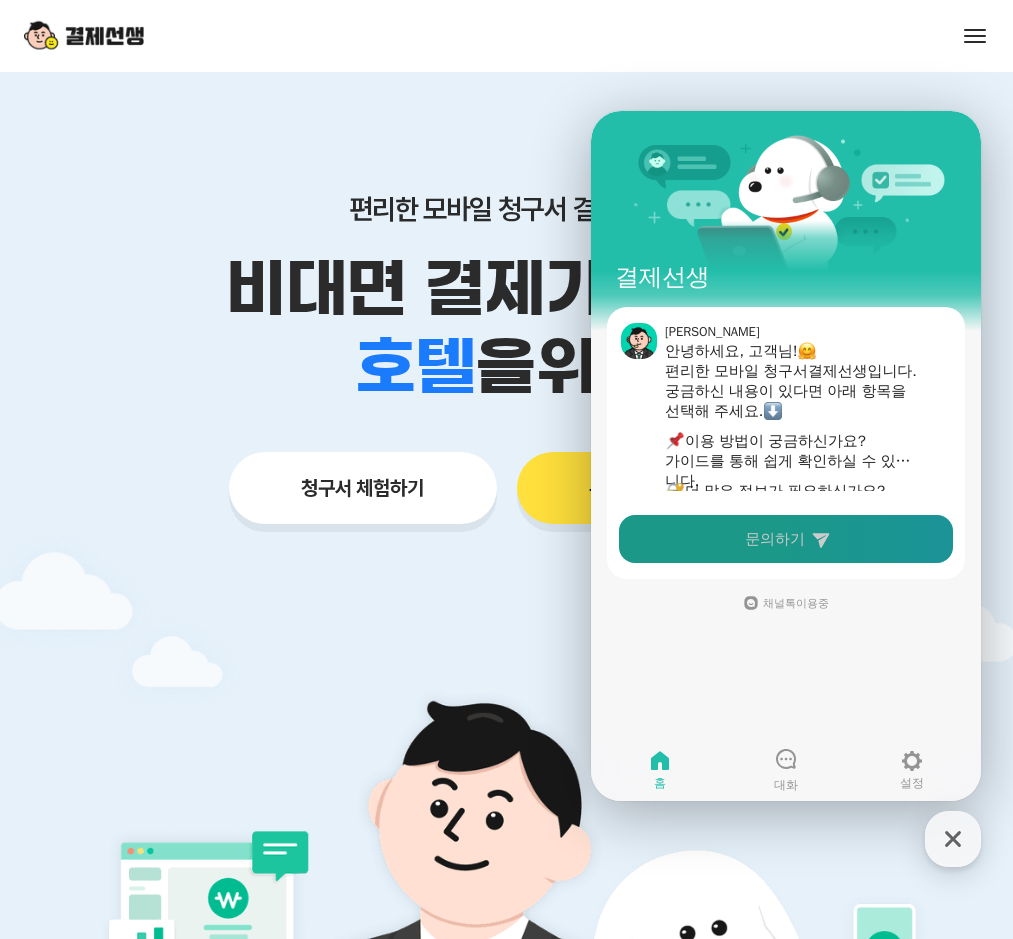 click on "문의하기" at bounding box center (775, 539) 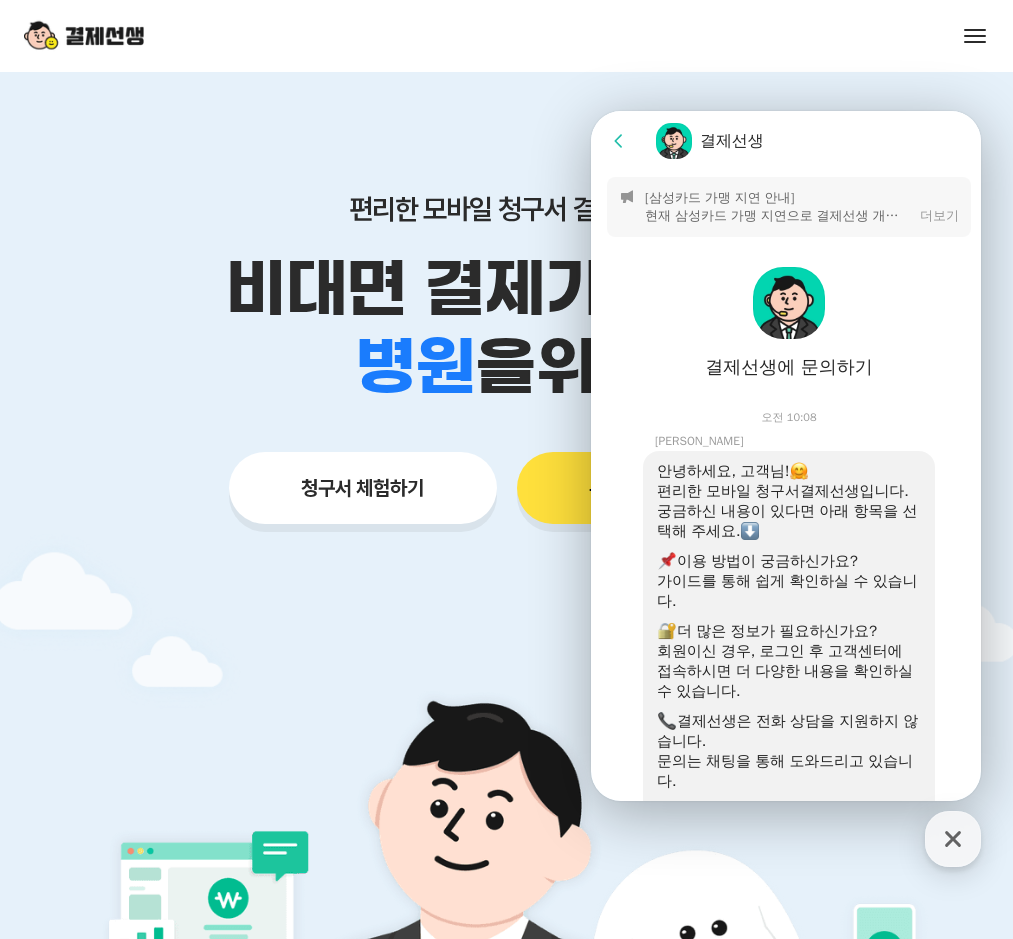 scroll, scrollTop: 558, scrollLeft: 0, axis: vertical 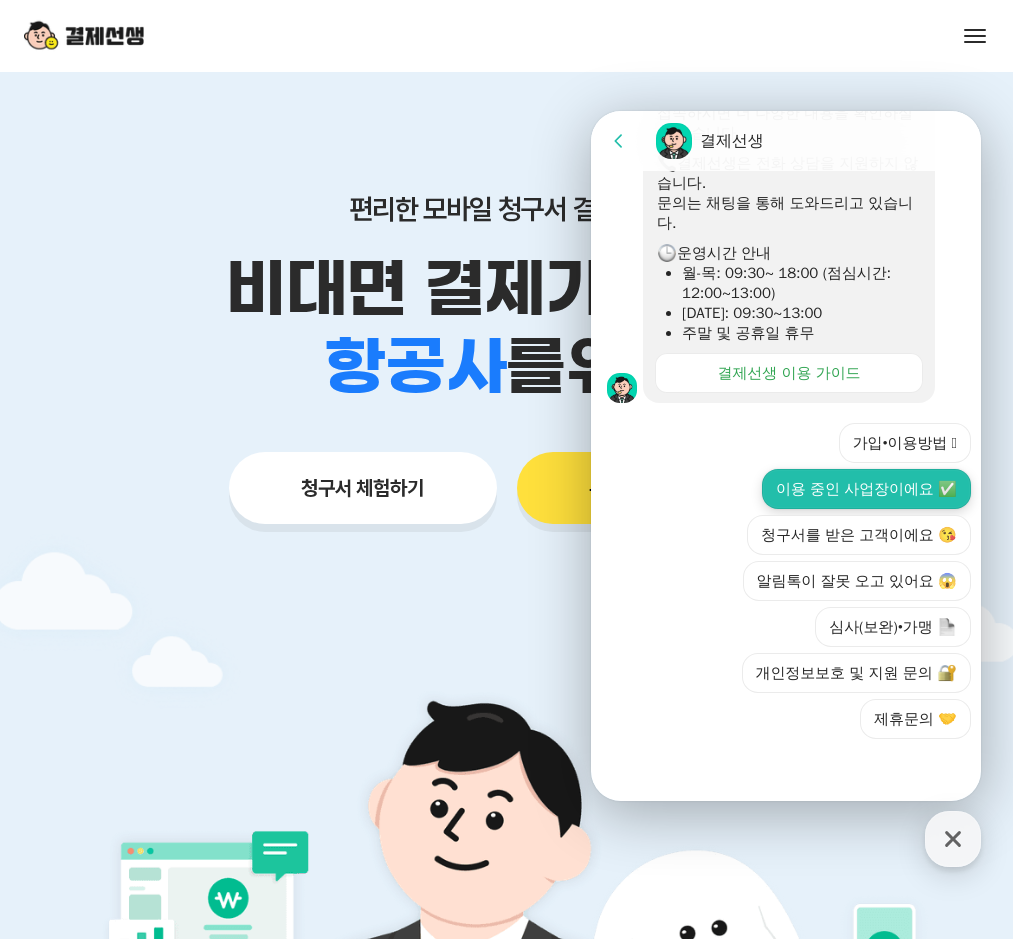 click on "이용 중인 사업장이에요 ✅" at bounding box center [866, 489] 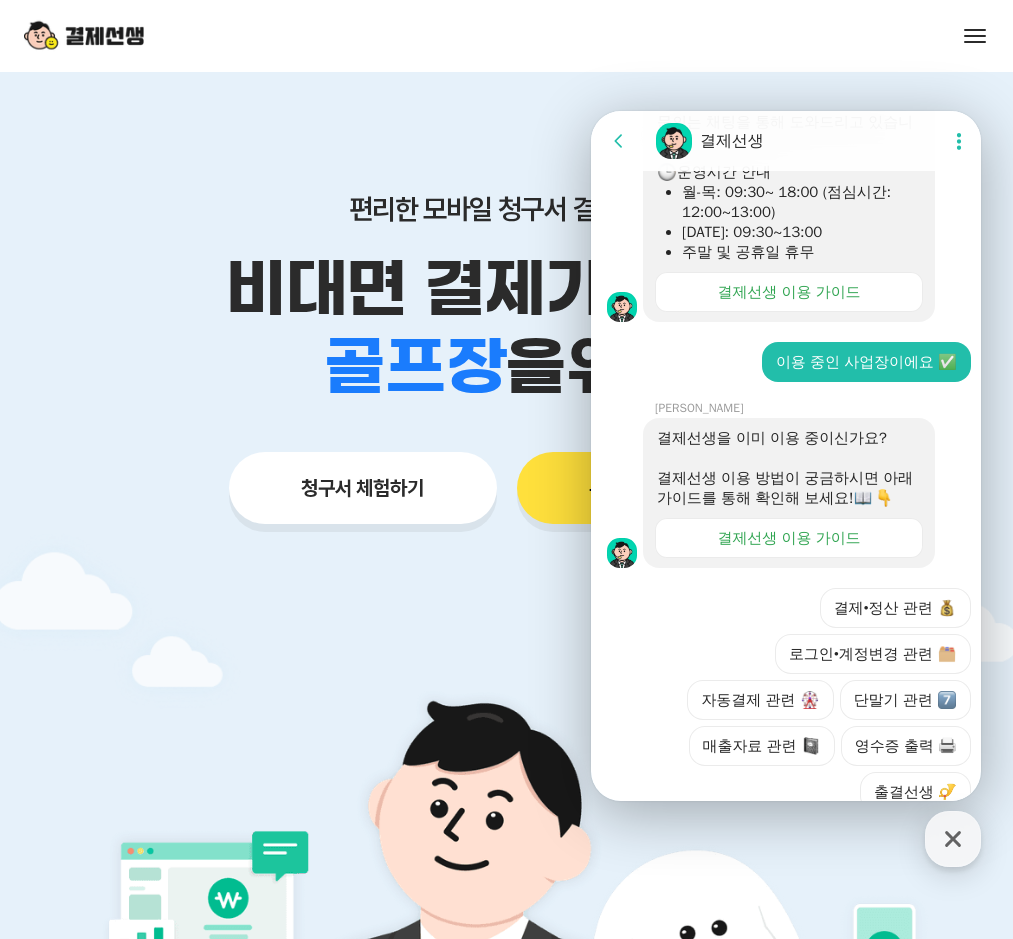 scroll, scrollTop: 778, scrollLeft: 0, axis: vertical 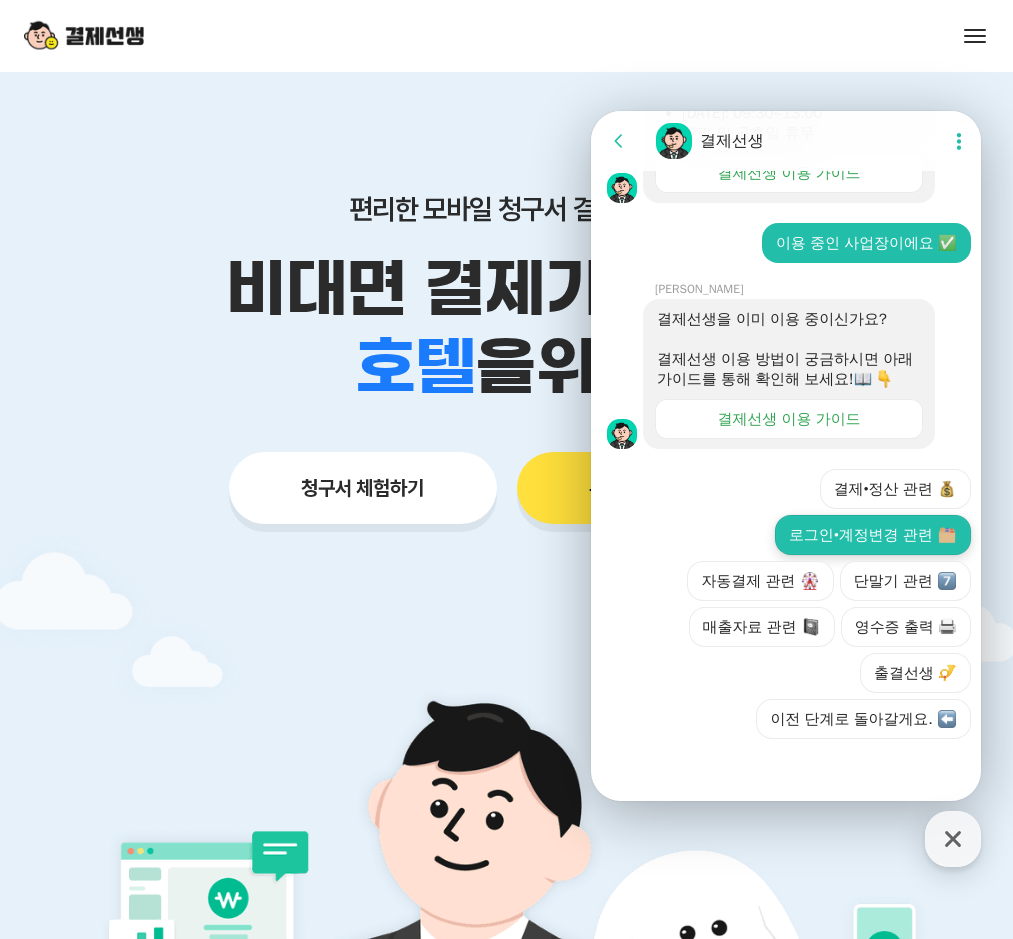 click on "로그인•계정변경 관련" at bounding box center [873, 535] 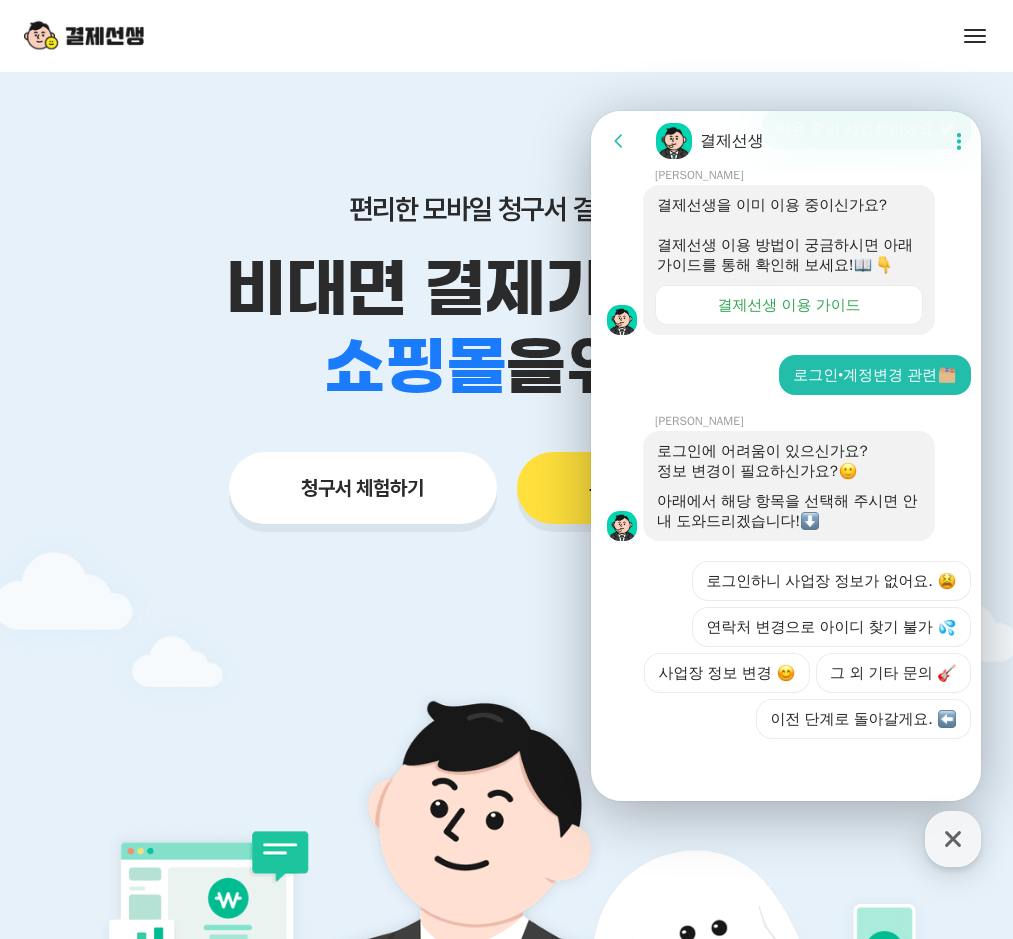 scroll, scrollTop: 978, scrollLeft: 0, axis: vertical 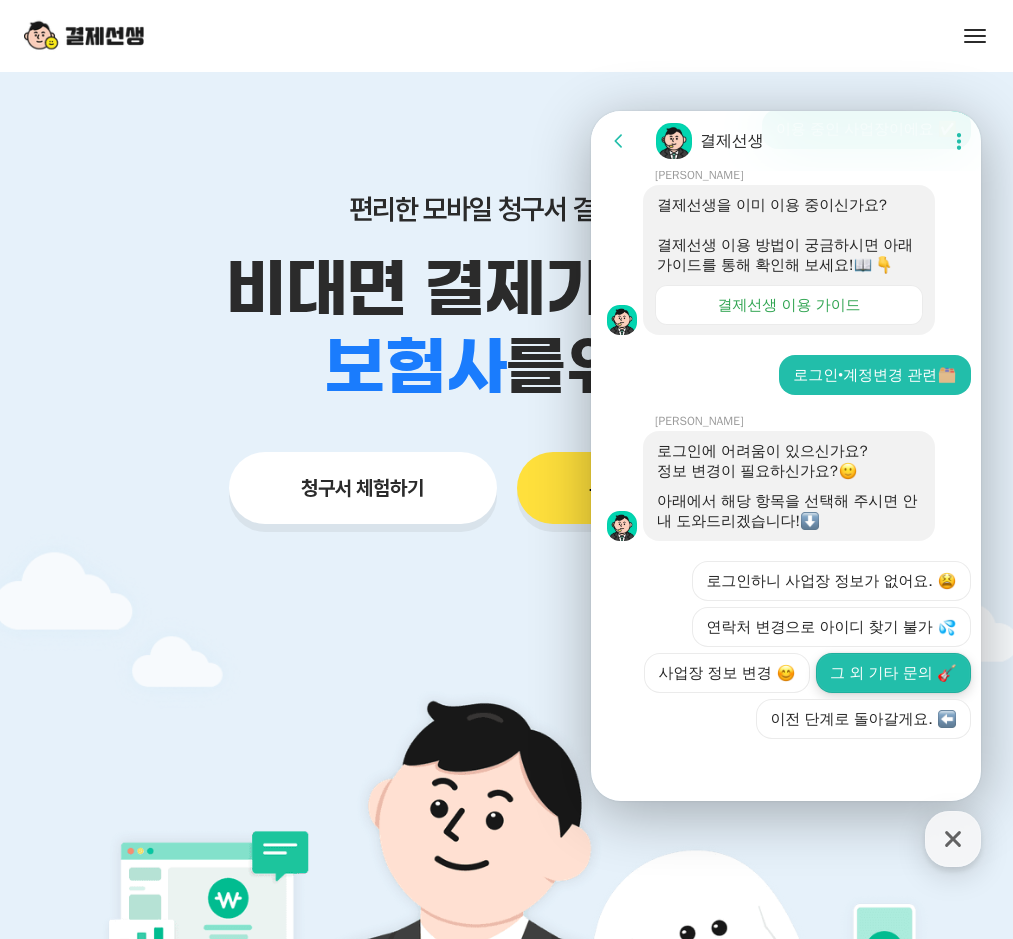 click on "그 외 기타 문의" at bounding box center (893, 673) 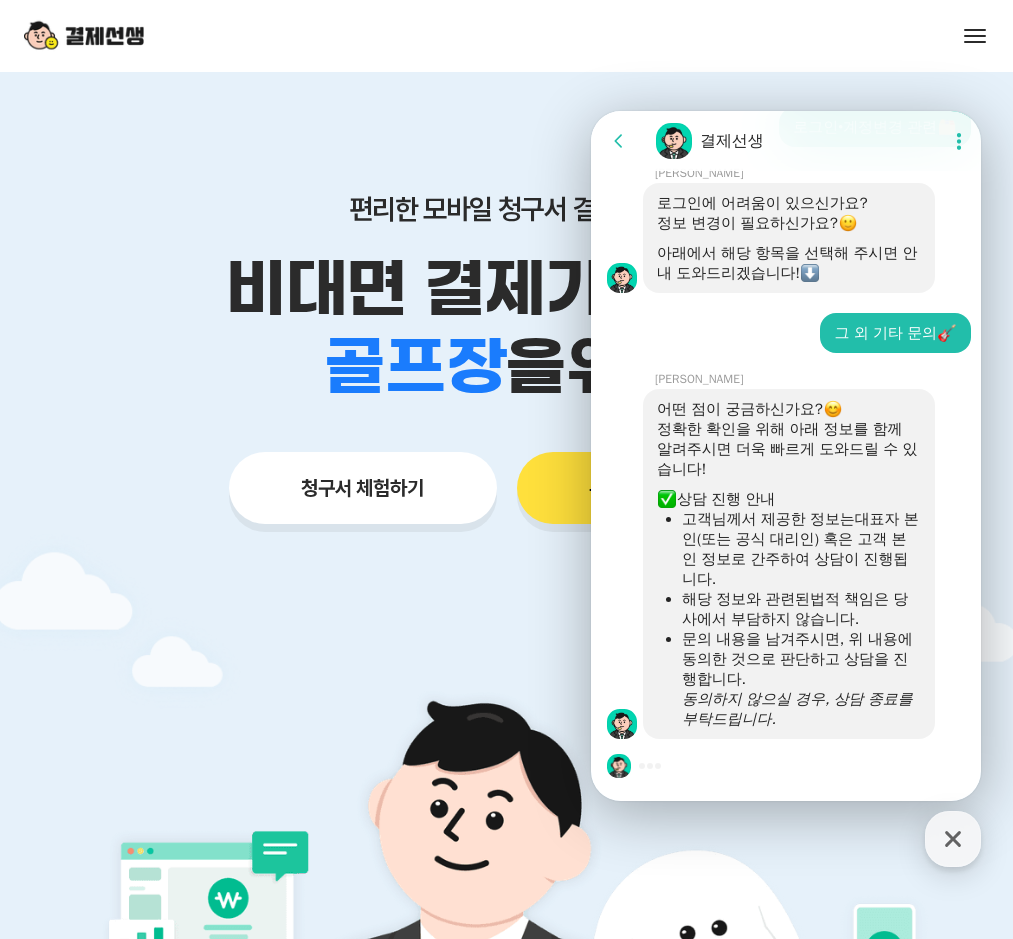 scroll, scrollTop: 1472, scrollLeft: 0, axis: vertical 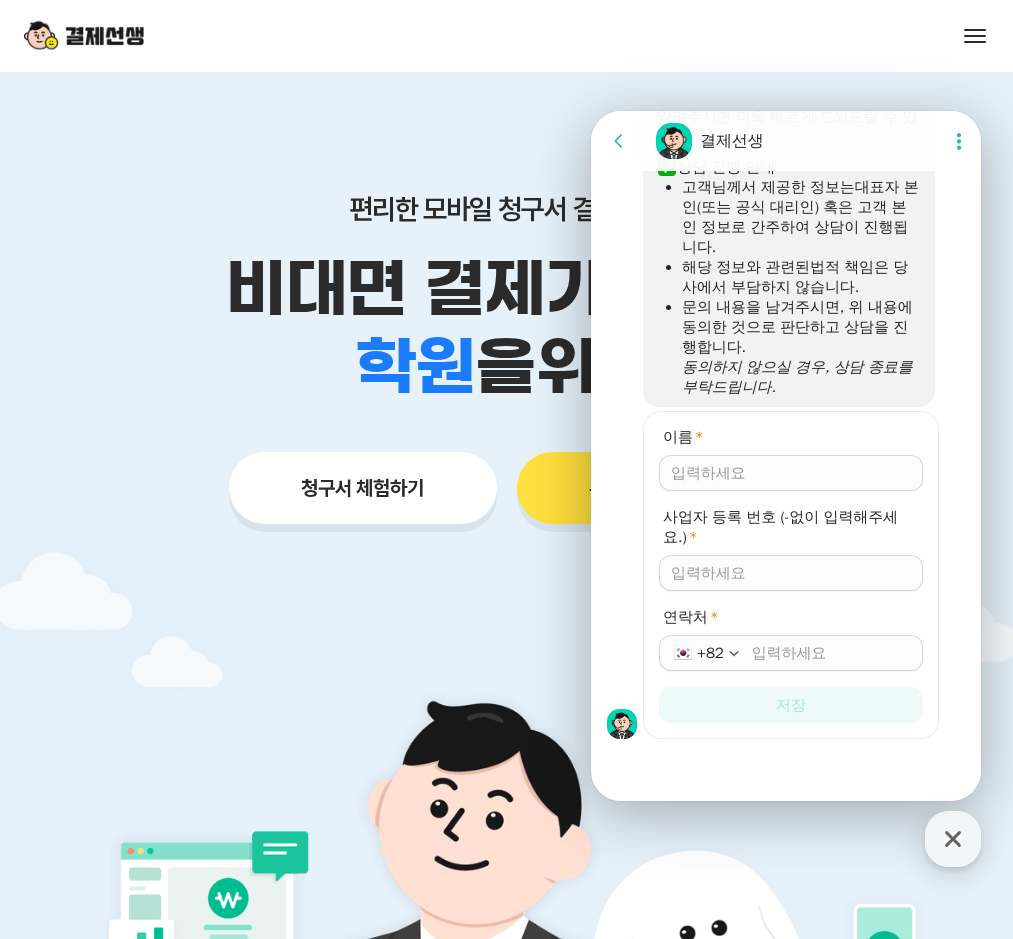 click on "이름 *" at bounding box center (791, 473) 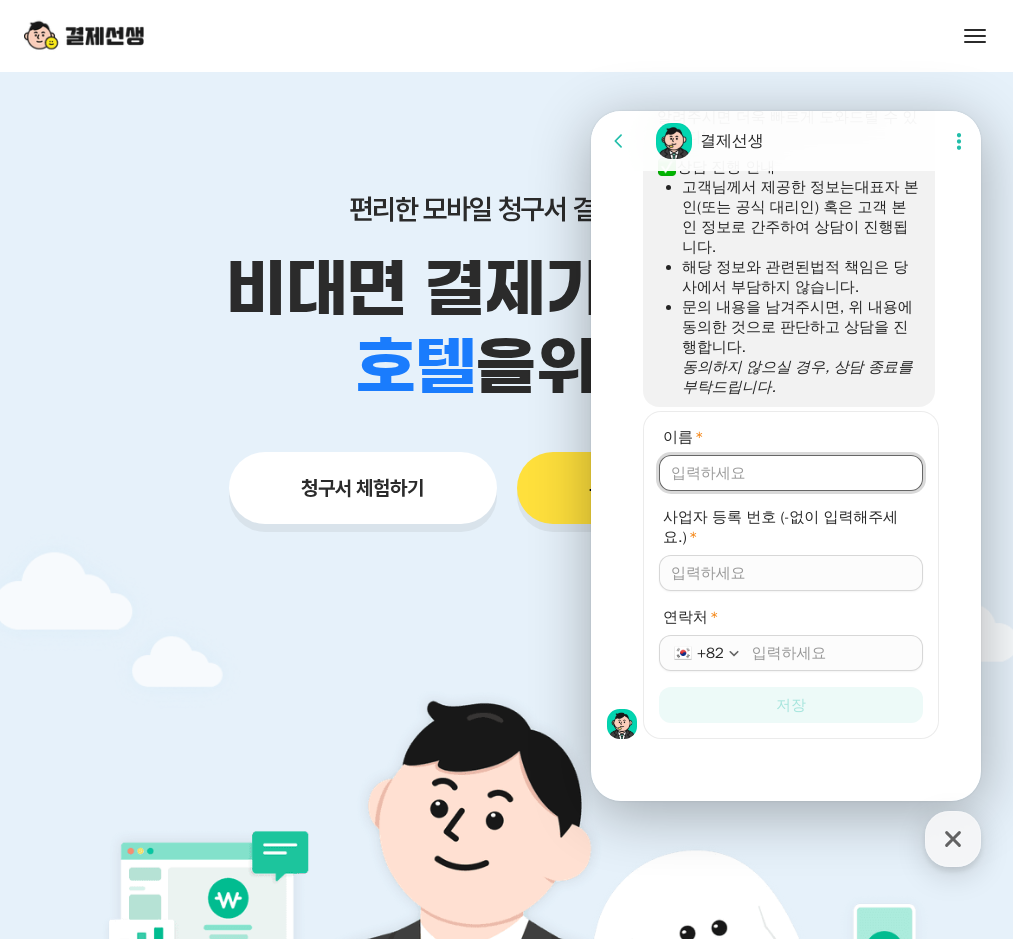 type on "(+A)선우맞춤형산후케어" 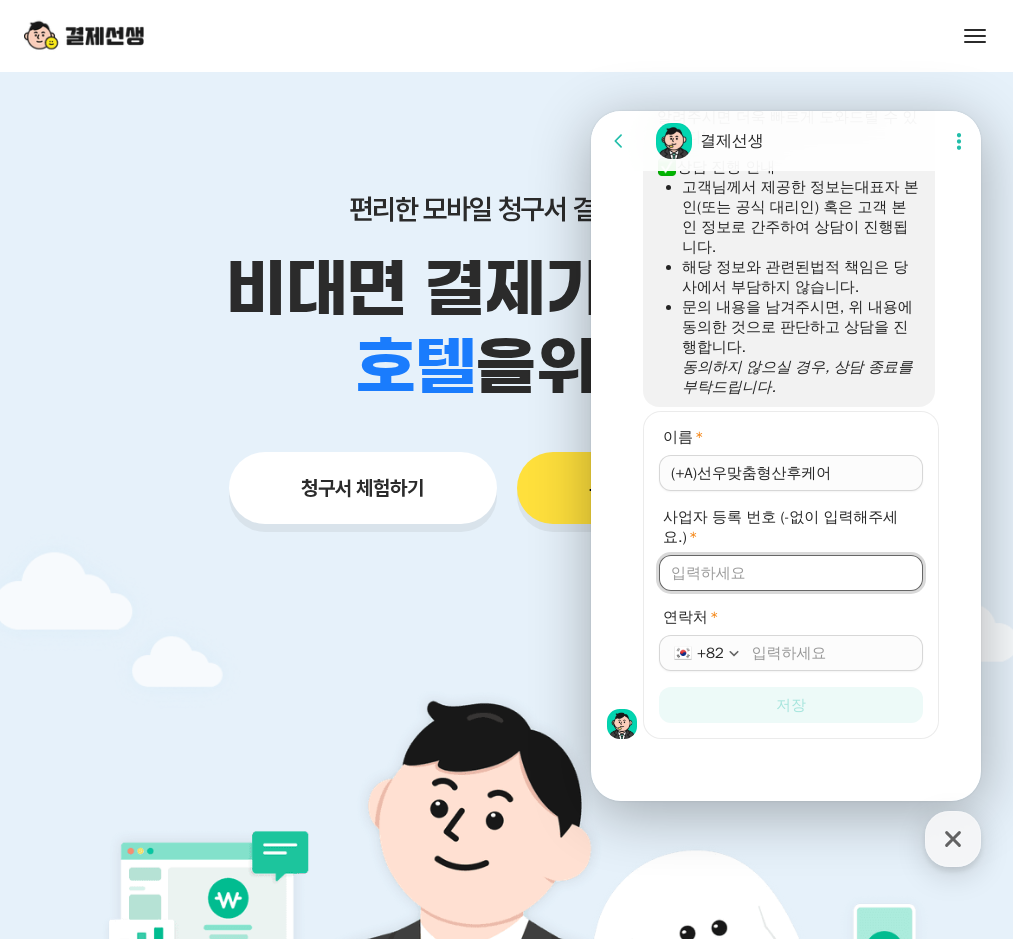 click on "사업자 등록 번호 (-없이 입력해주세요.) *" at bounding box center (791, 573) 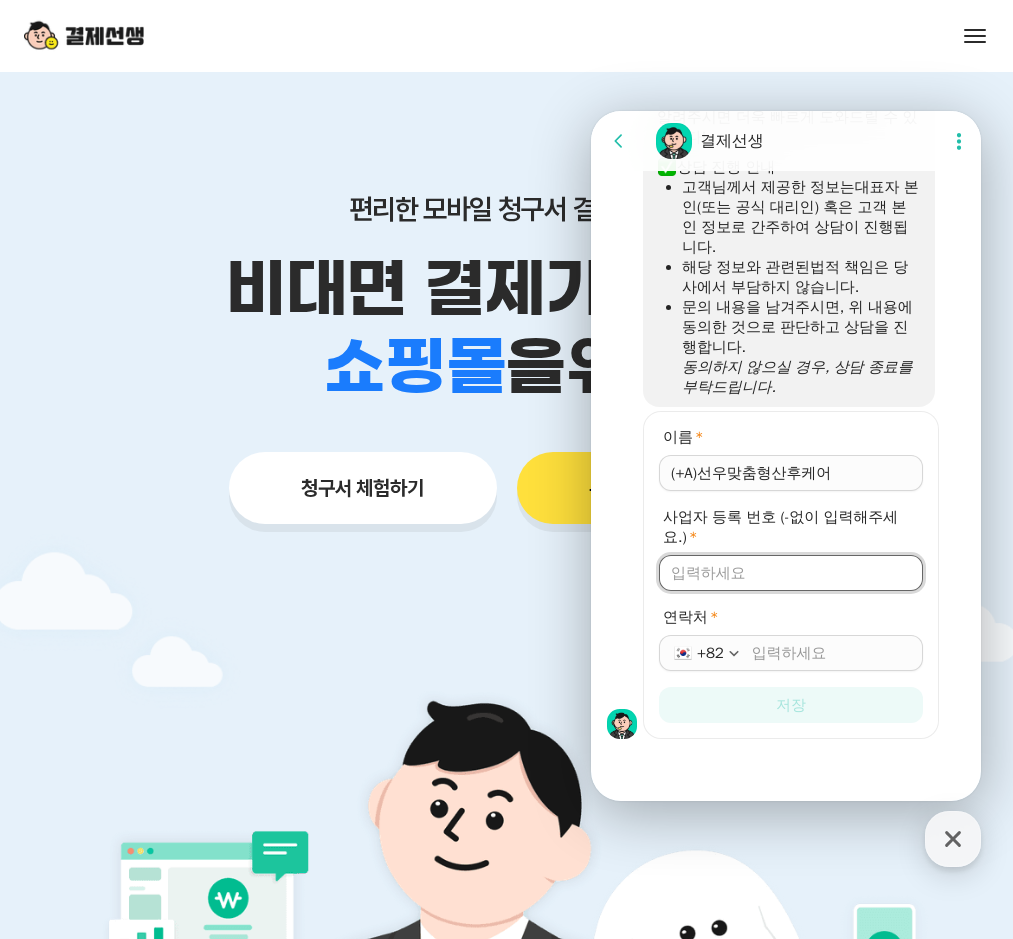 type on "3933401283" 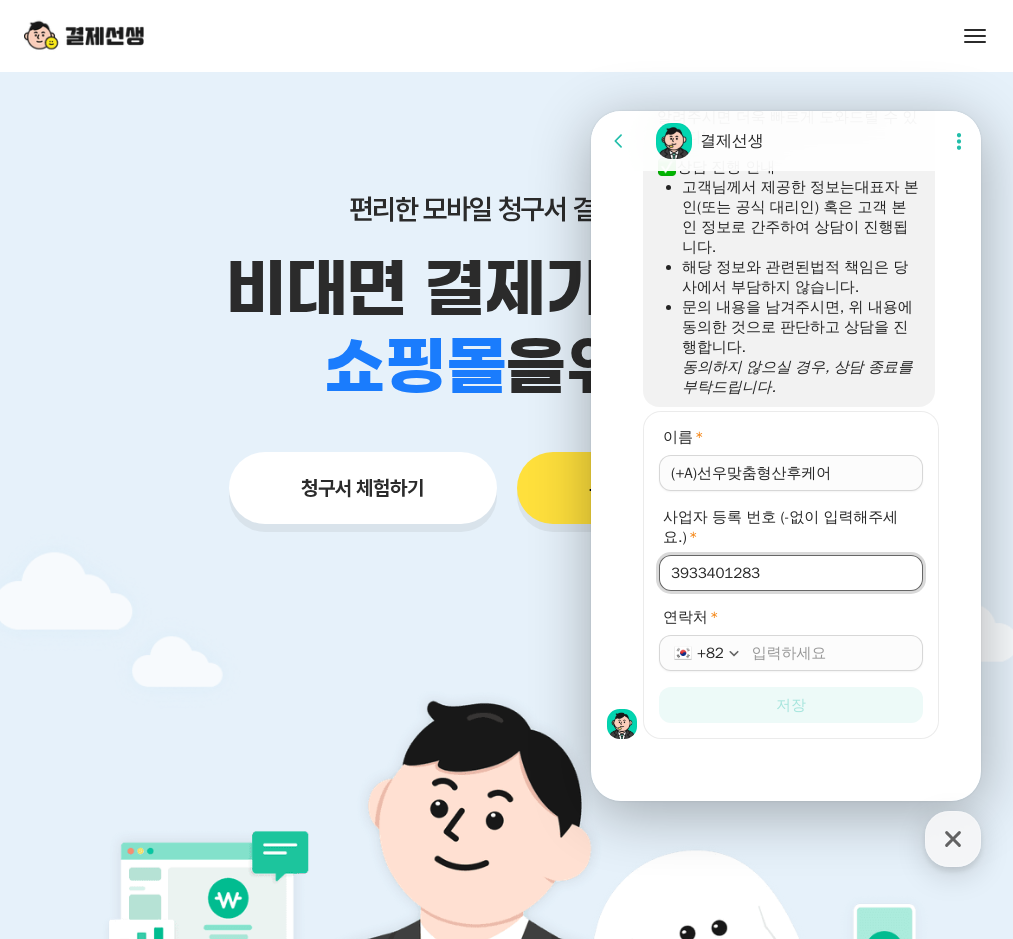 type on "[PHONE_NUMBER]" 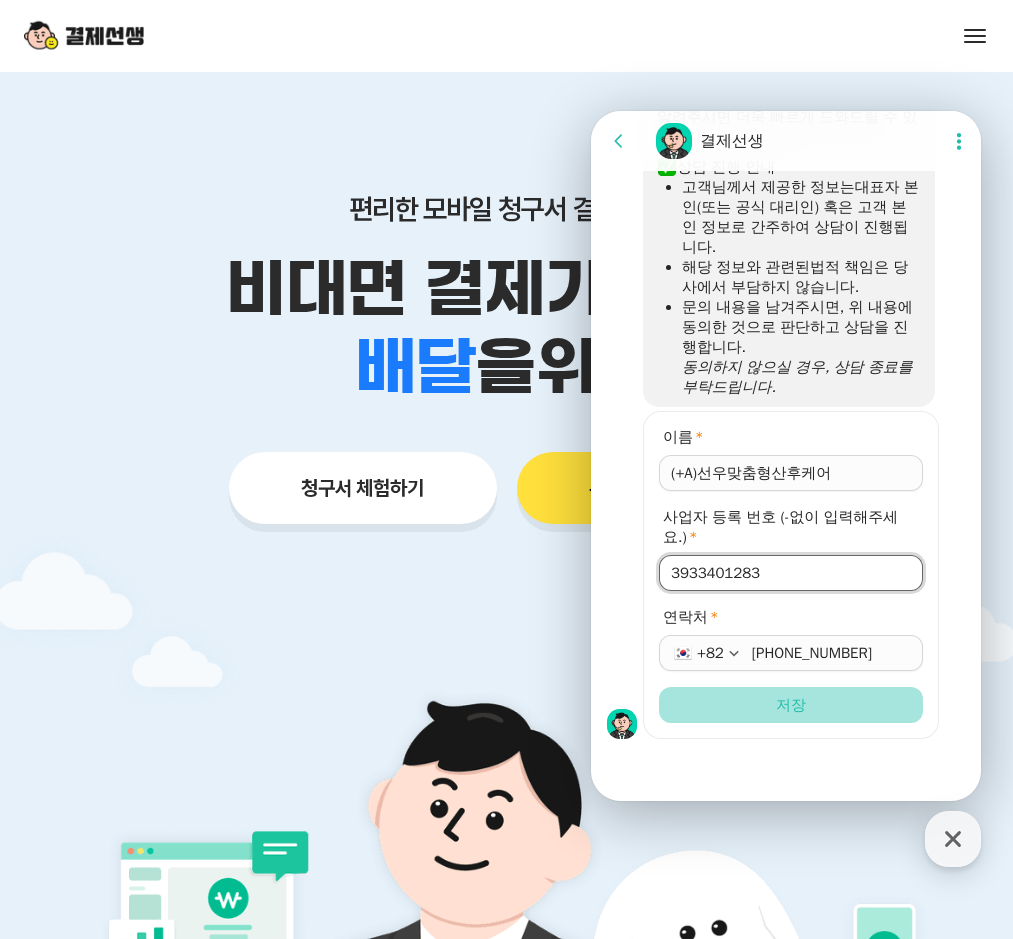 click on "저장" at bounding box center (791, 705) 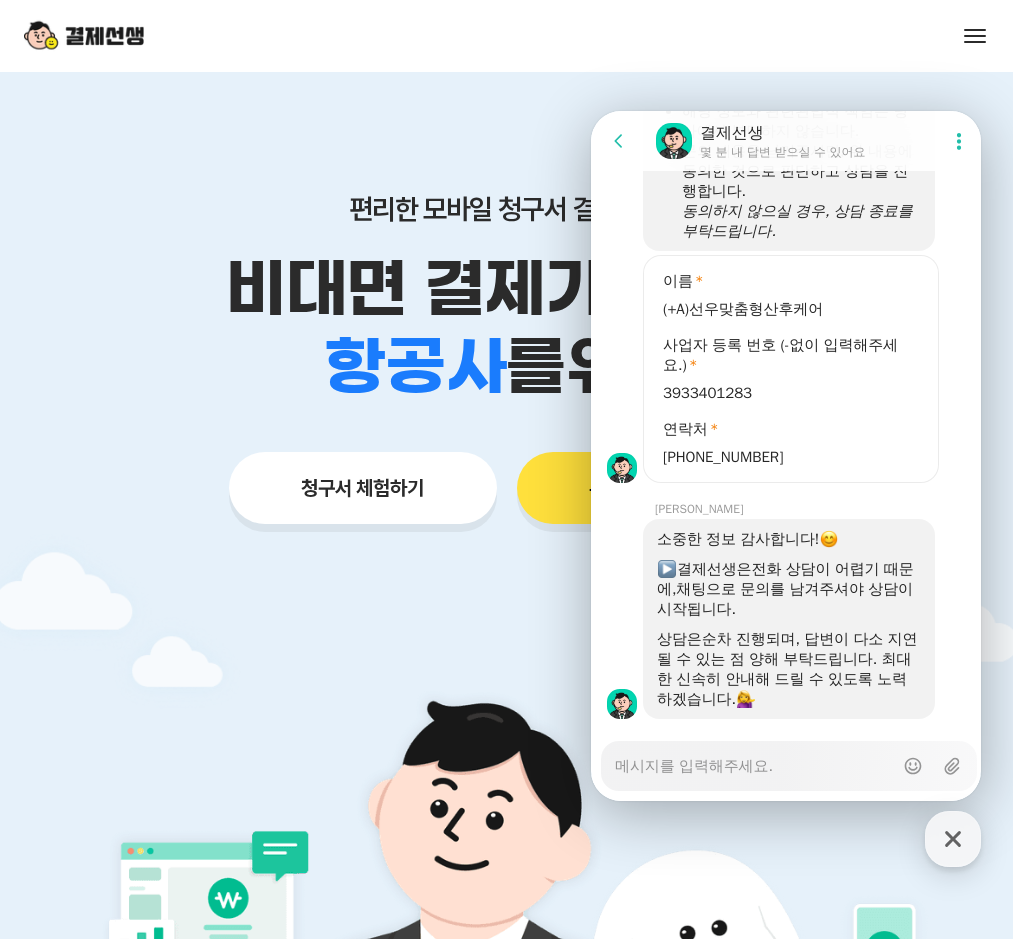 scroll, scrollTop: 1668, scrollLeft: 0, axis: vertical 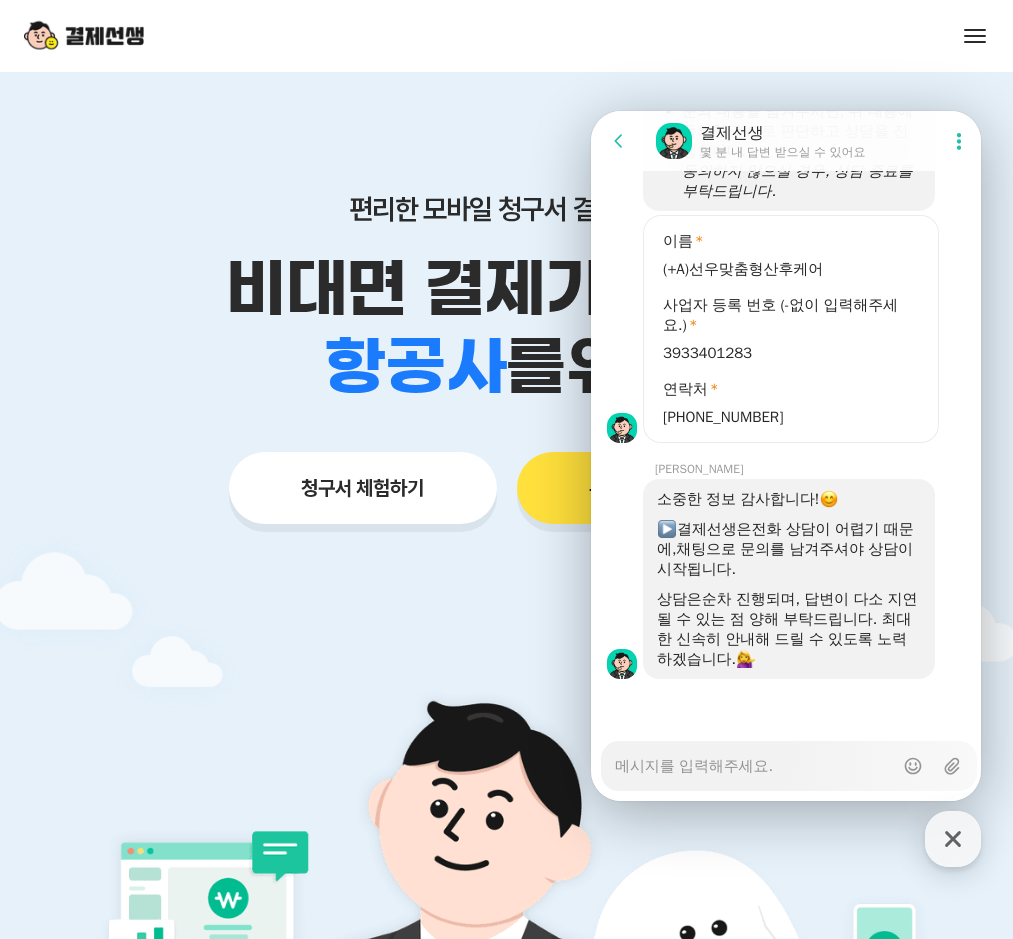 click on "Messenger Input Textarea" at bounding box center (754, 759) 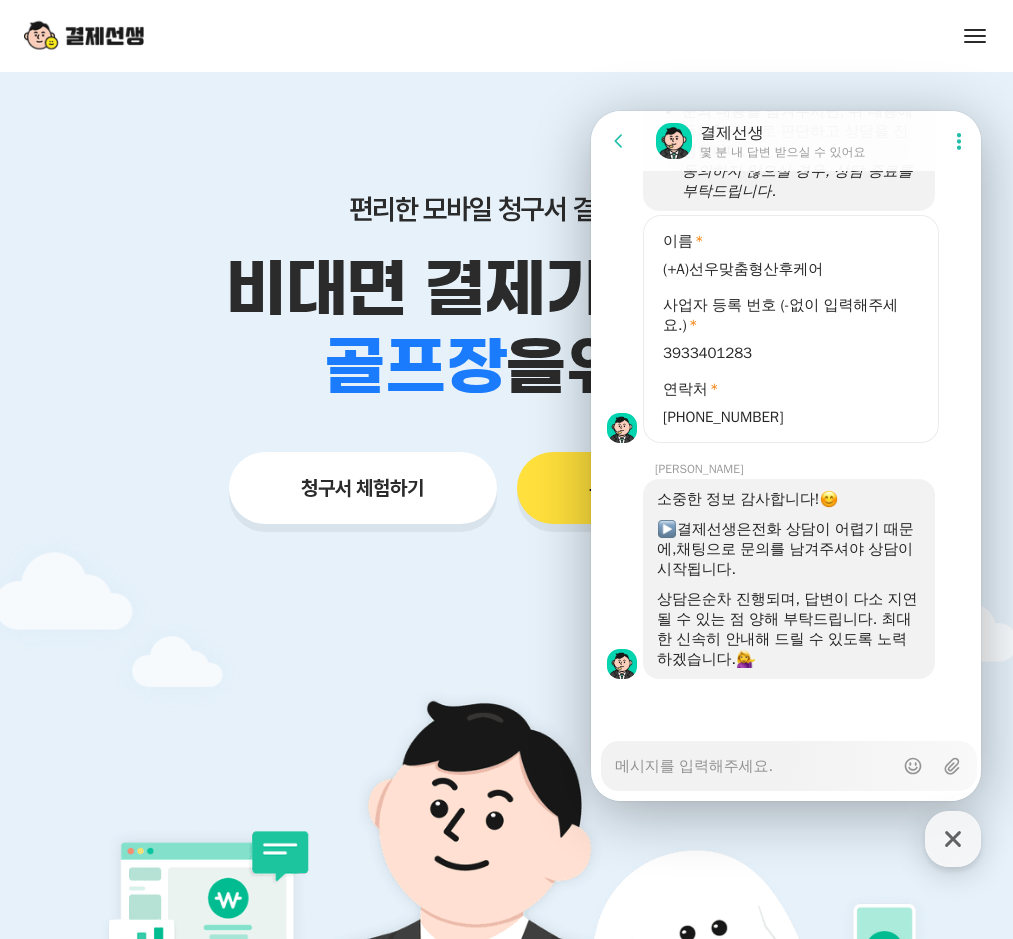 type on "x" 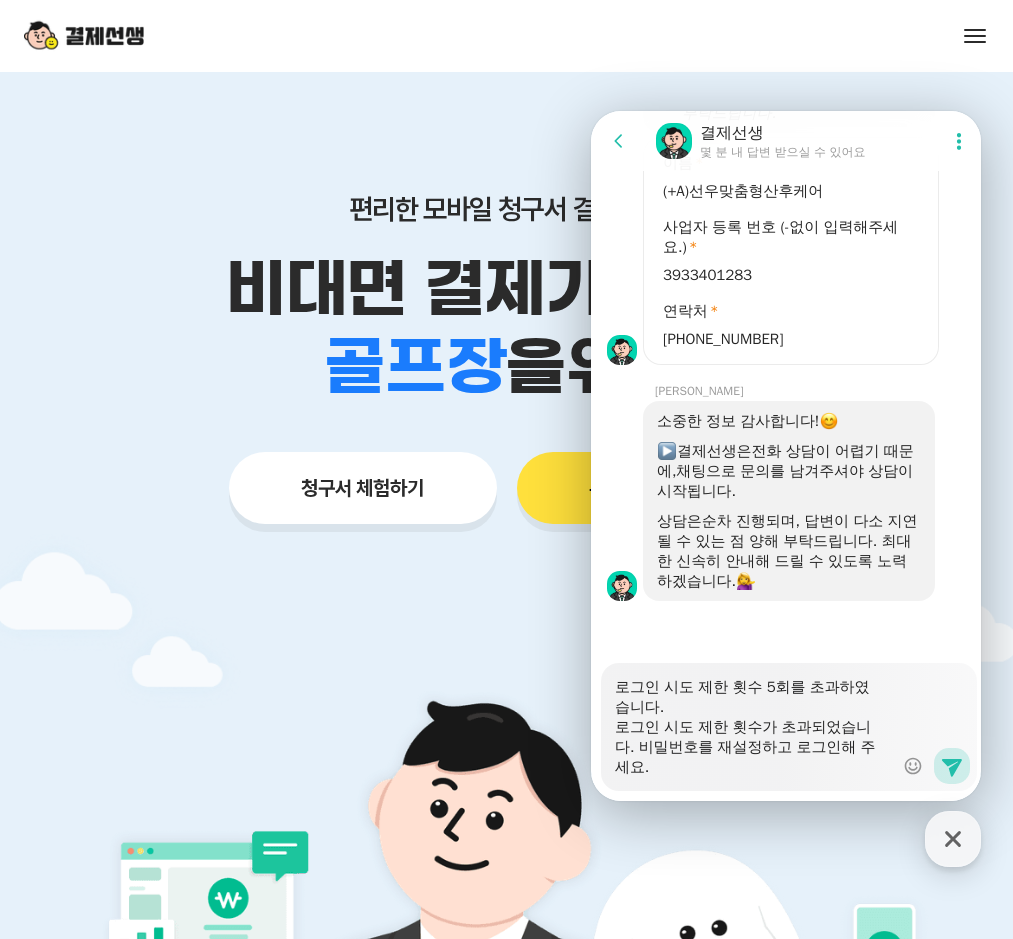 scroll, scrollTop: 1746, scrollLeft: 0, axis: vertical 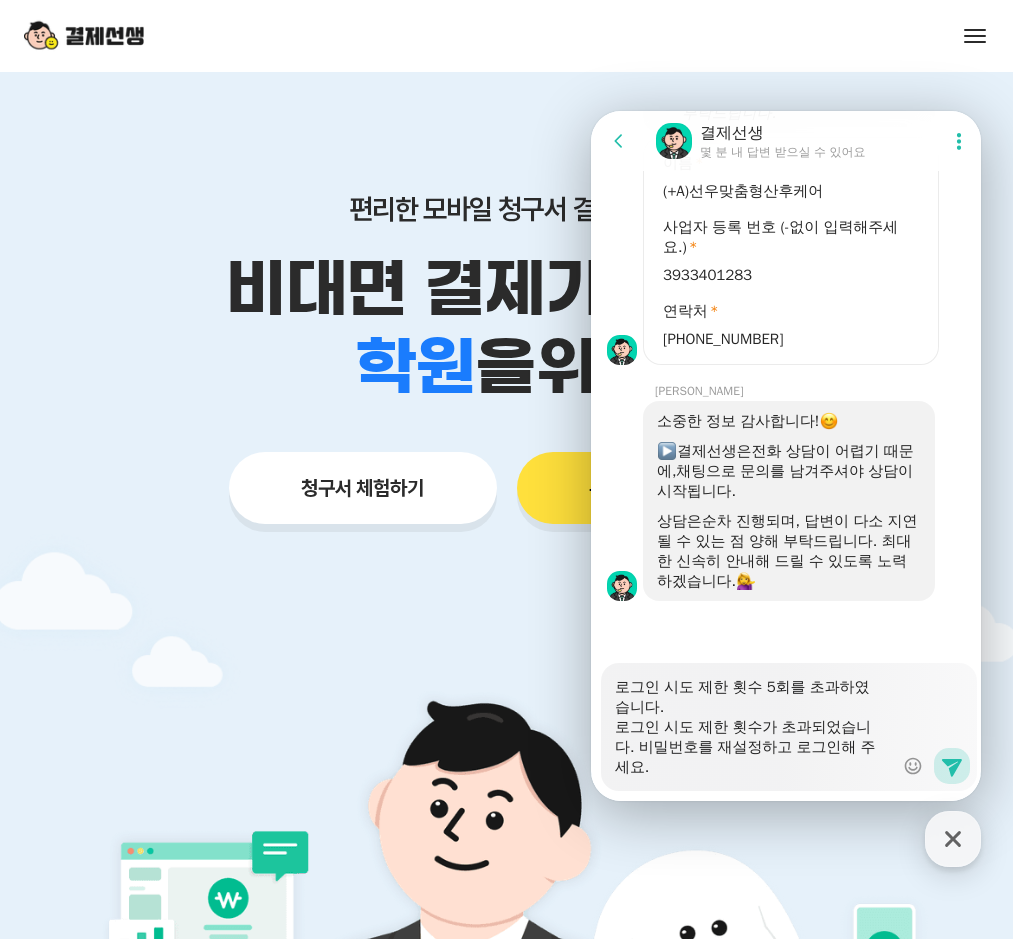 type on "x" 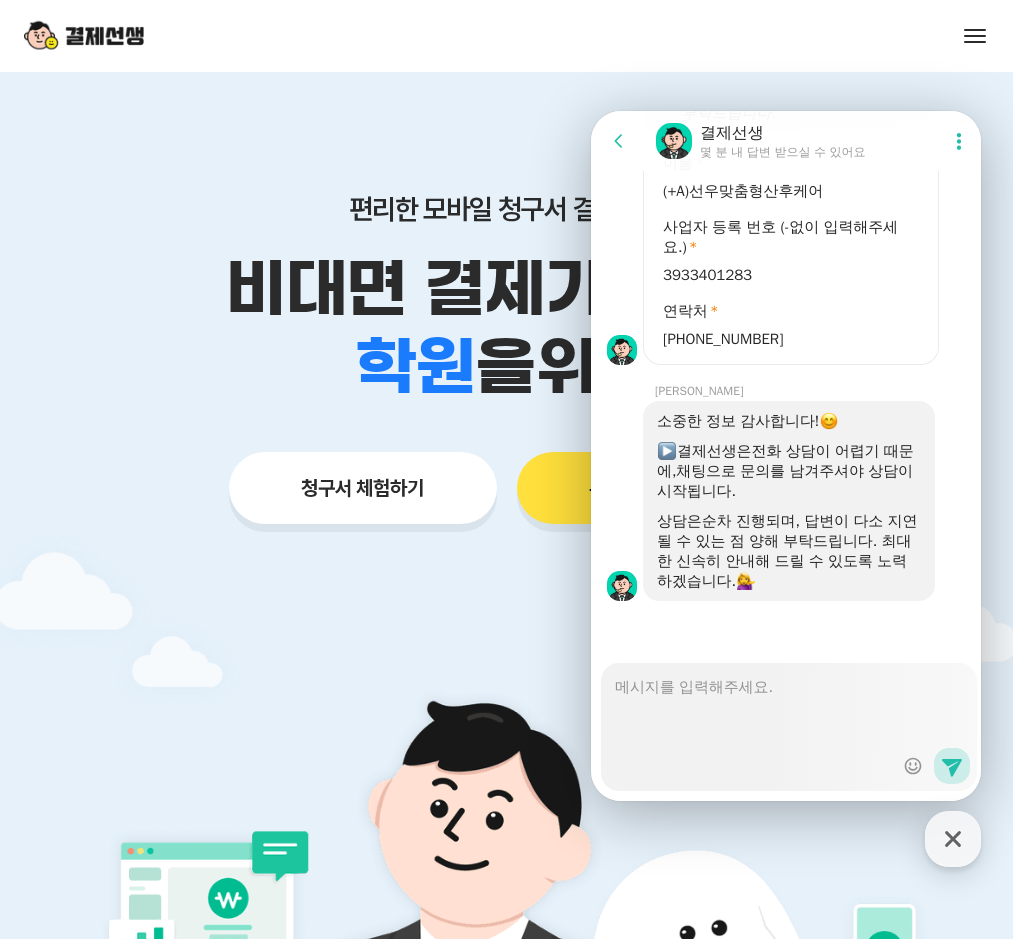 scroll, scrollTop: 1808, scrollLeft: 0, axis: vertical 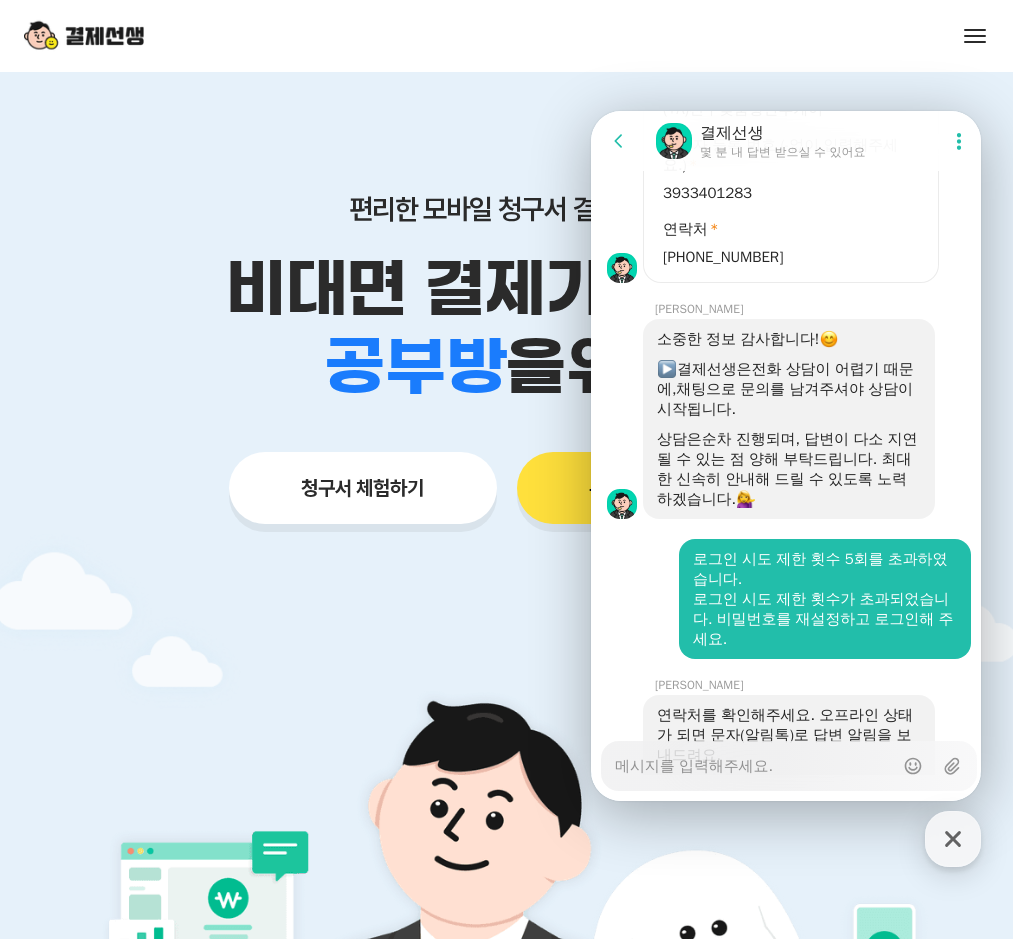 type on "x" 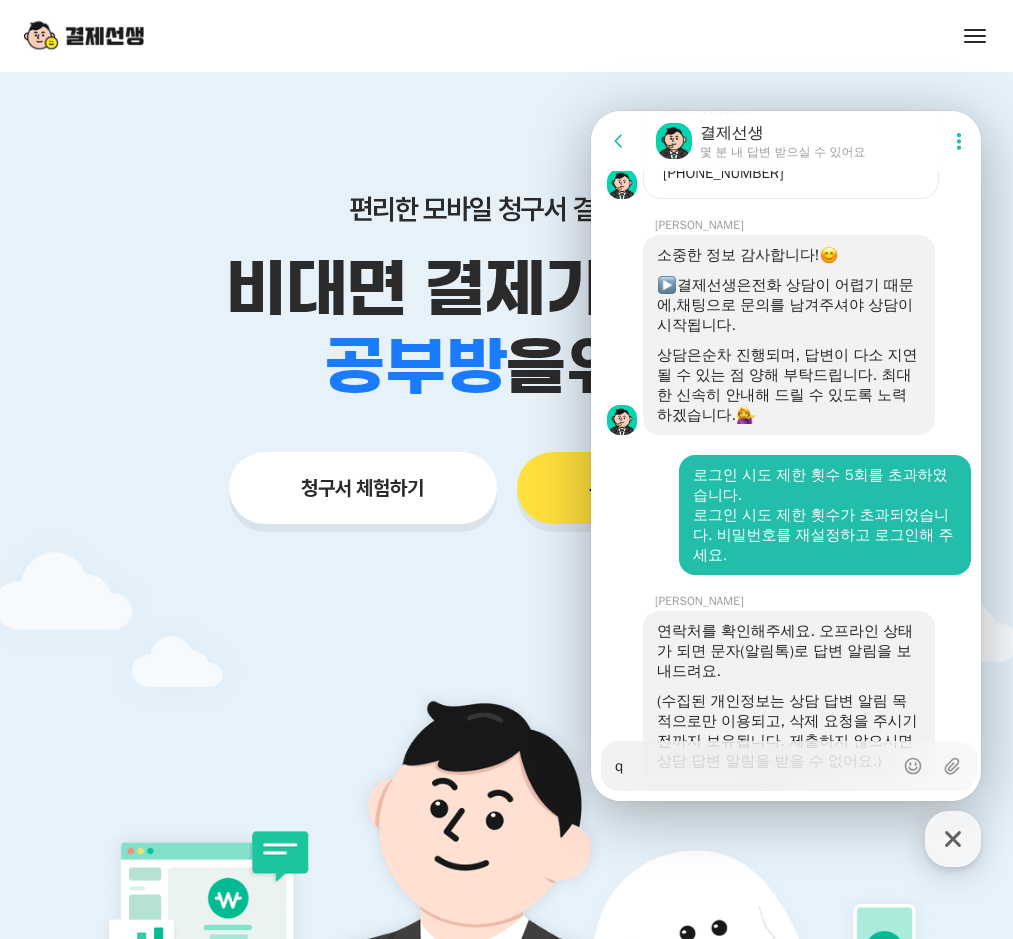 type on "ql" 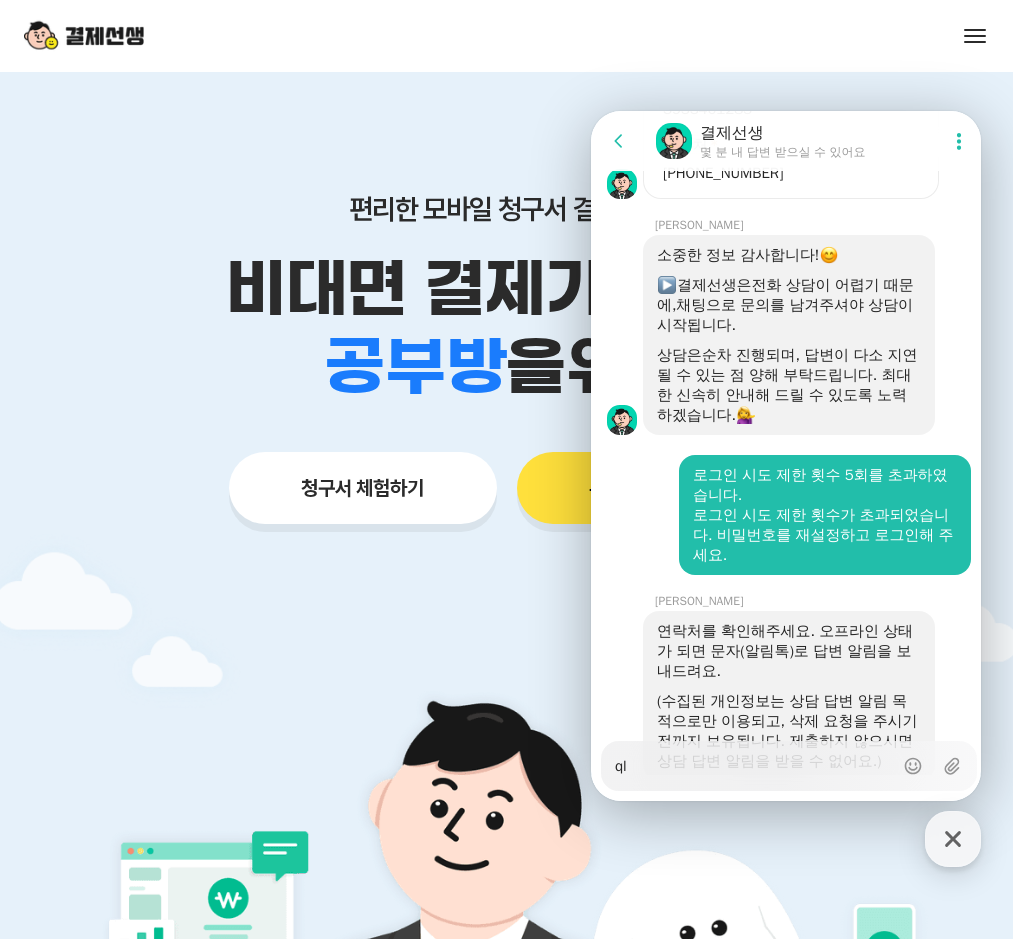 type on "x" 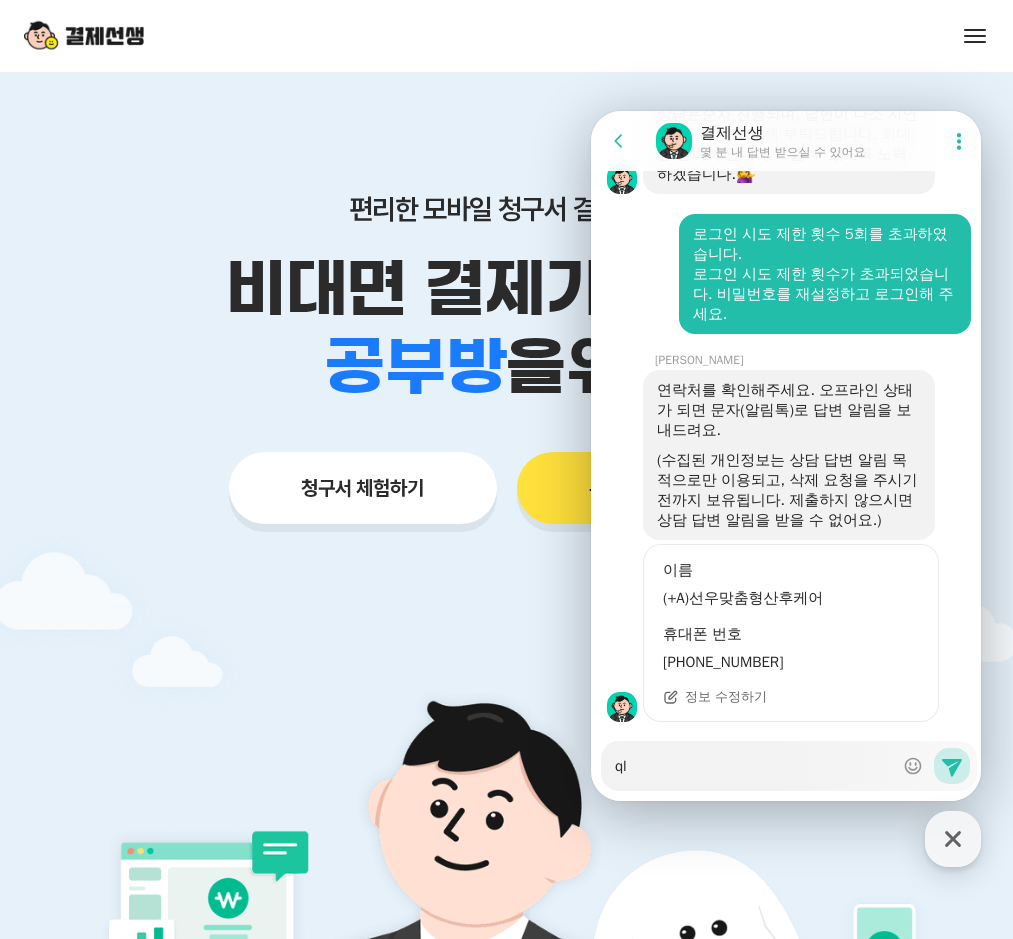 type on "qla" 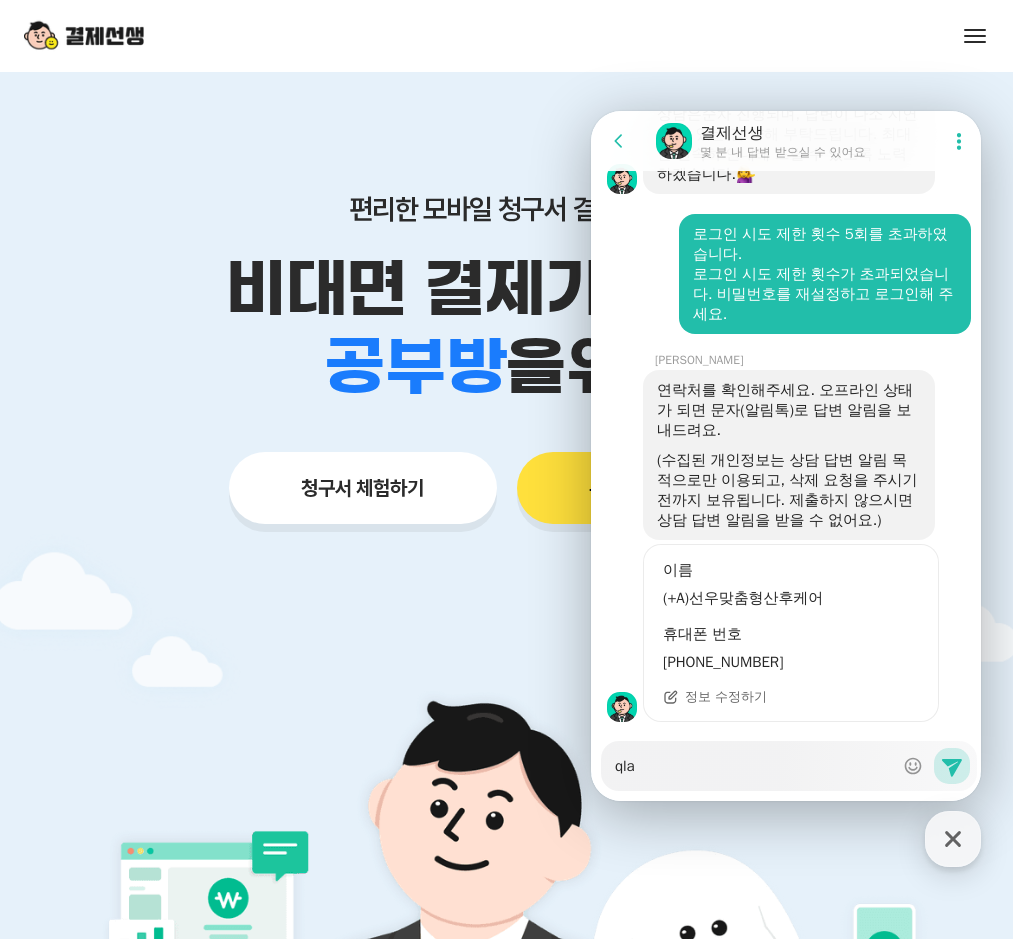 scroll, scrollTop: 2216, scrollLeft: 0, axis: vertical 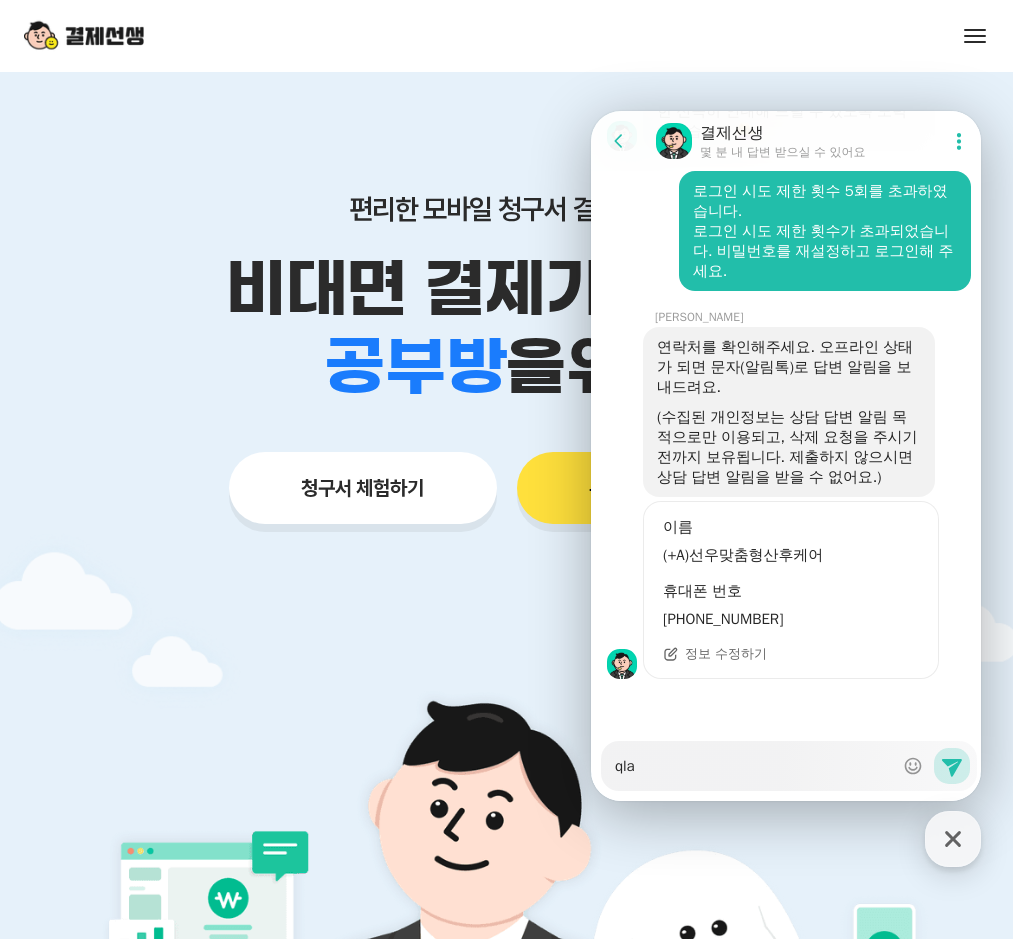 type on "x" 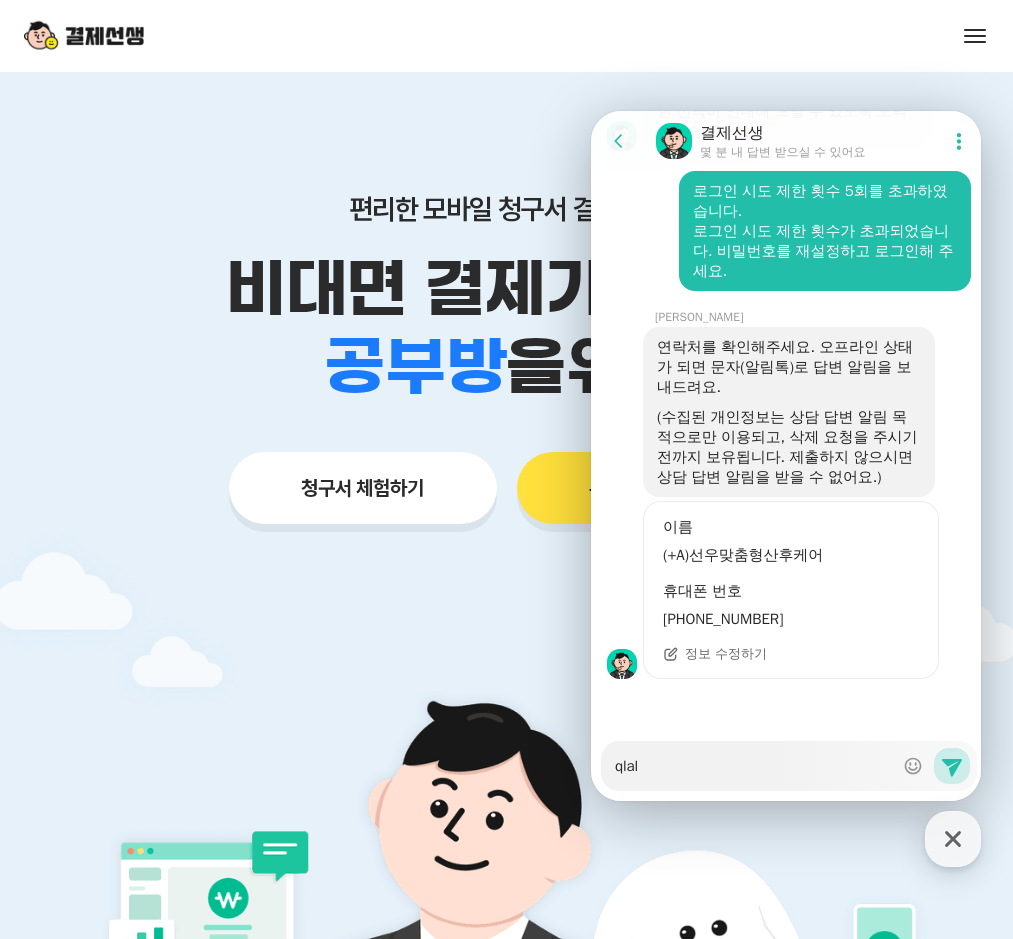 type on "x" 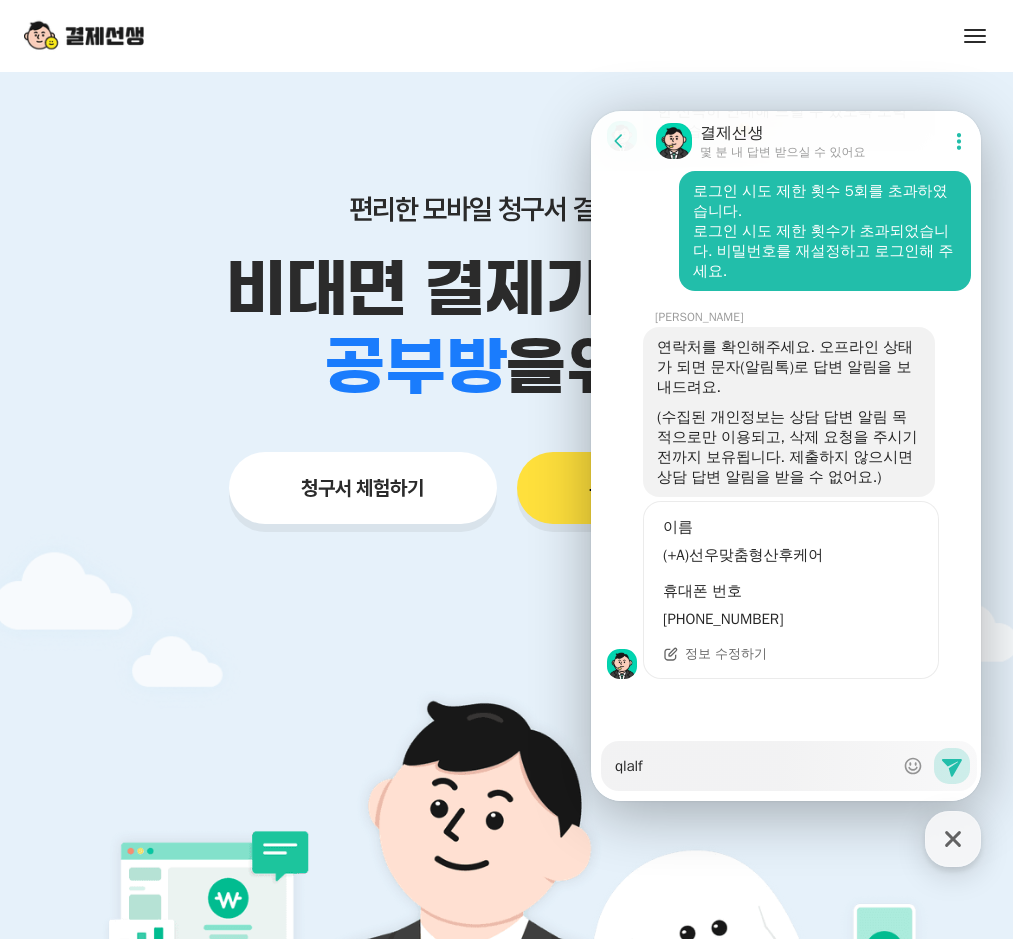 type on "x" 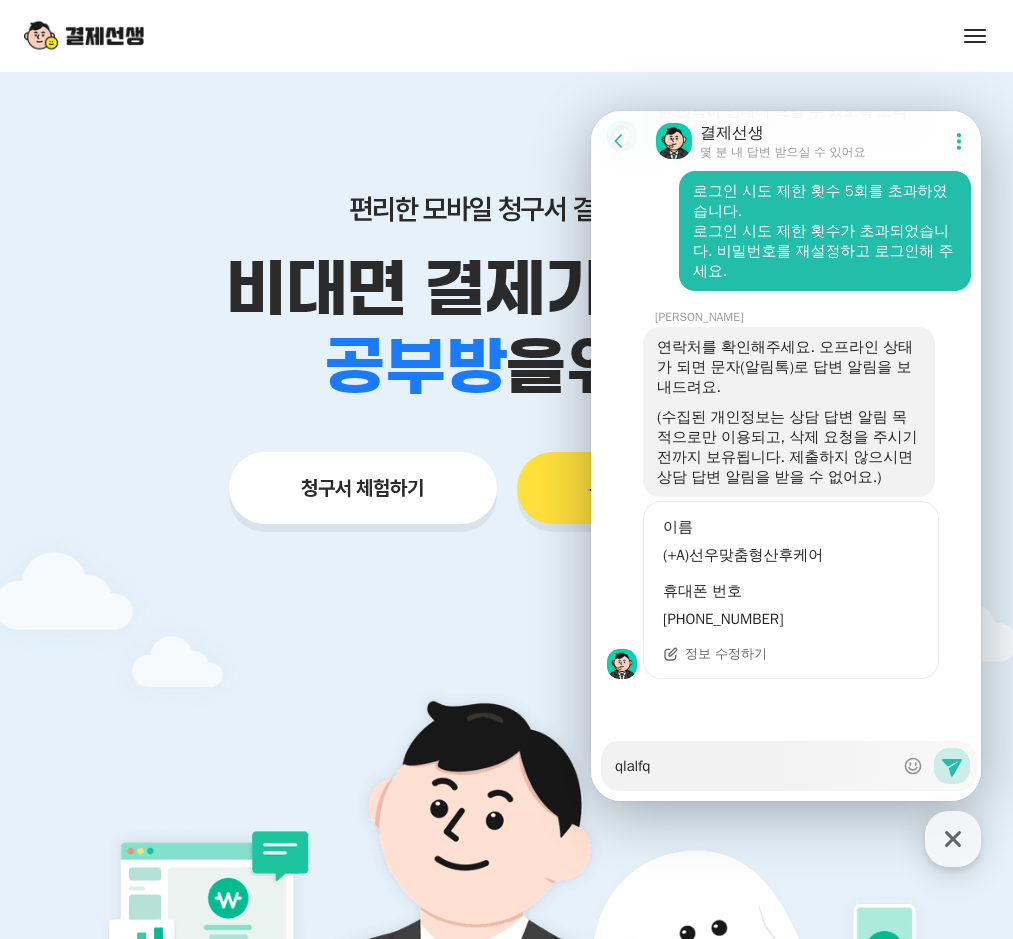 type on "x" 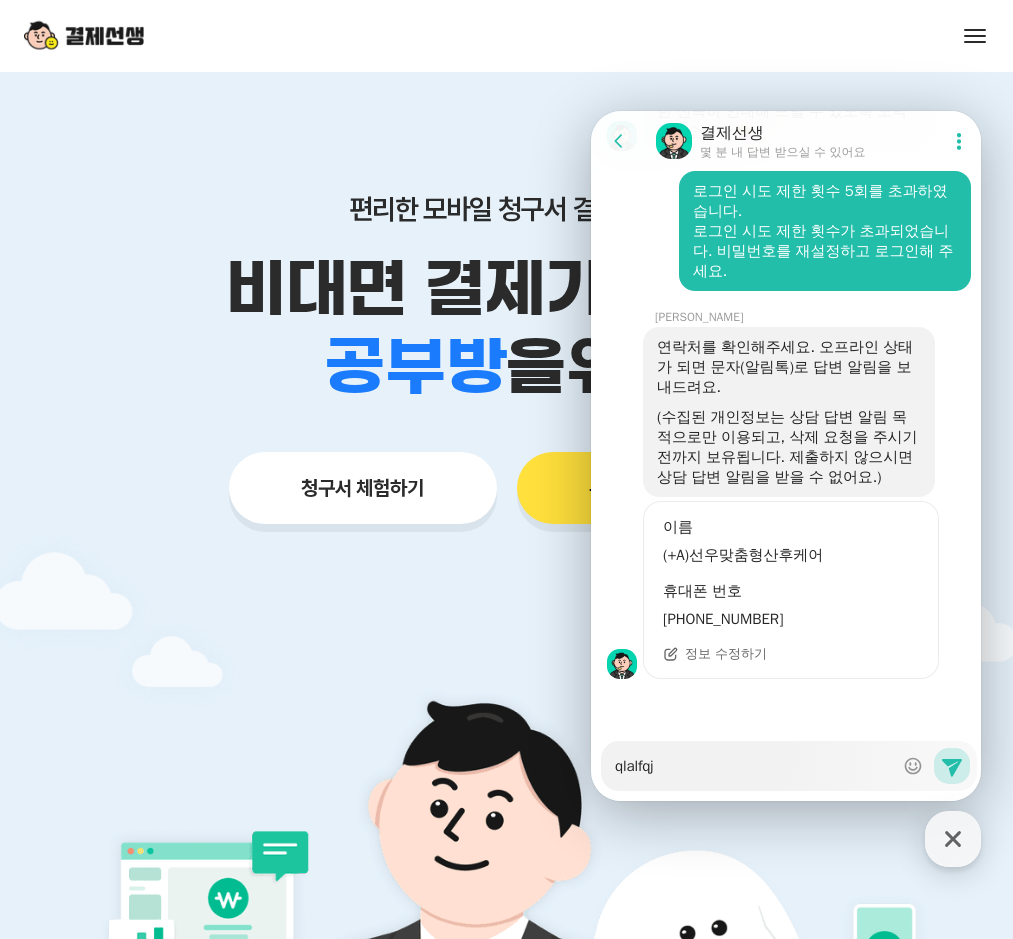 type on "x" 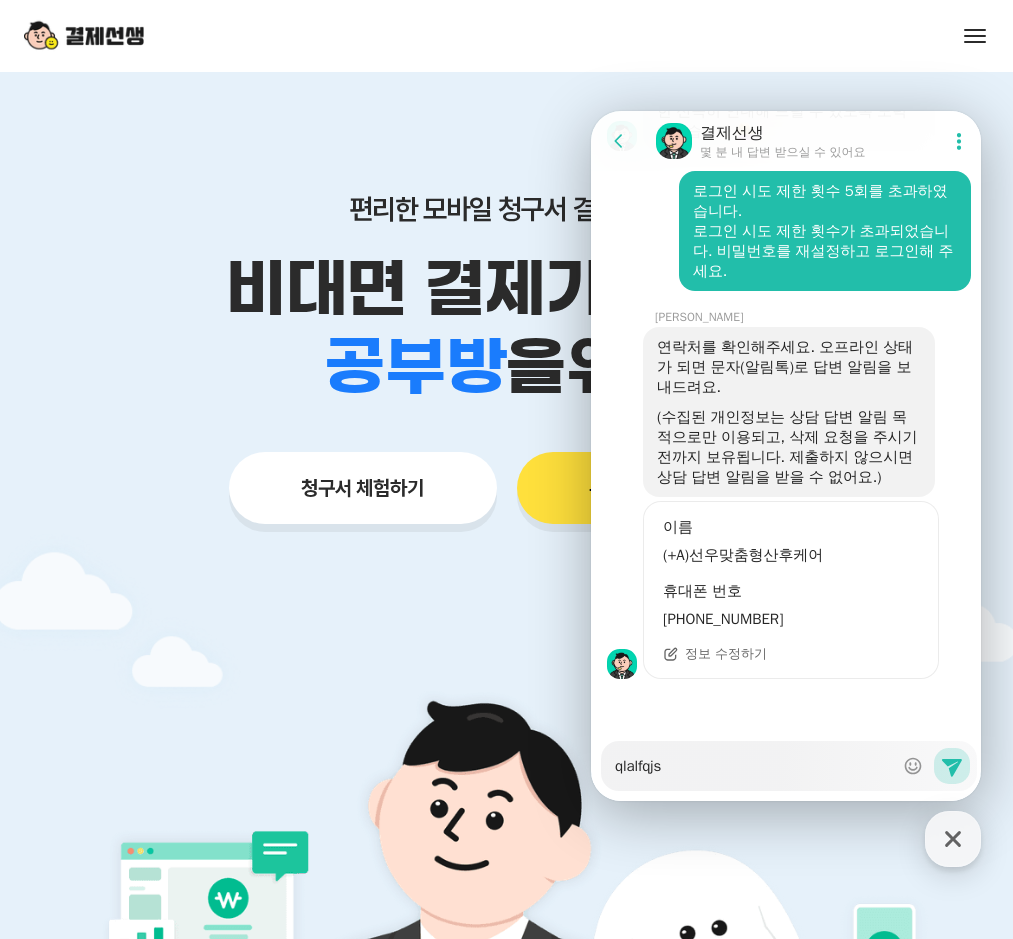 type on "x" 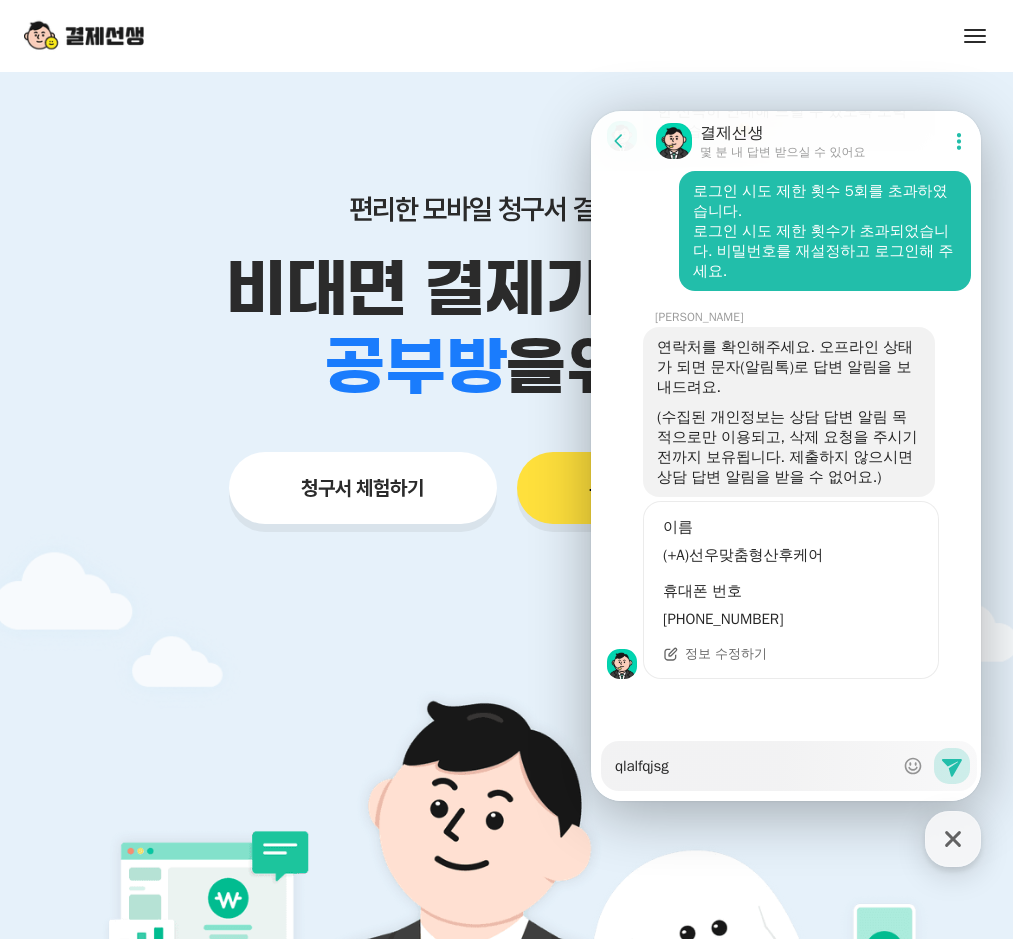 type on "x" 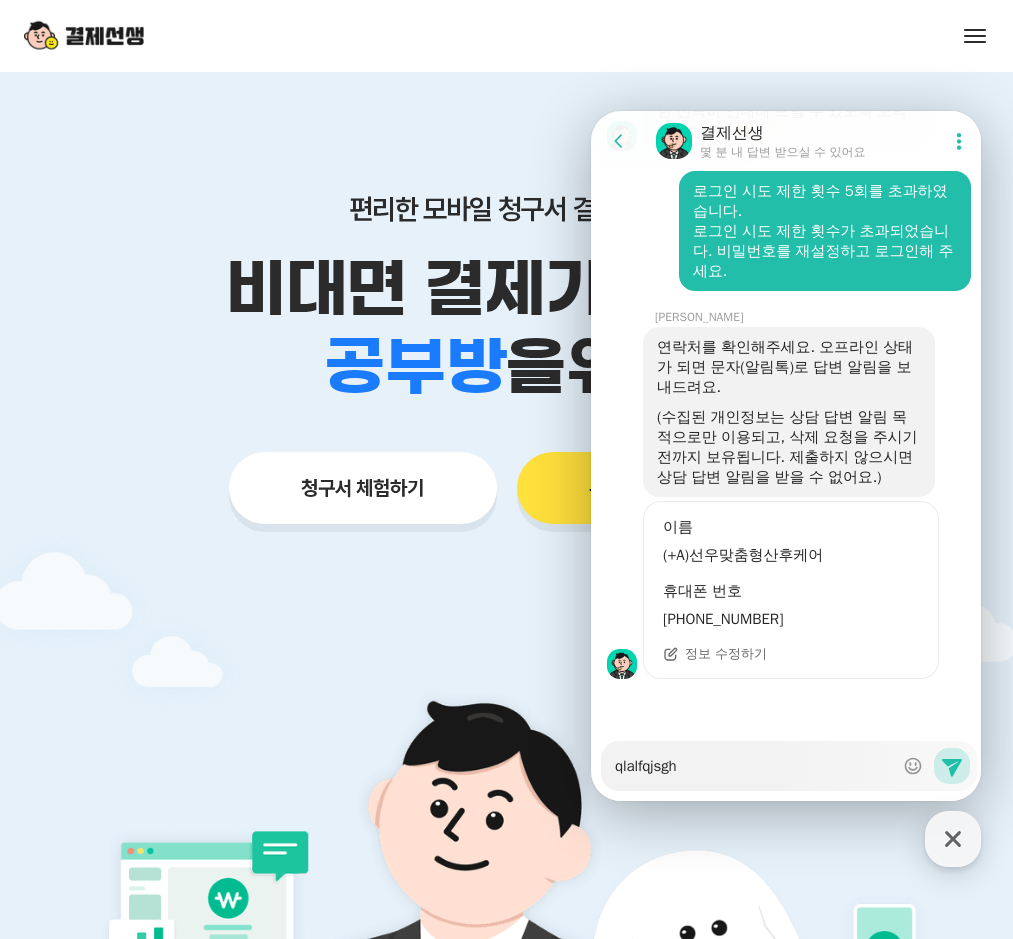type on "x" 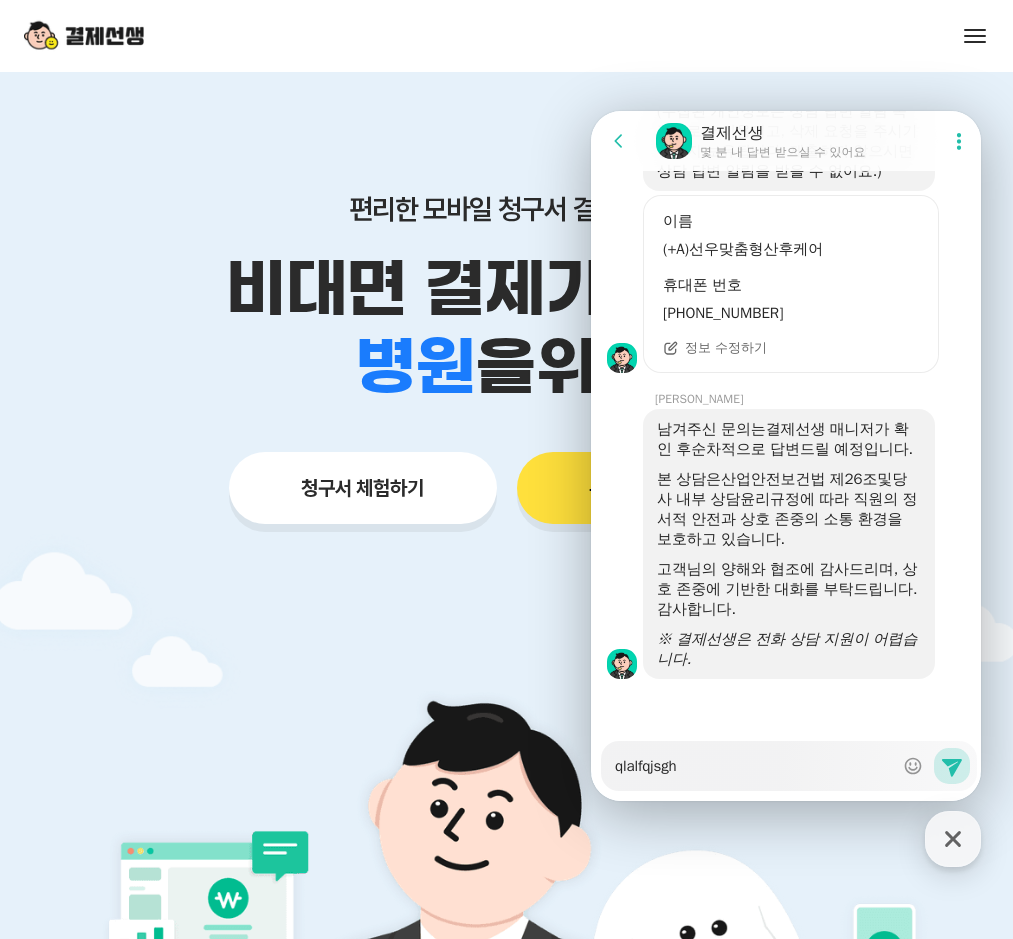 scroll, scrollTop: 2542, scrollLeft: 0, axis: vertical 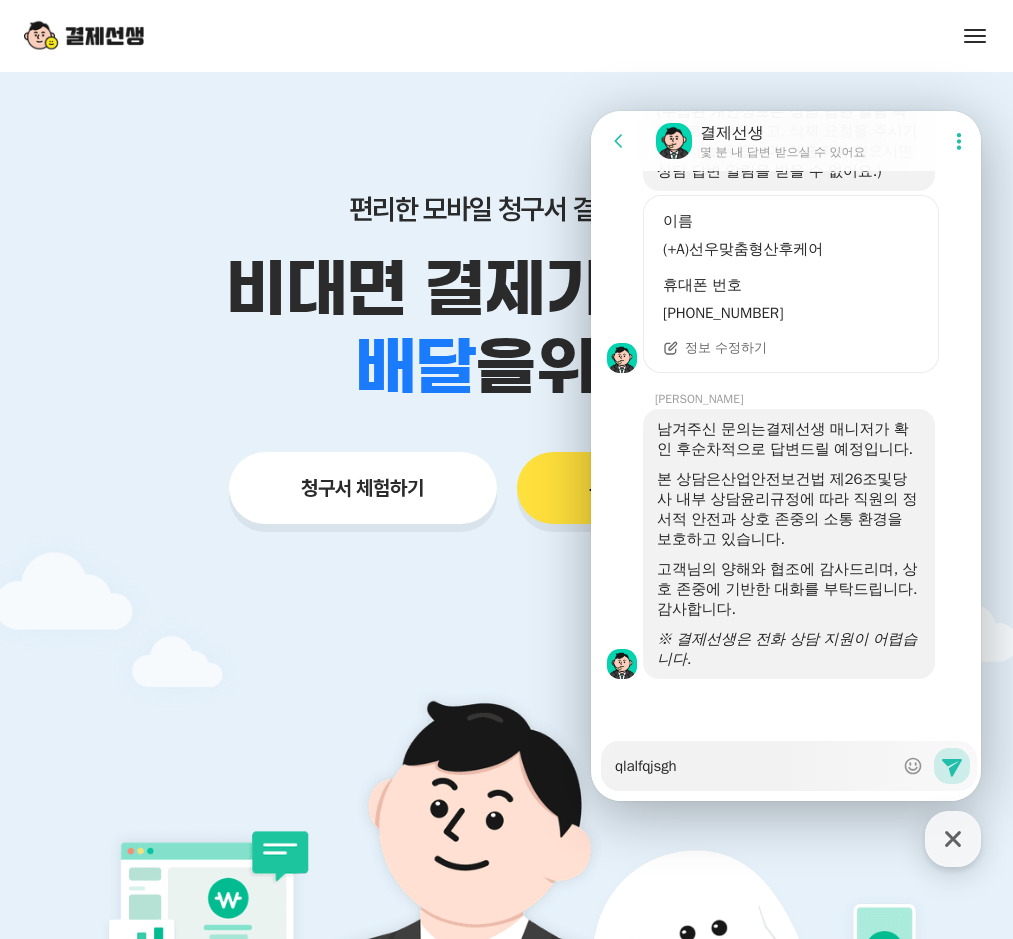 click on "qlalfqjsgh" at bounding box center (754, 759) 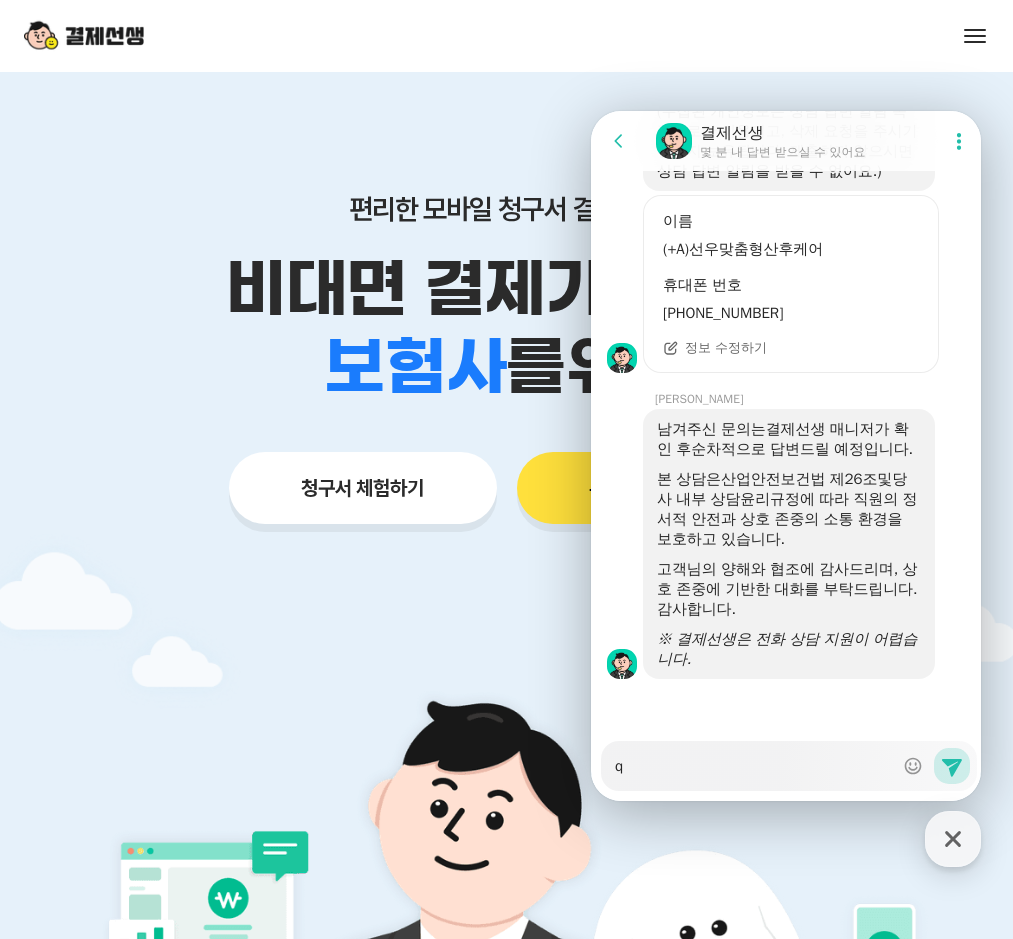 type on "x" 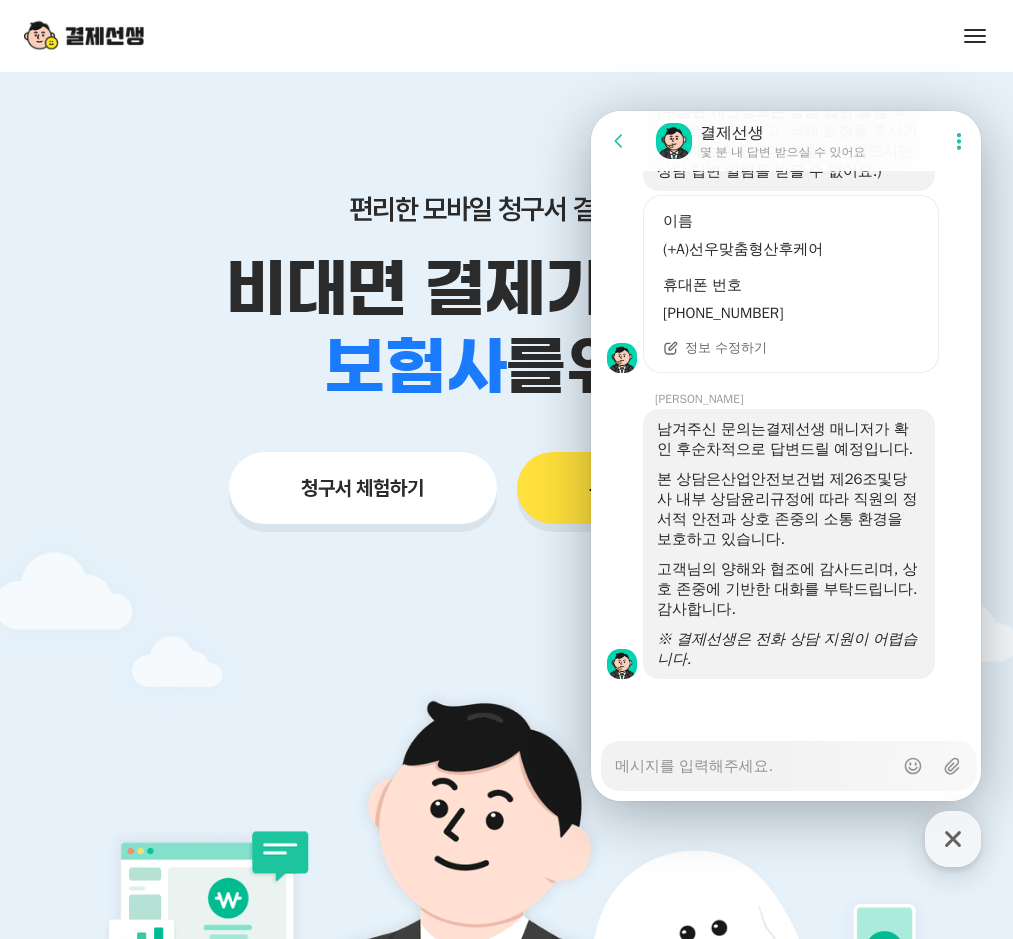 type on "x" 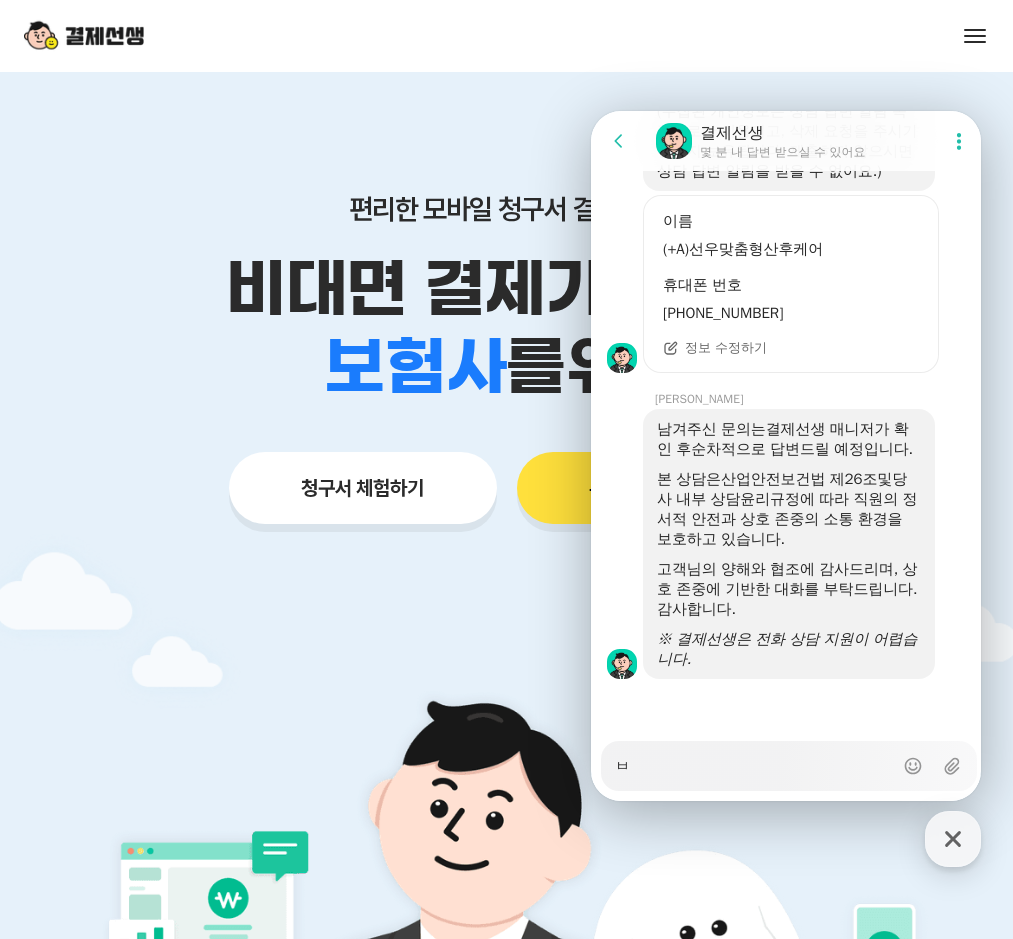 type on "x" 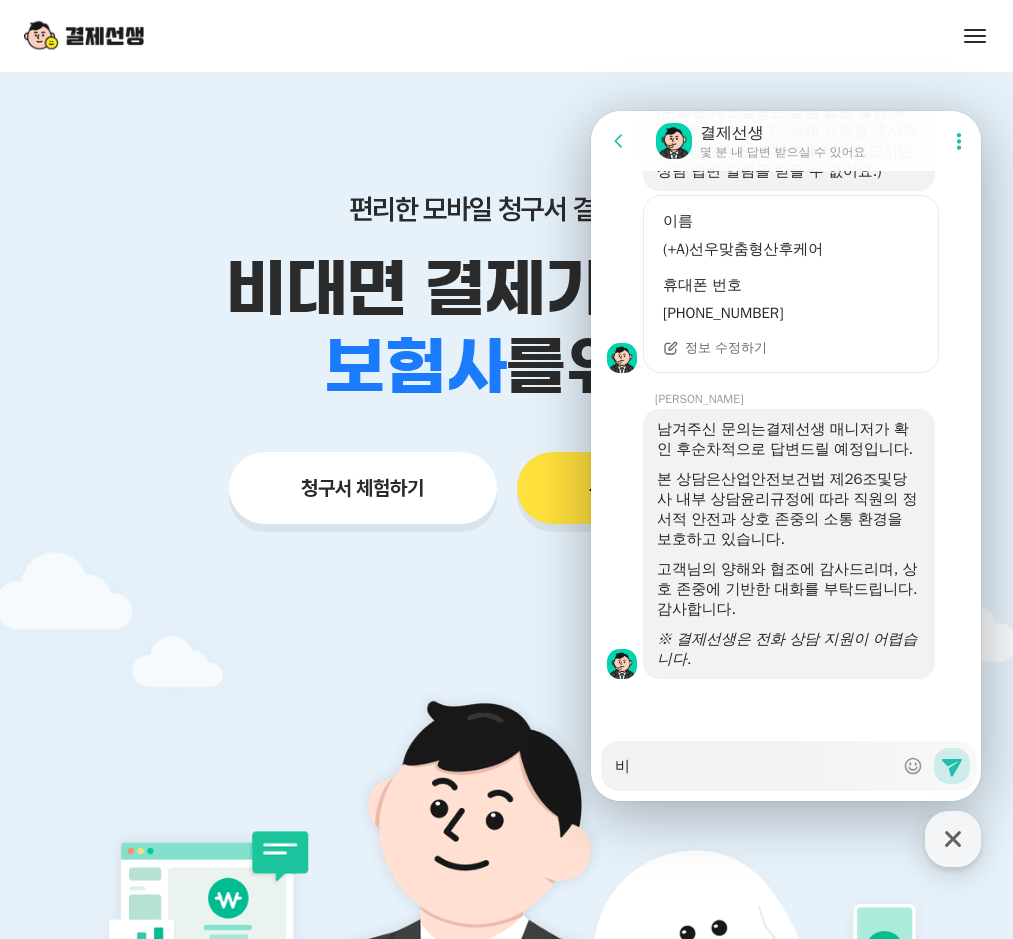 type on "x" 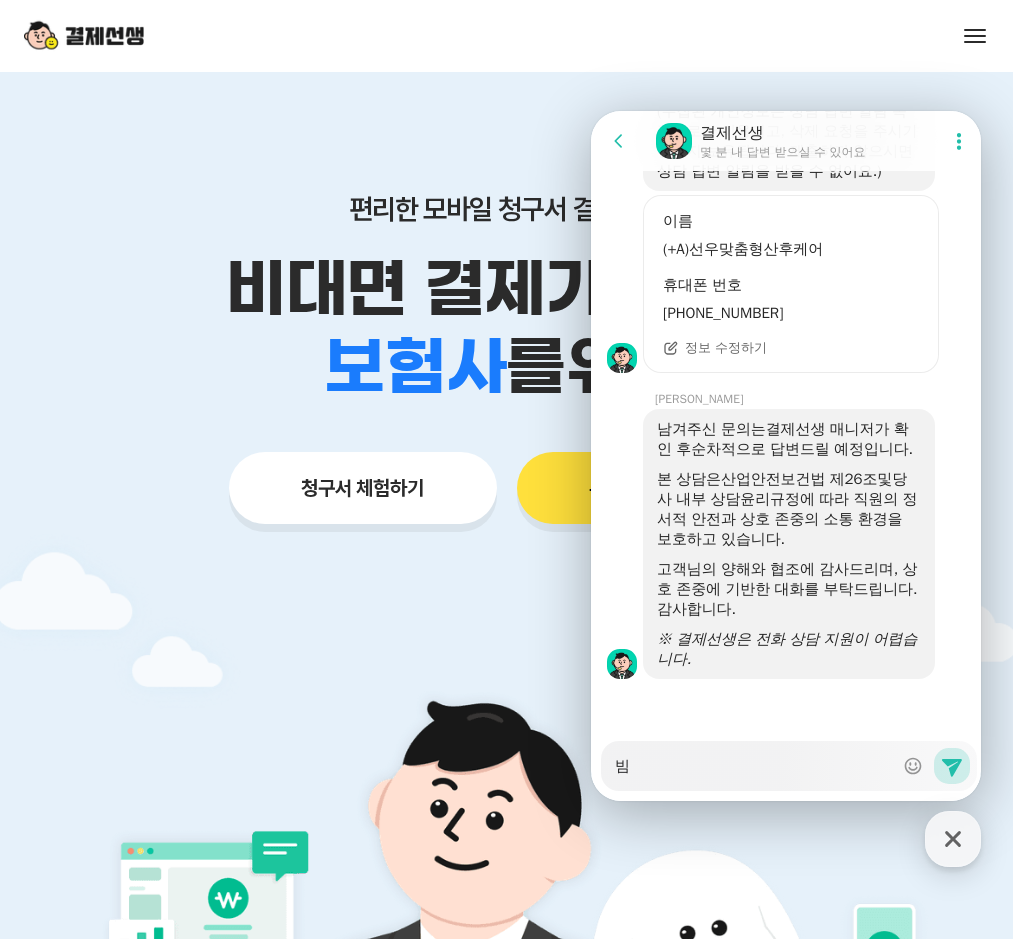 type on "비미" 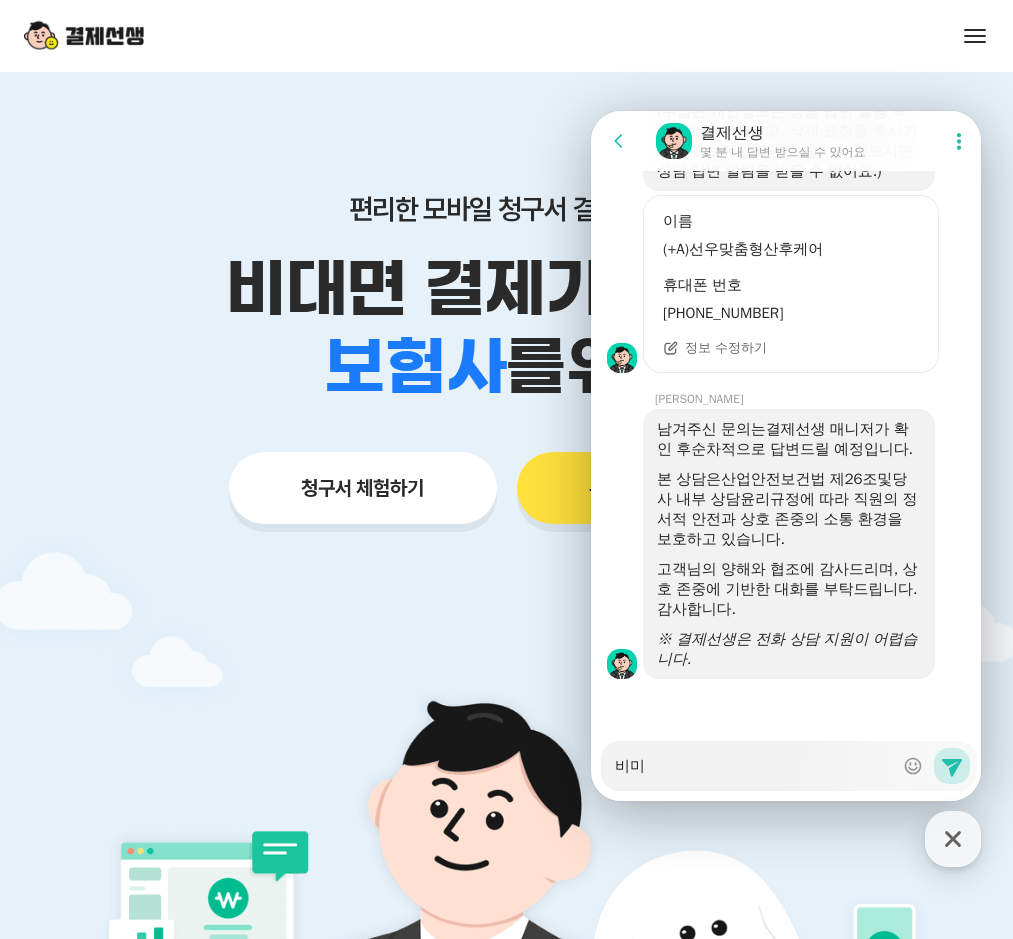 type on "x" 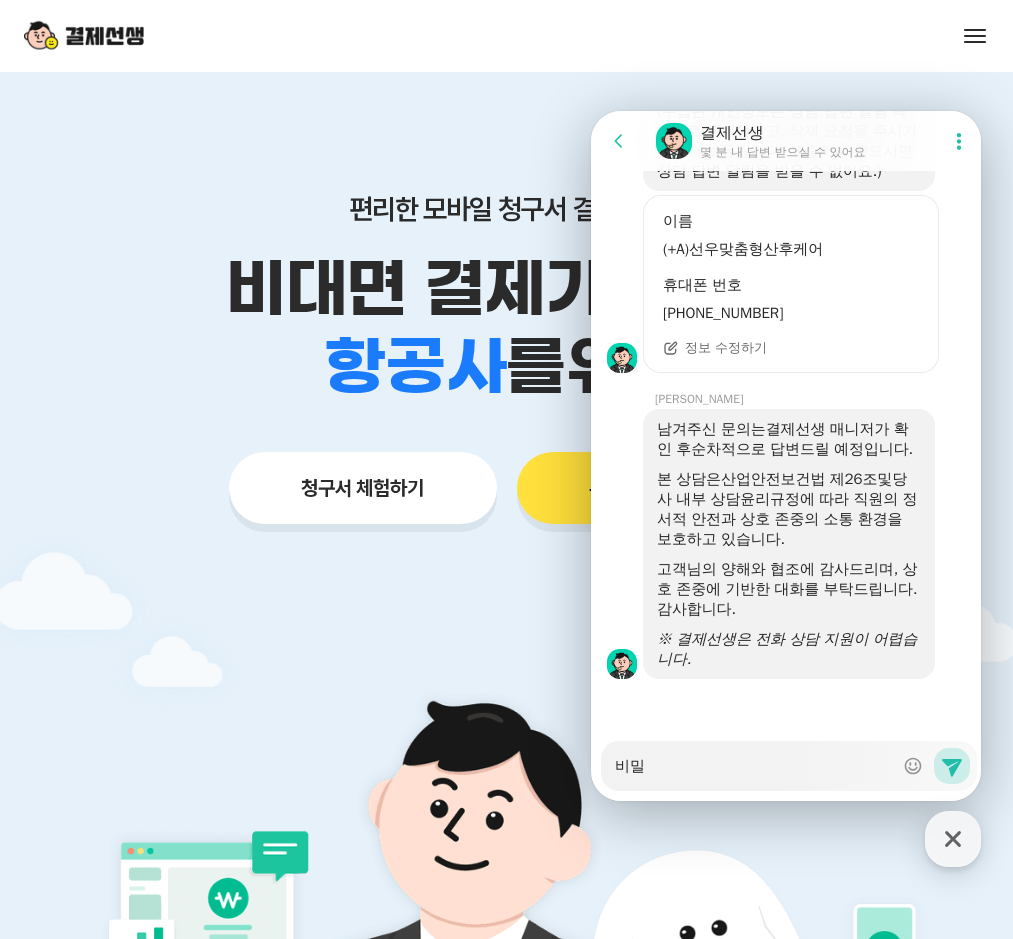 type on "x" 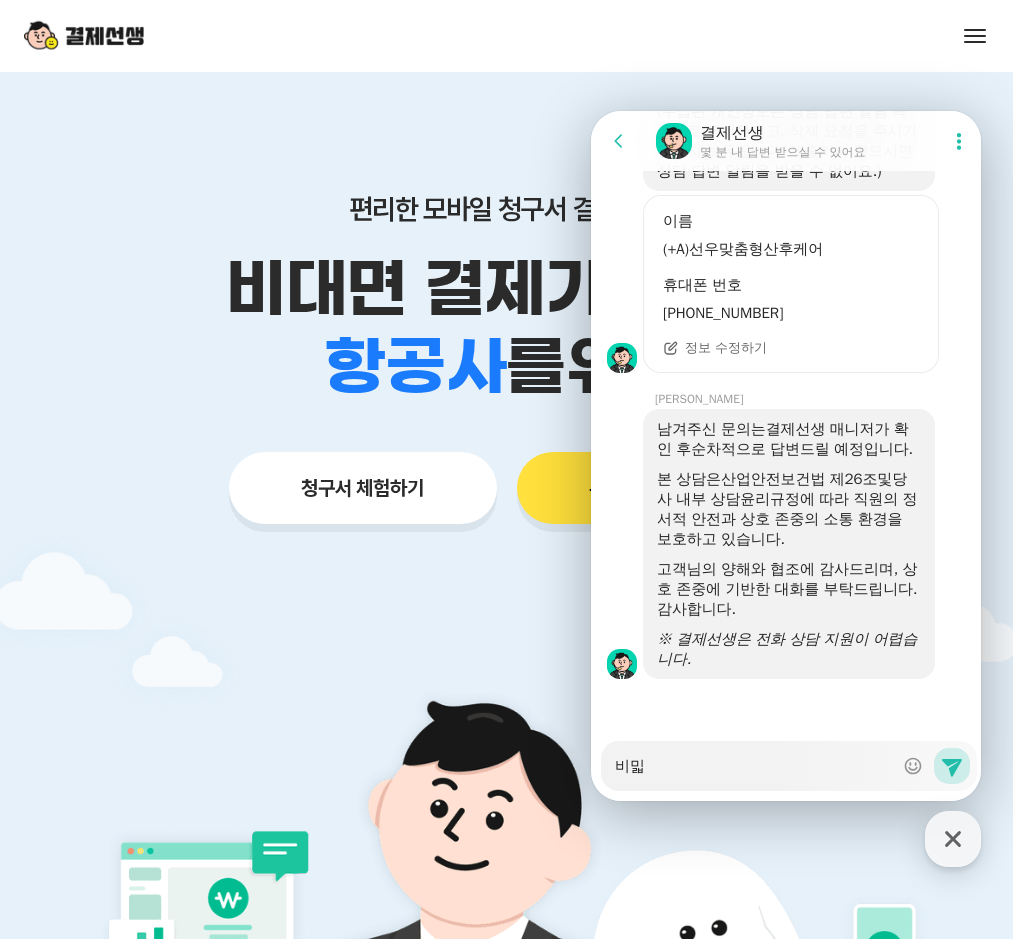 type on "x" 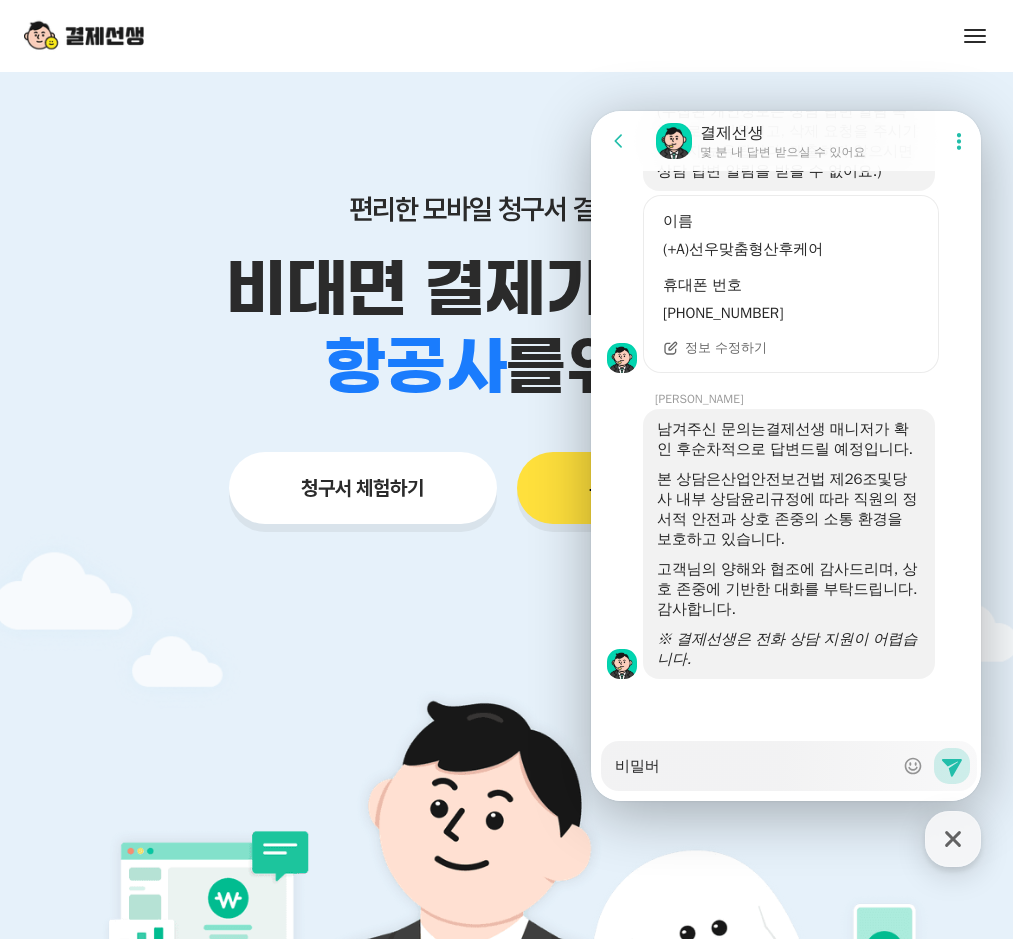 type on "x" 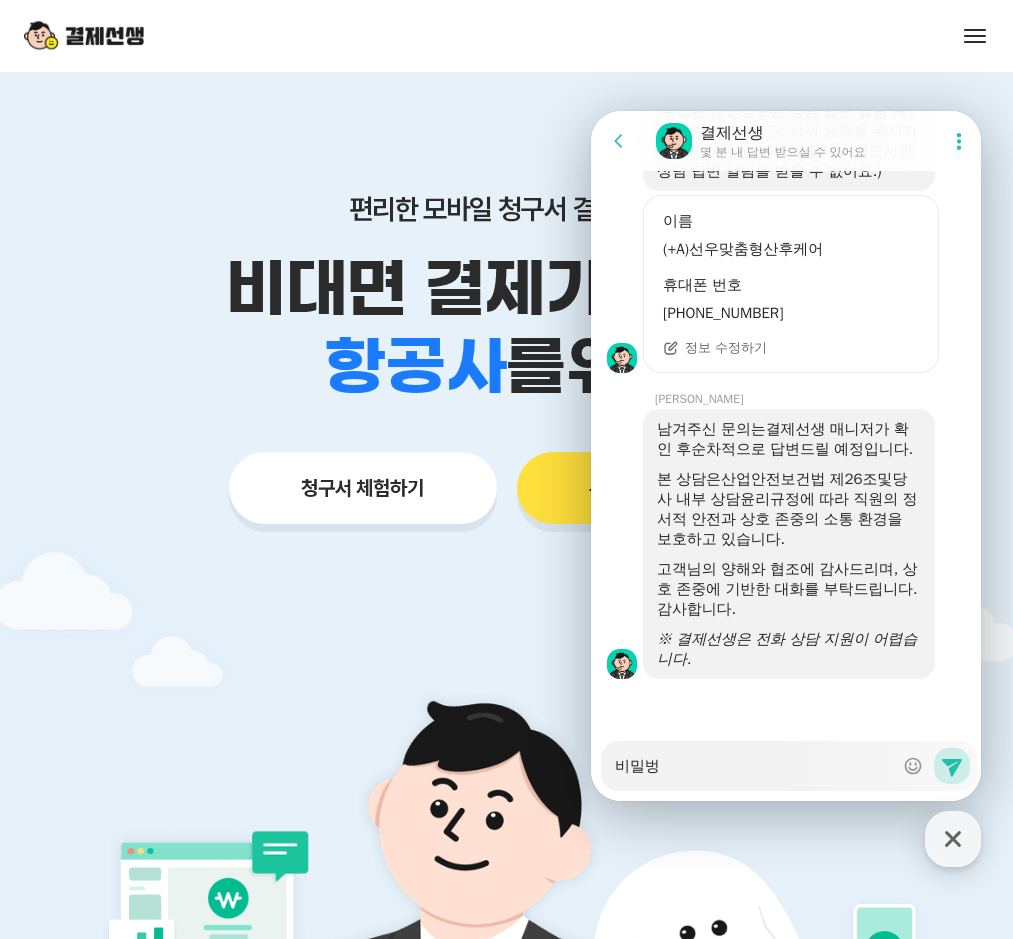 type on "x" 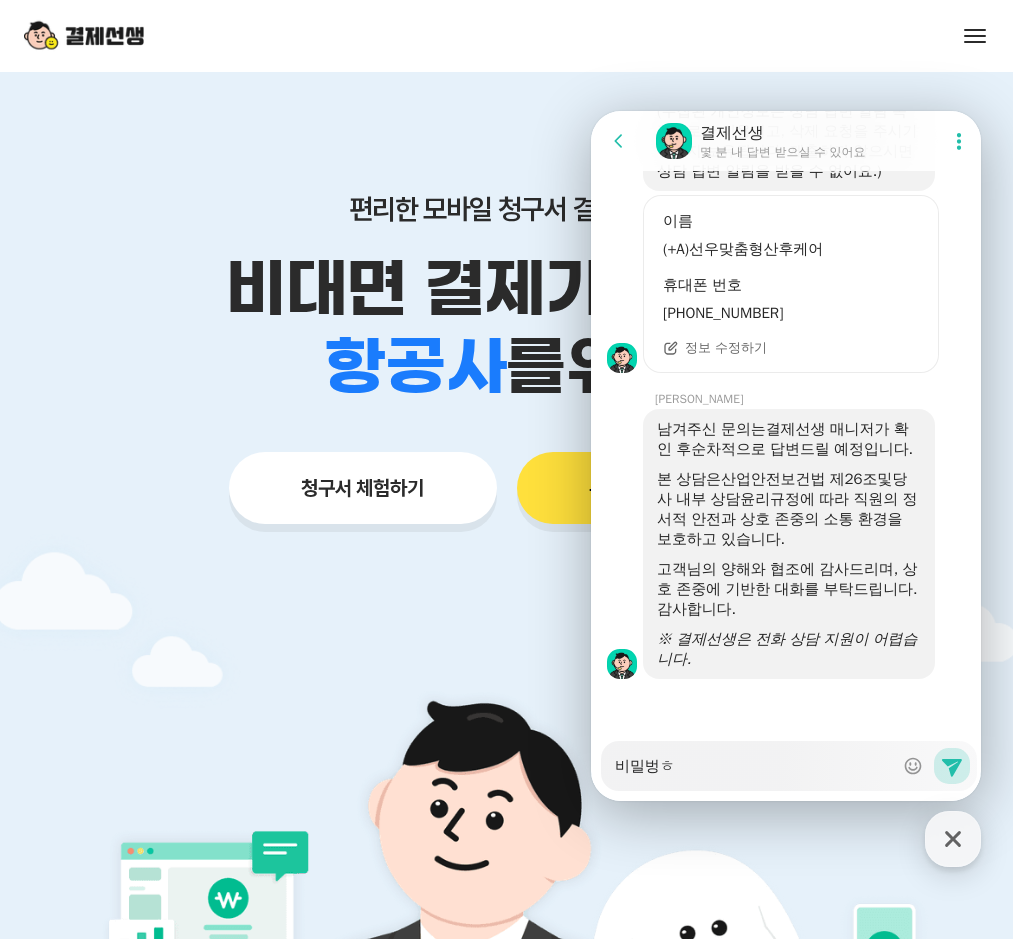 type on "비밀벙호" 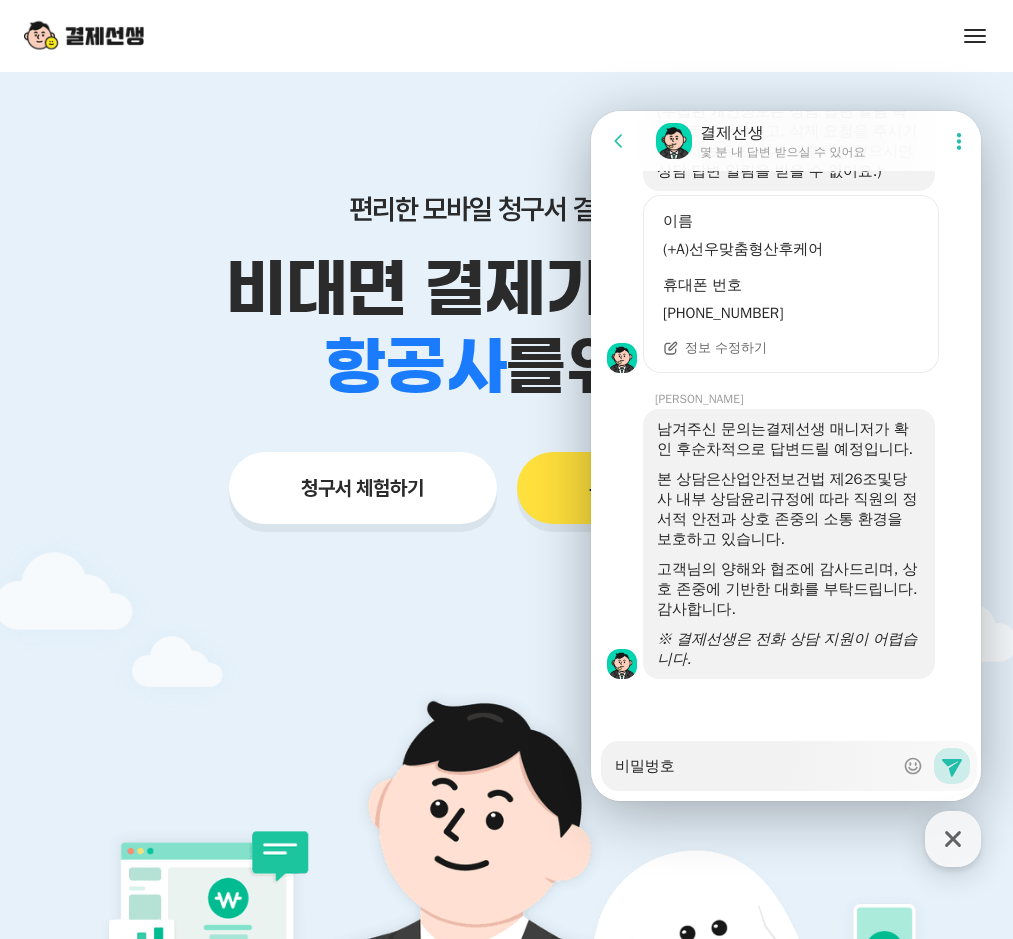 type on "x" 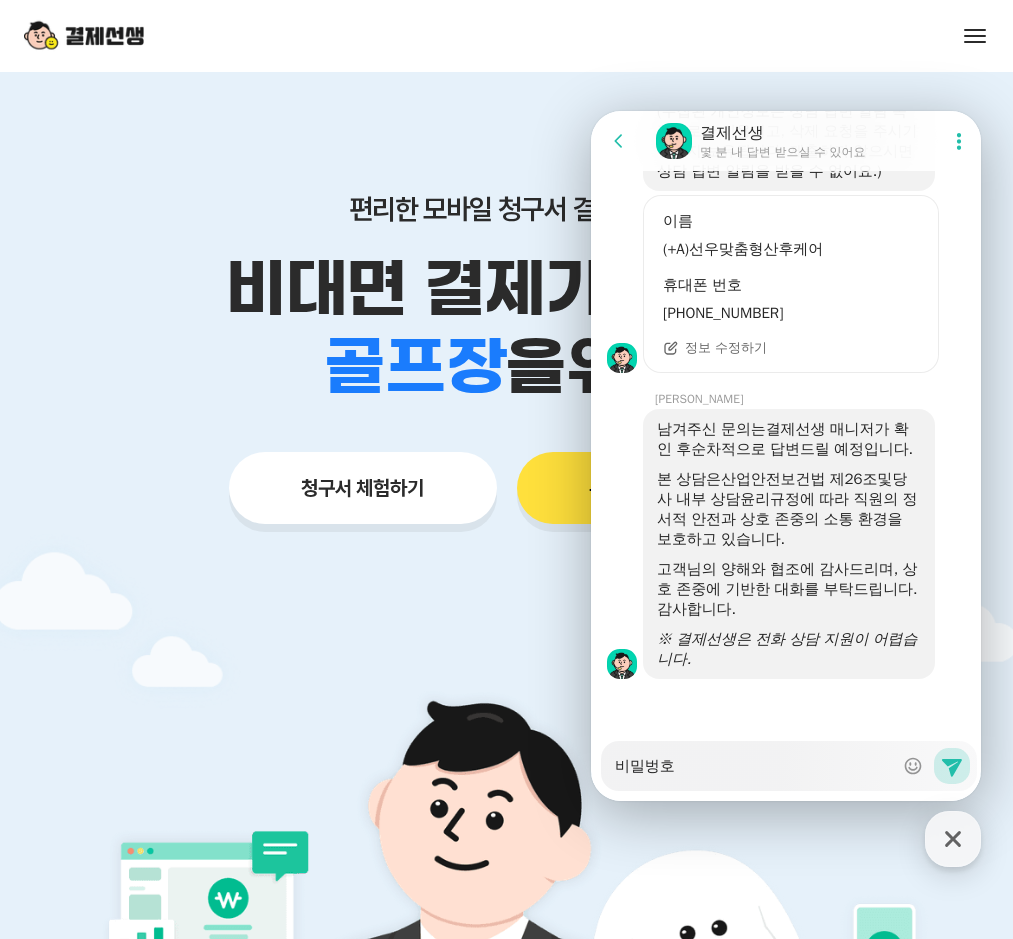 type on "x" 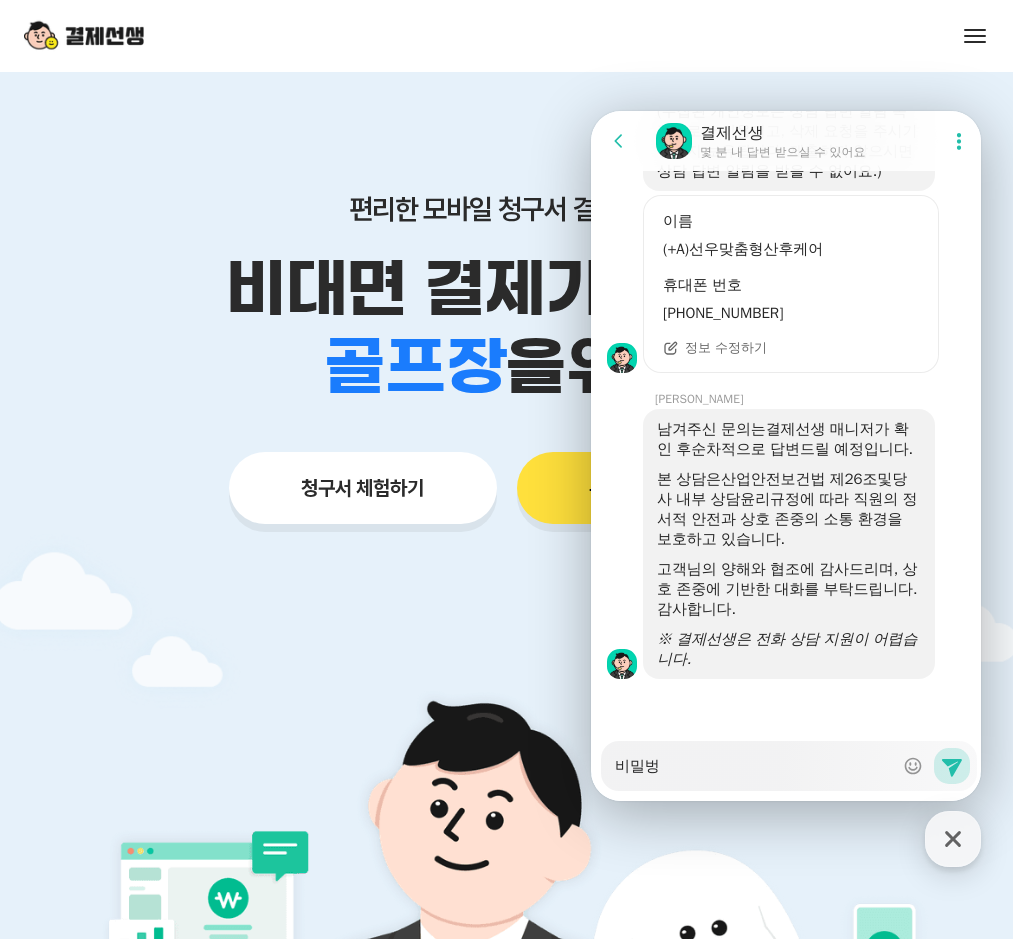 type on "x" 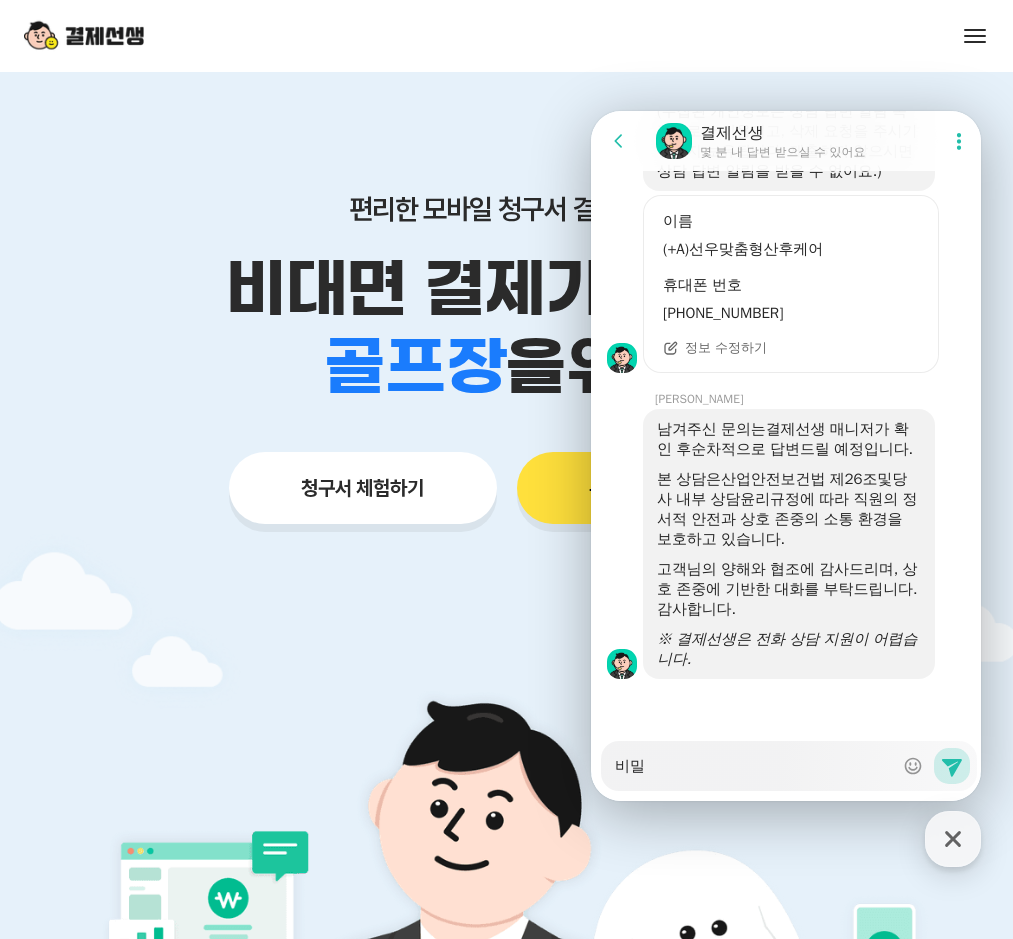 type on "x" 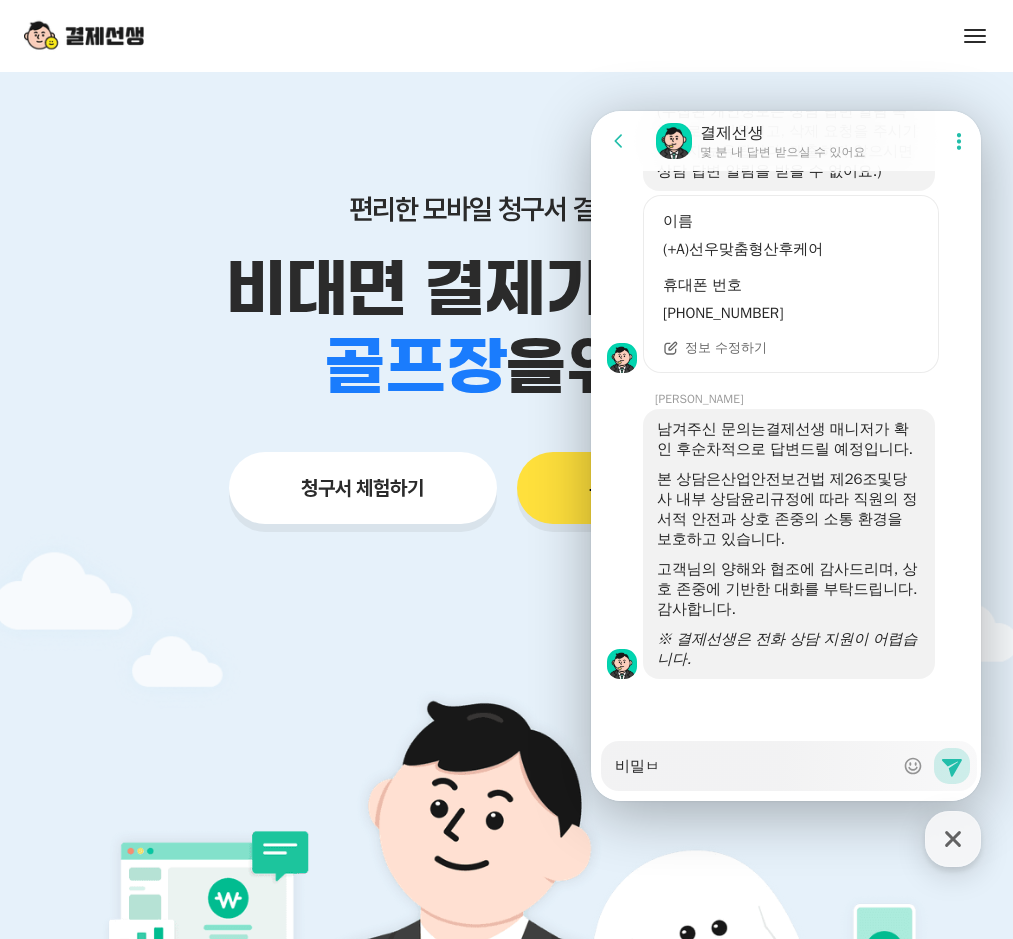 type on "x" 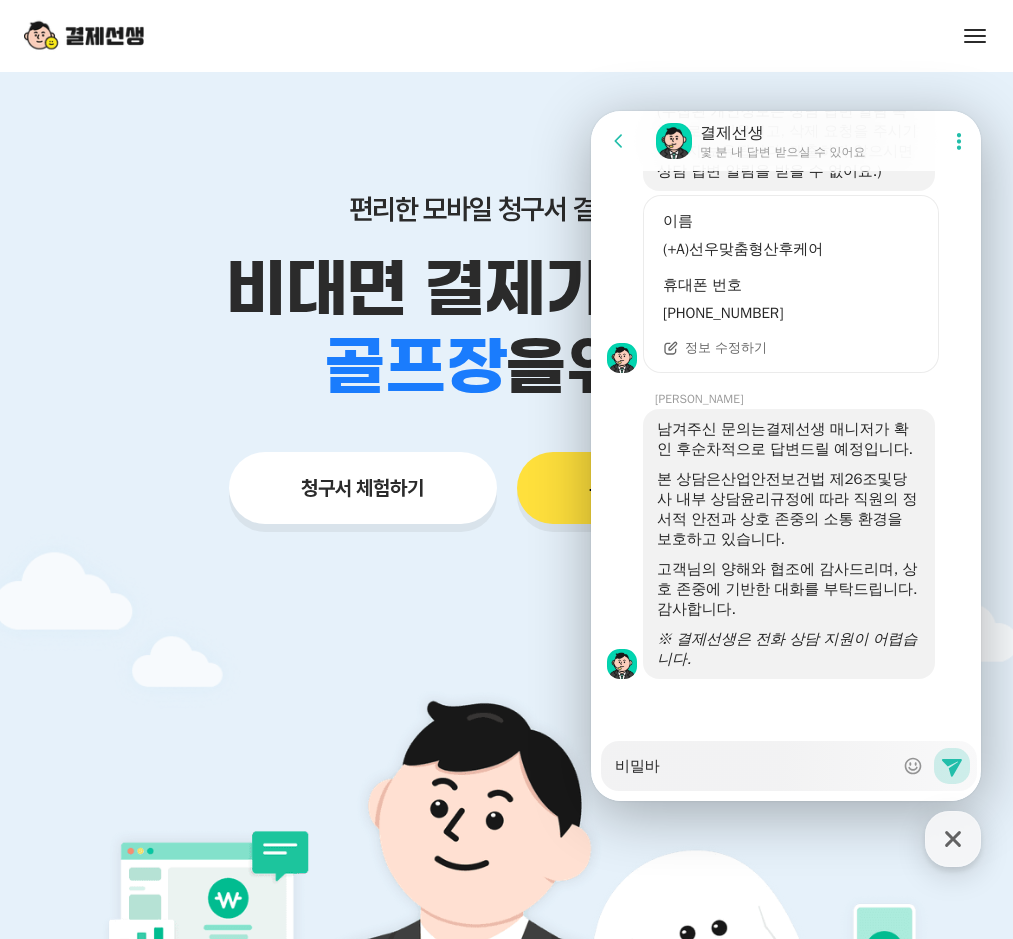 type on "x" 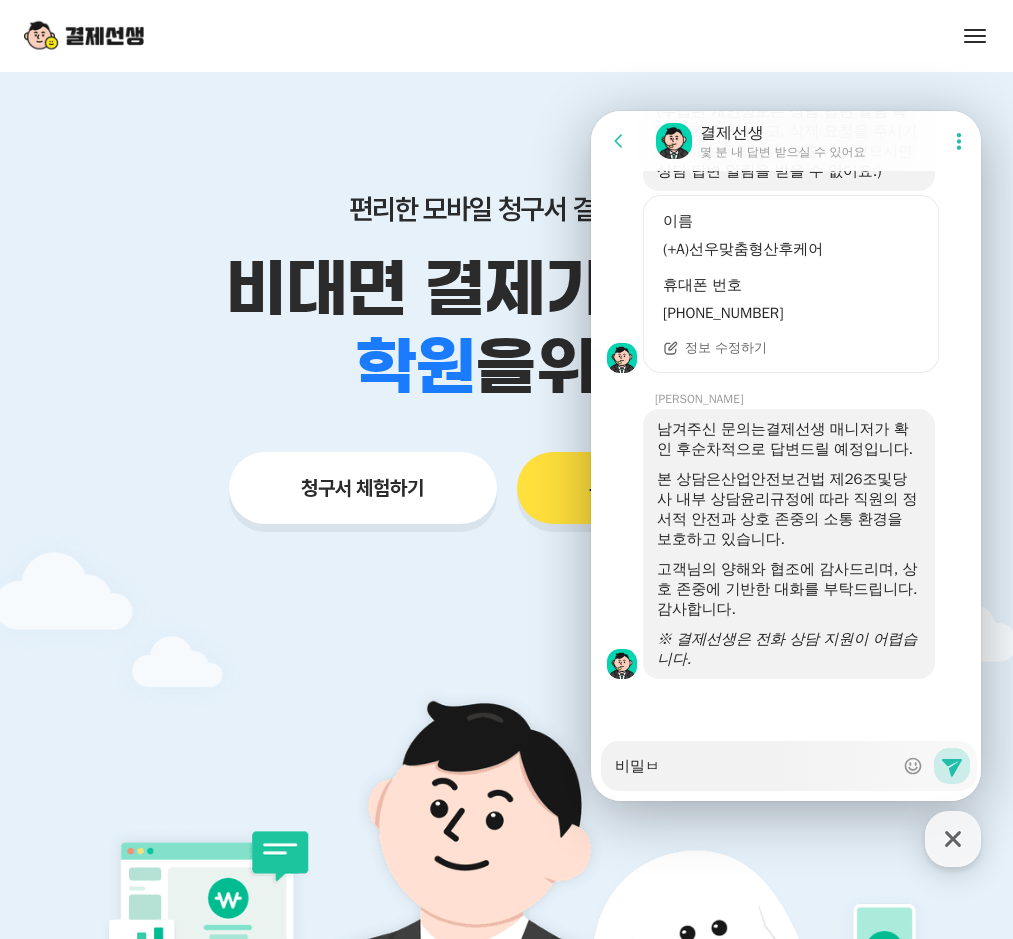 type on "x" 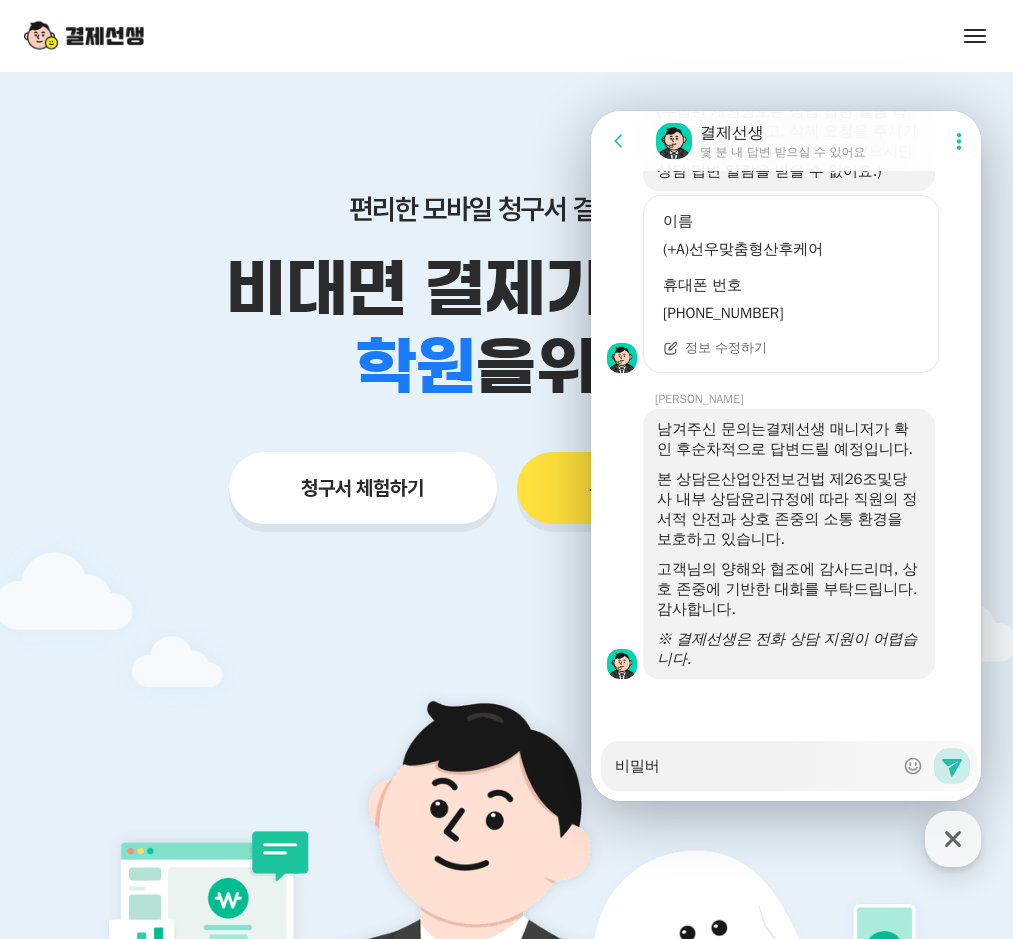 type on "x" 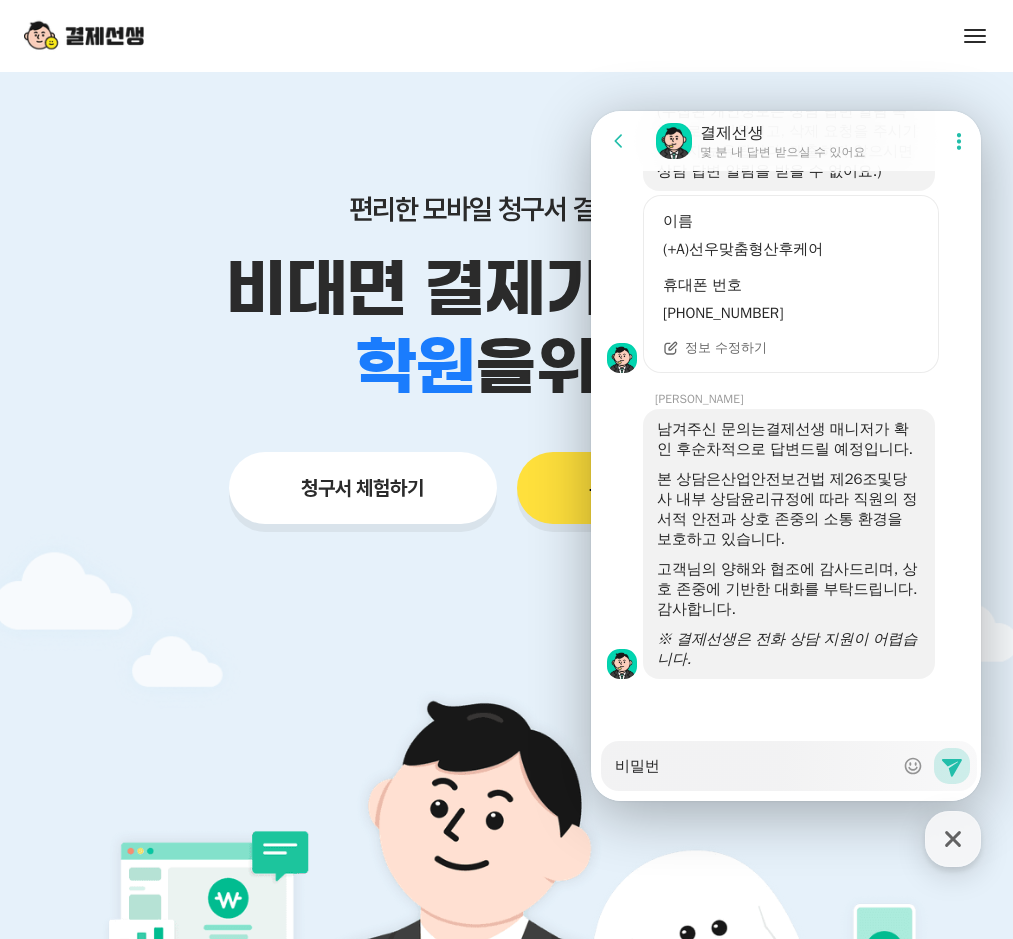 type on "x" 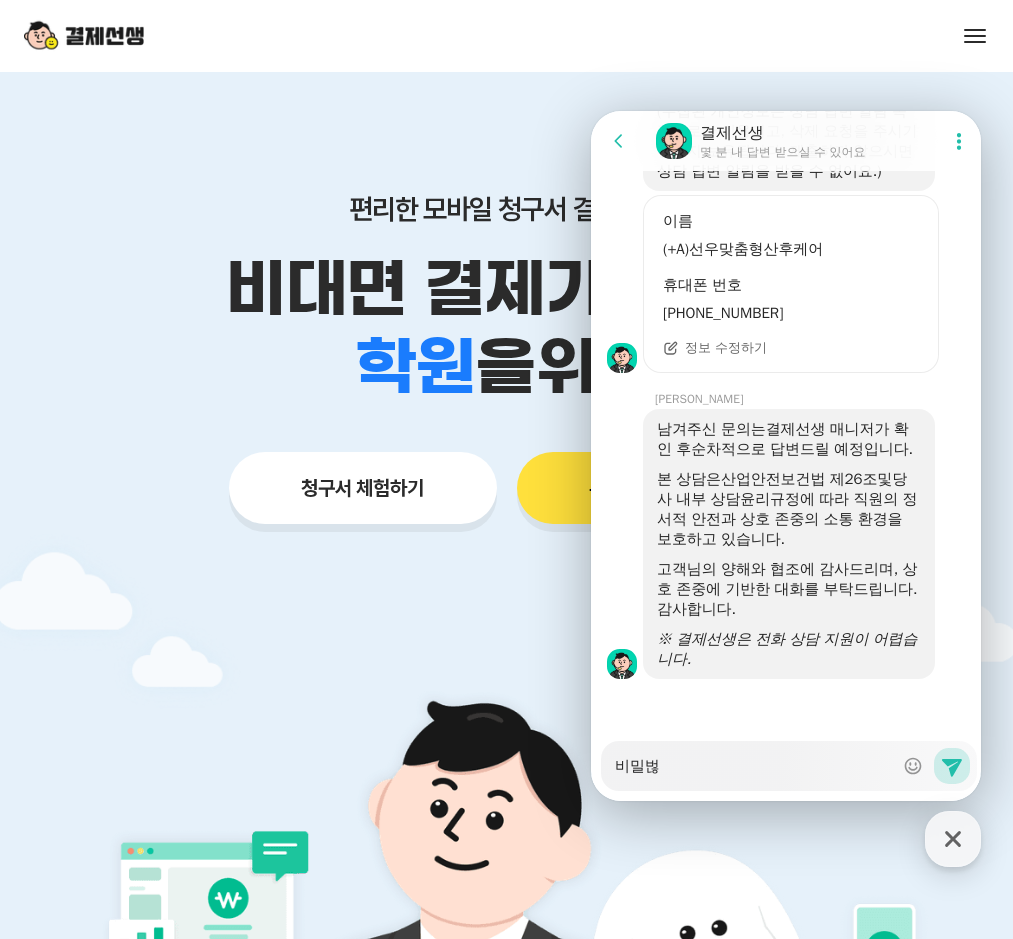 type on "x" 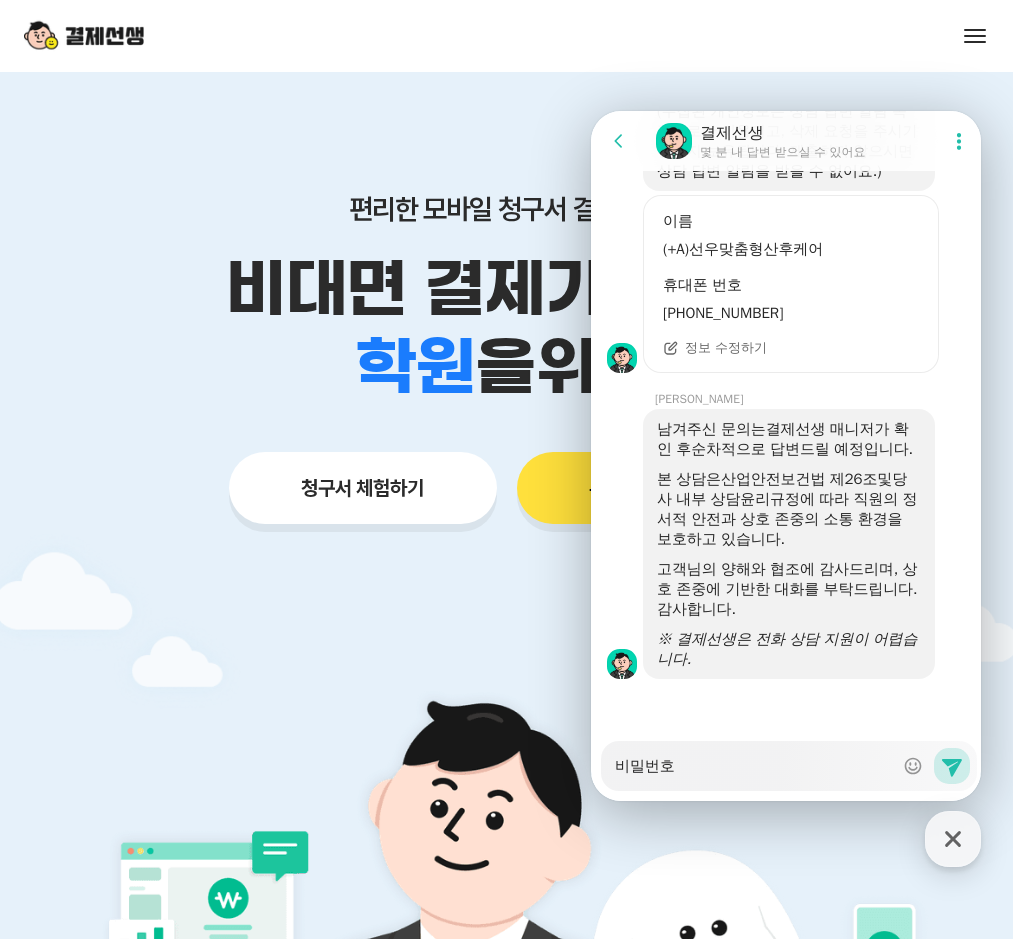 type on "비밀번호" 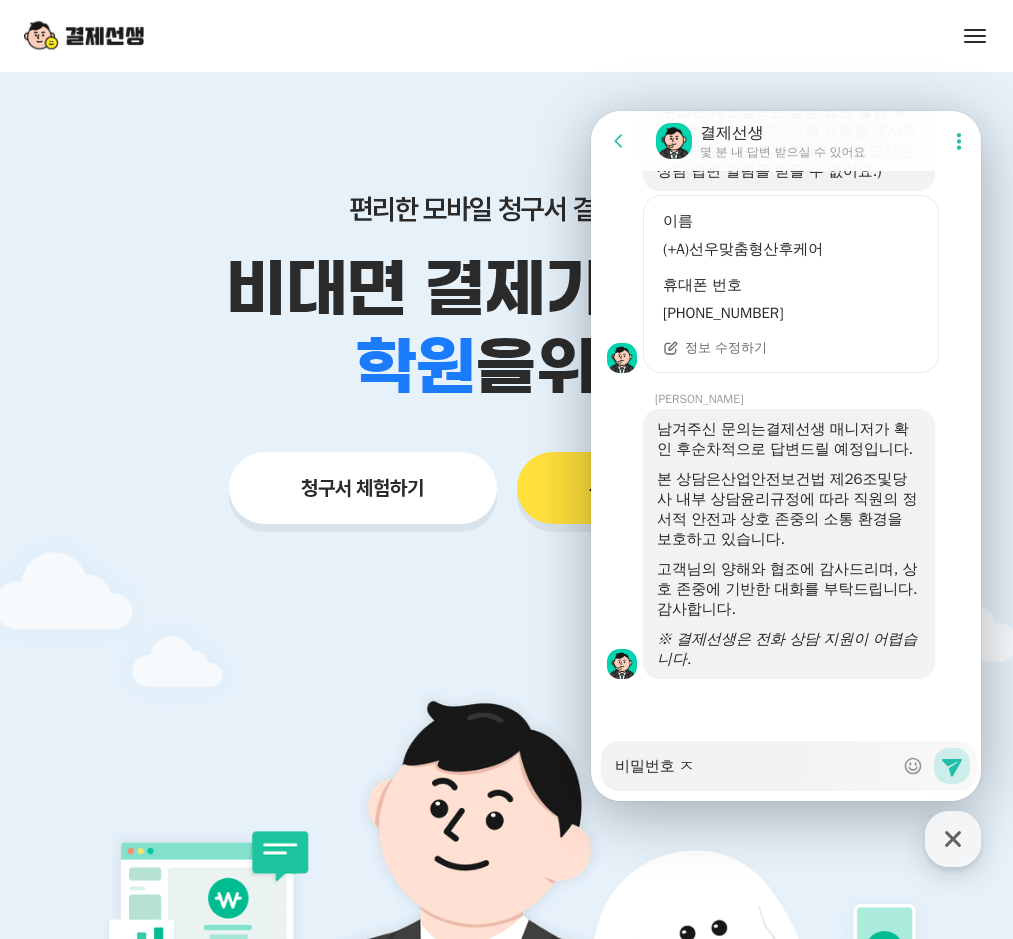 type on "x" 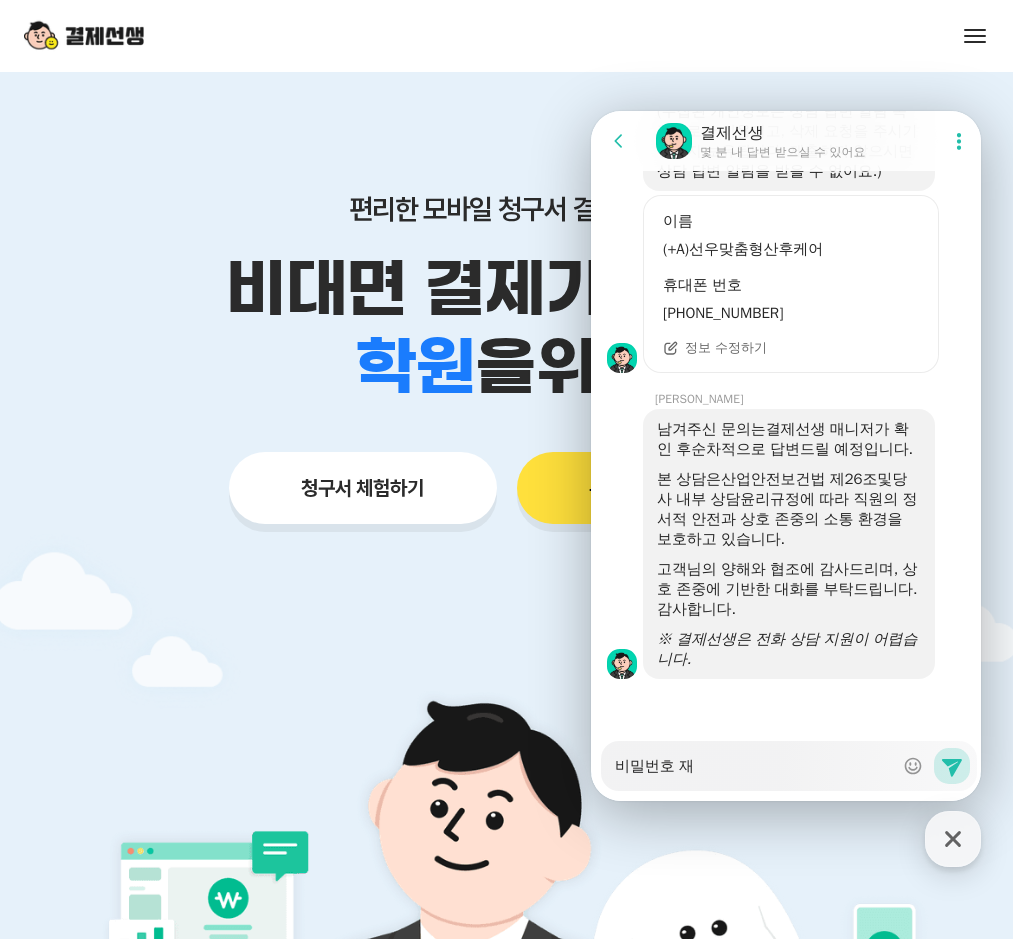 type on "x" 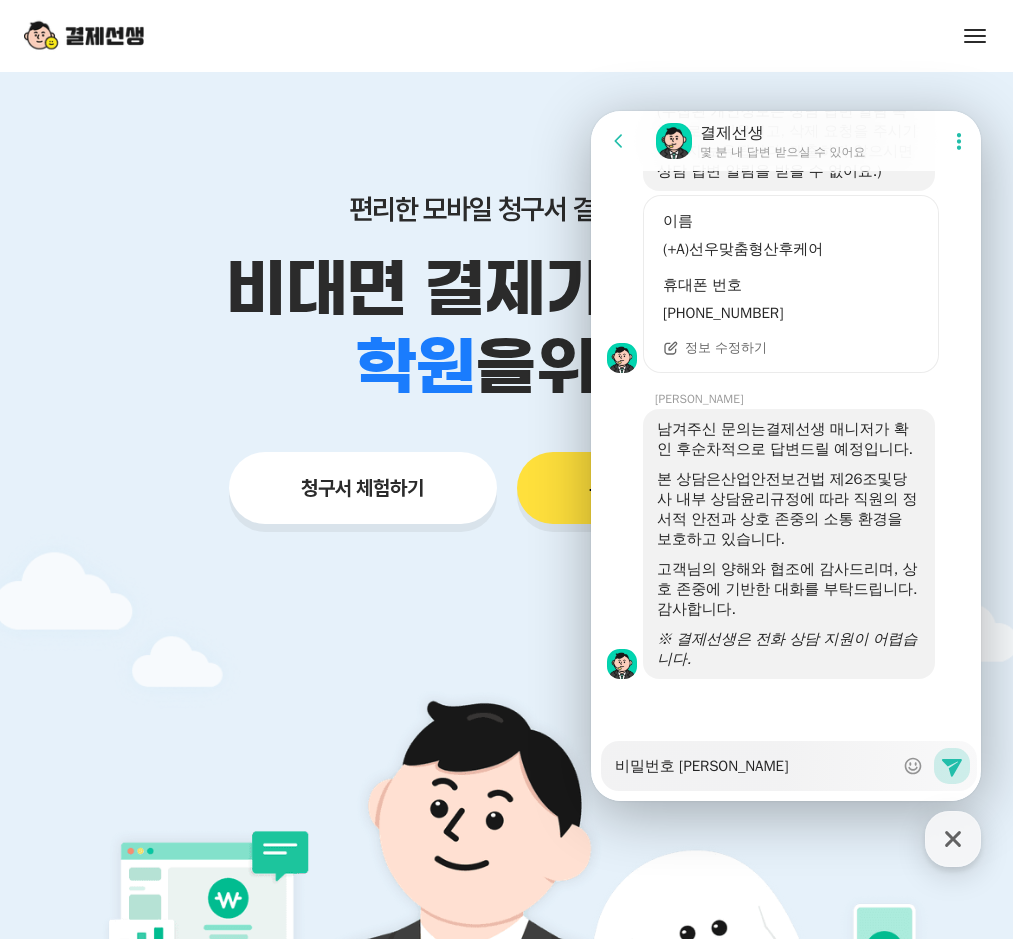 type on "x" 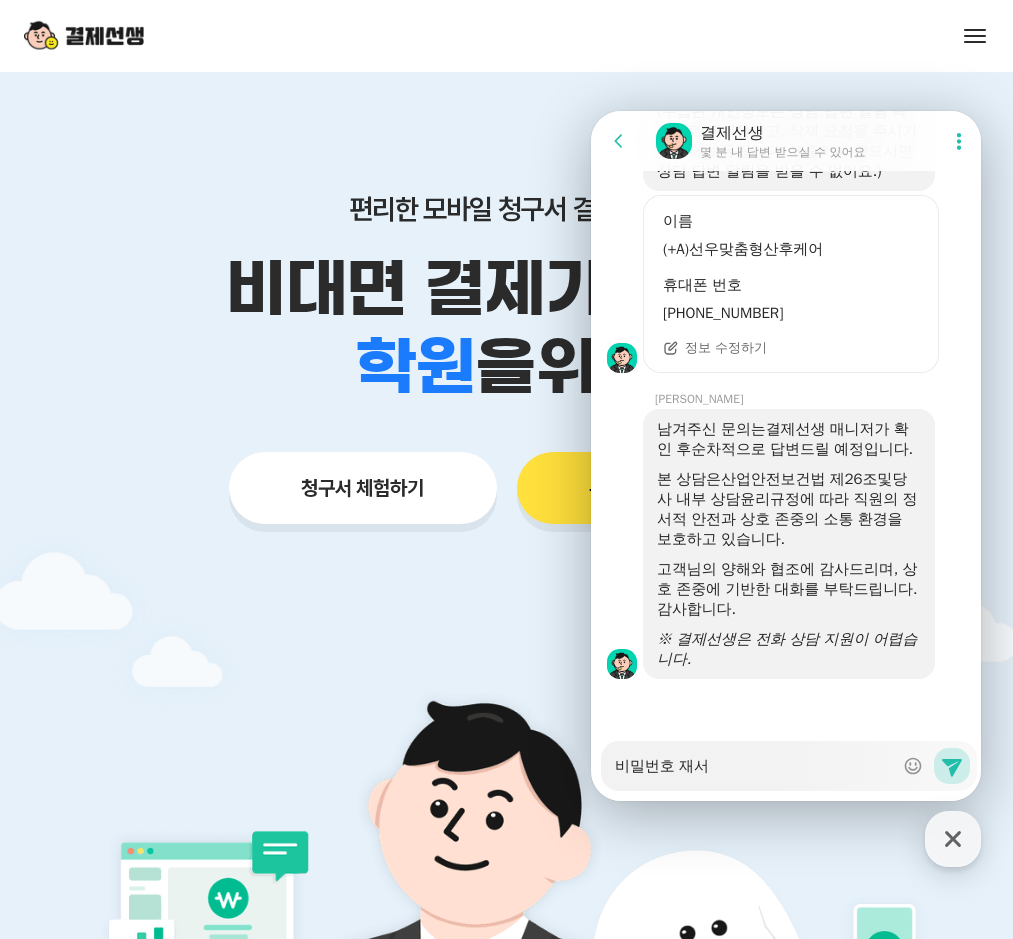 type on "x" 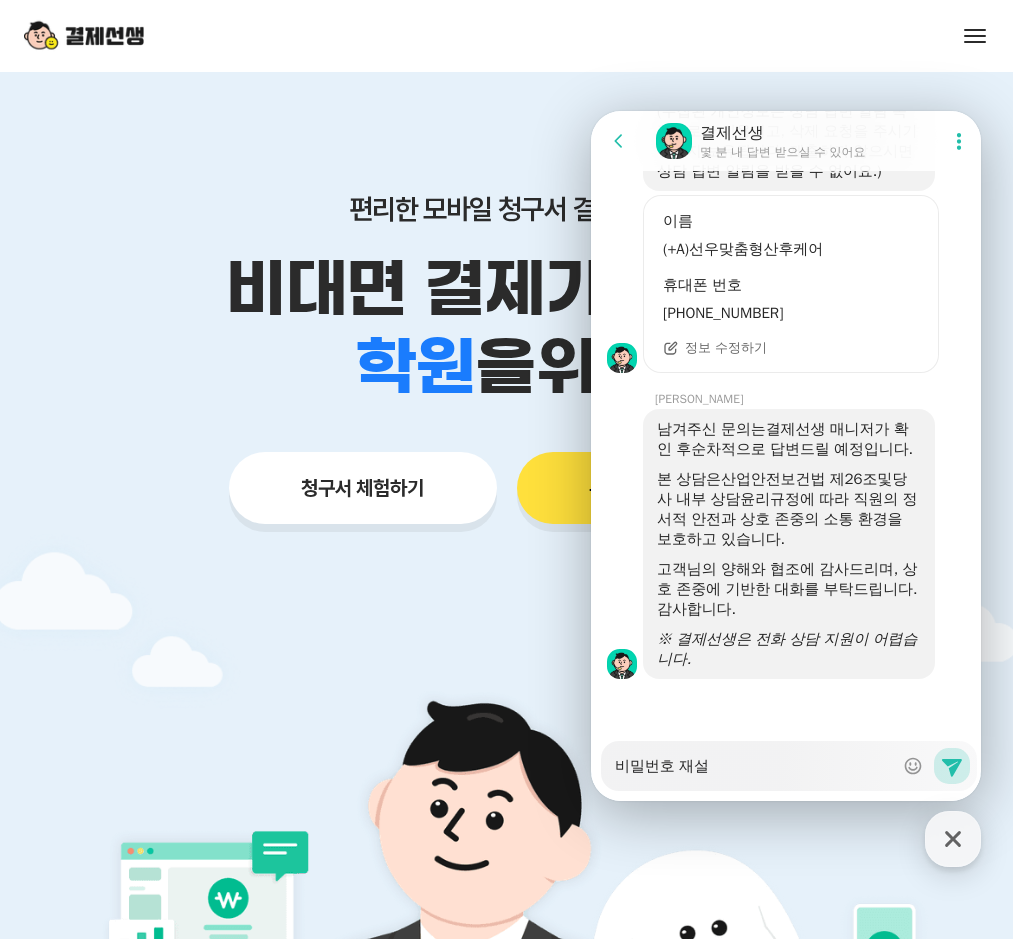 type on "x" 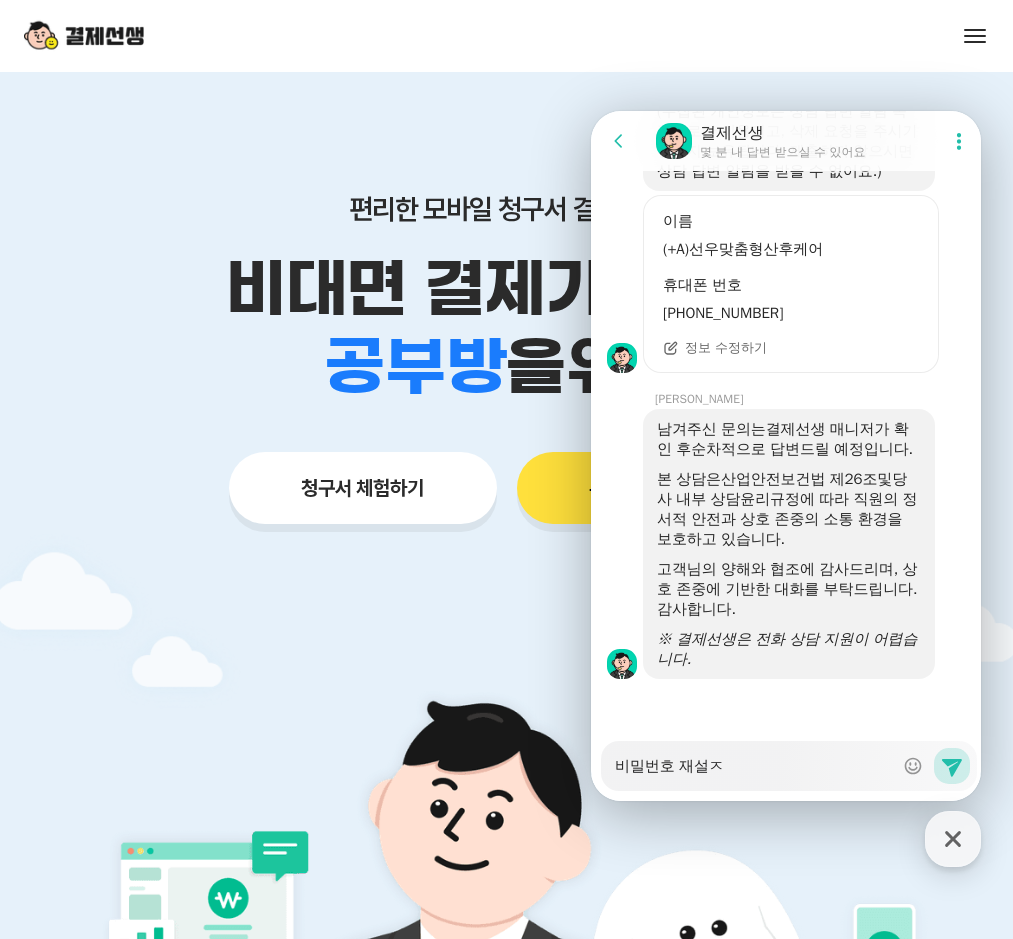 type on "x" 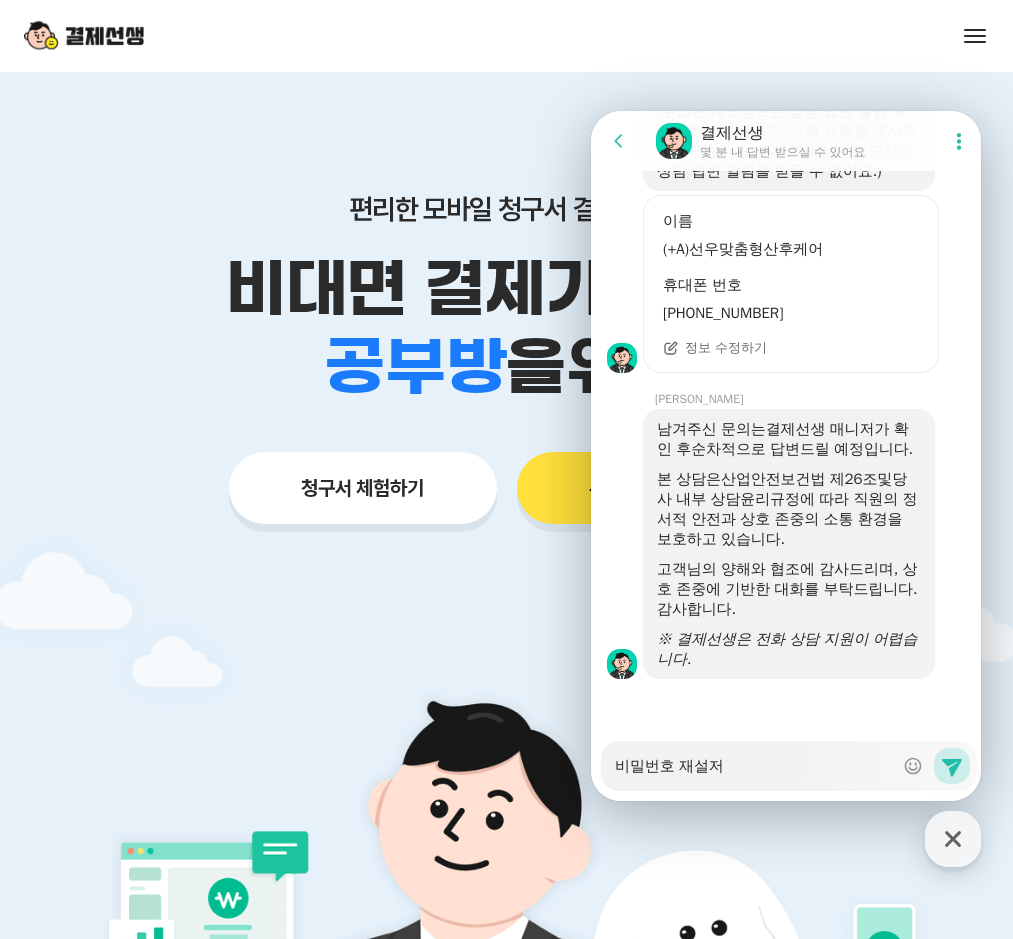 type on "비밀번호 재설정" 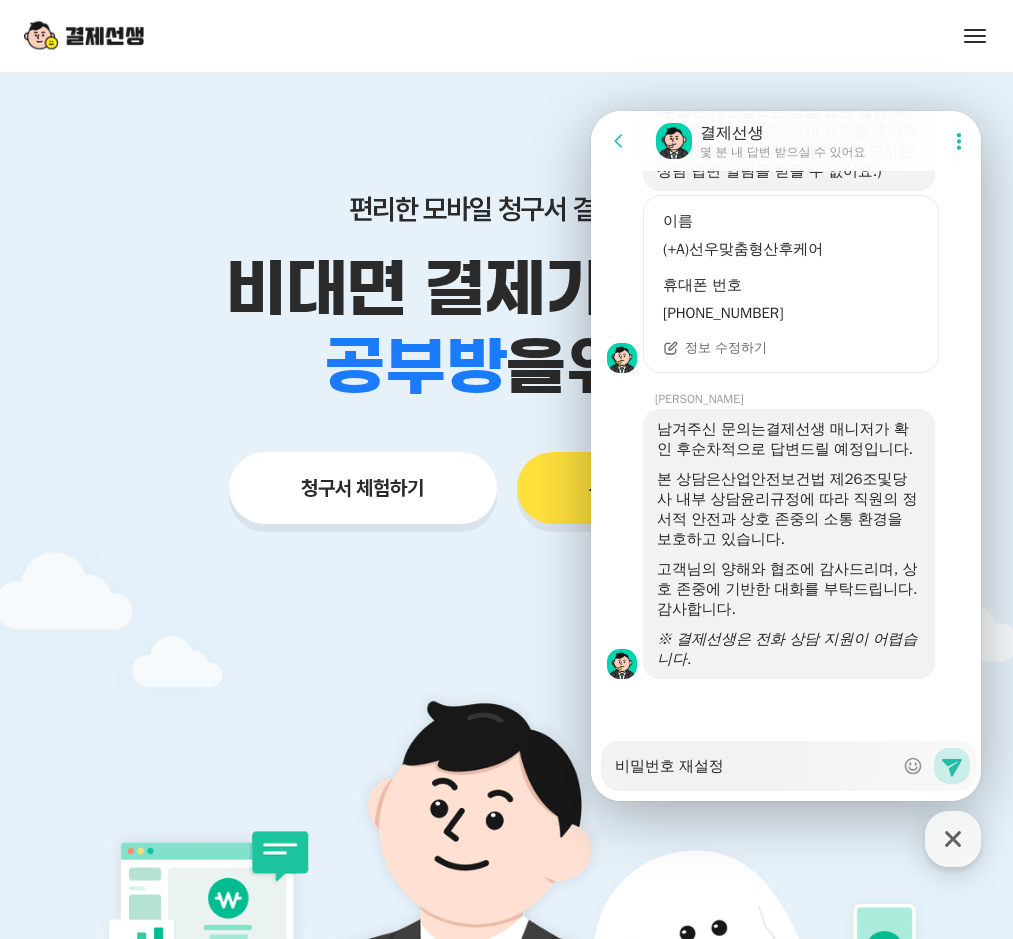 type on "x" 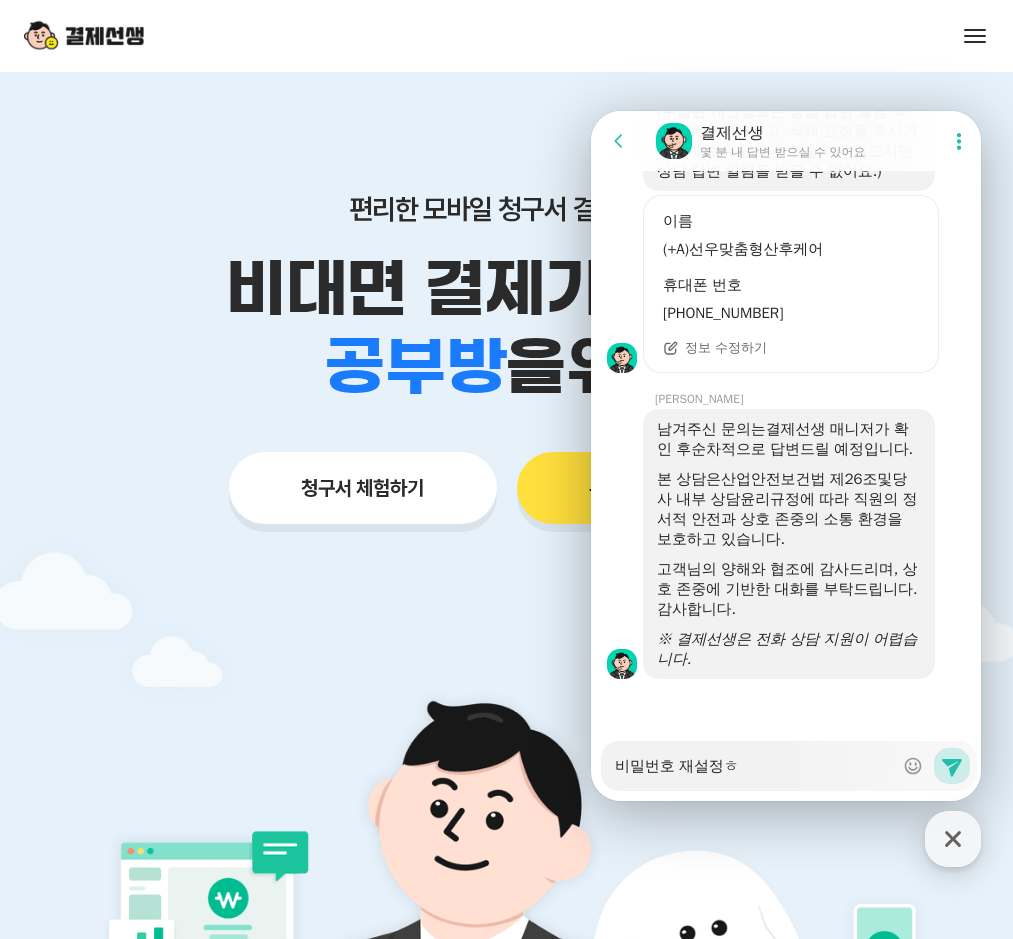 type on "x" 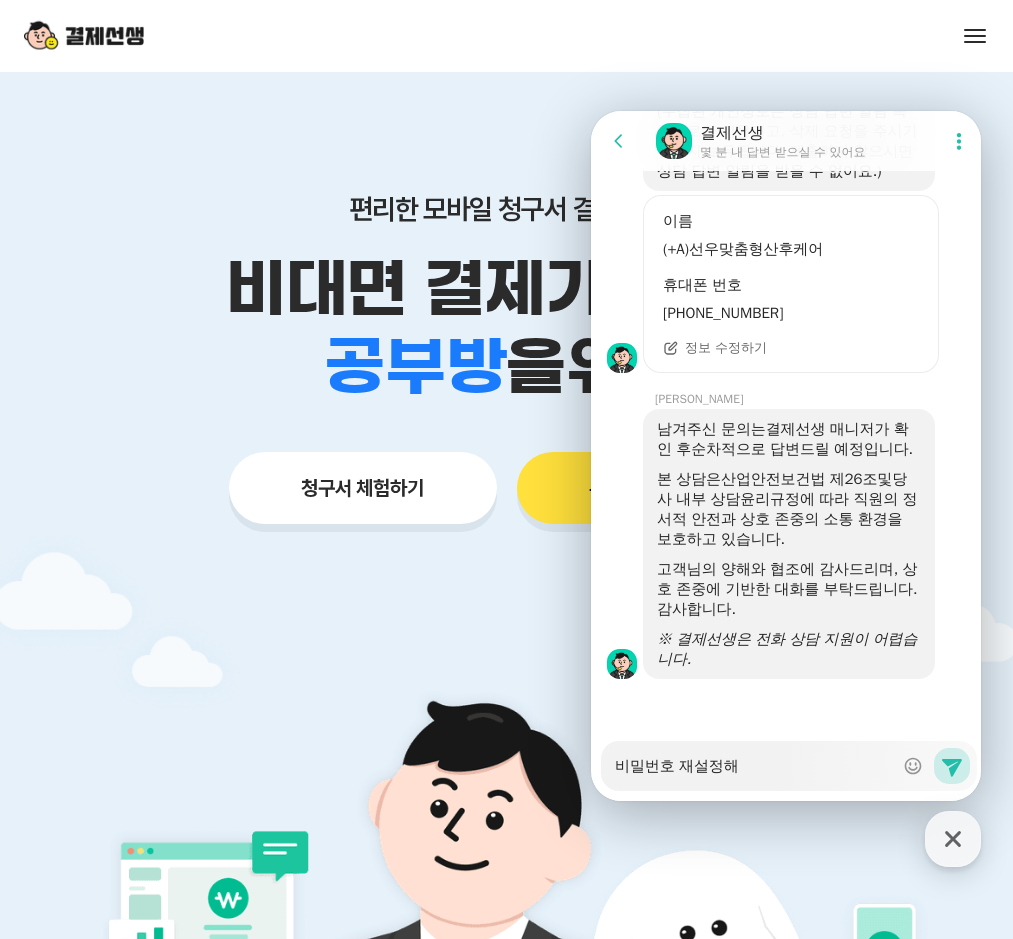 type on "x" 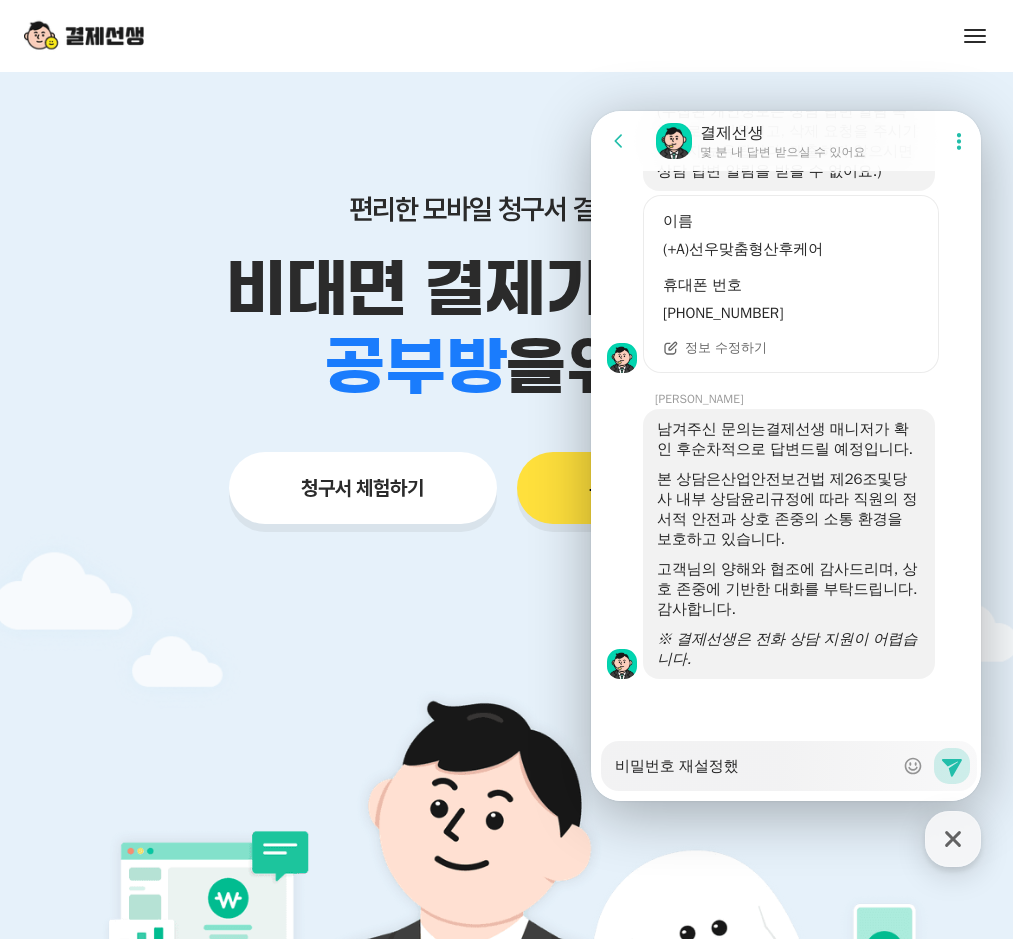 type on "x" 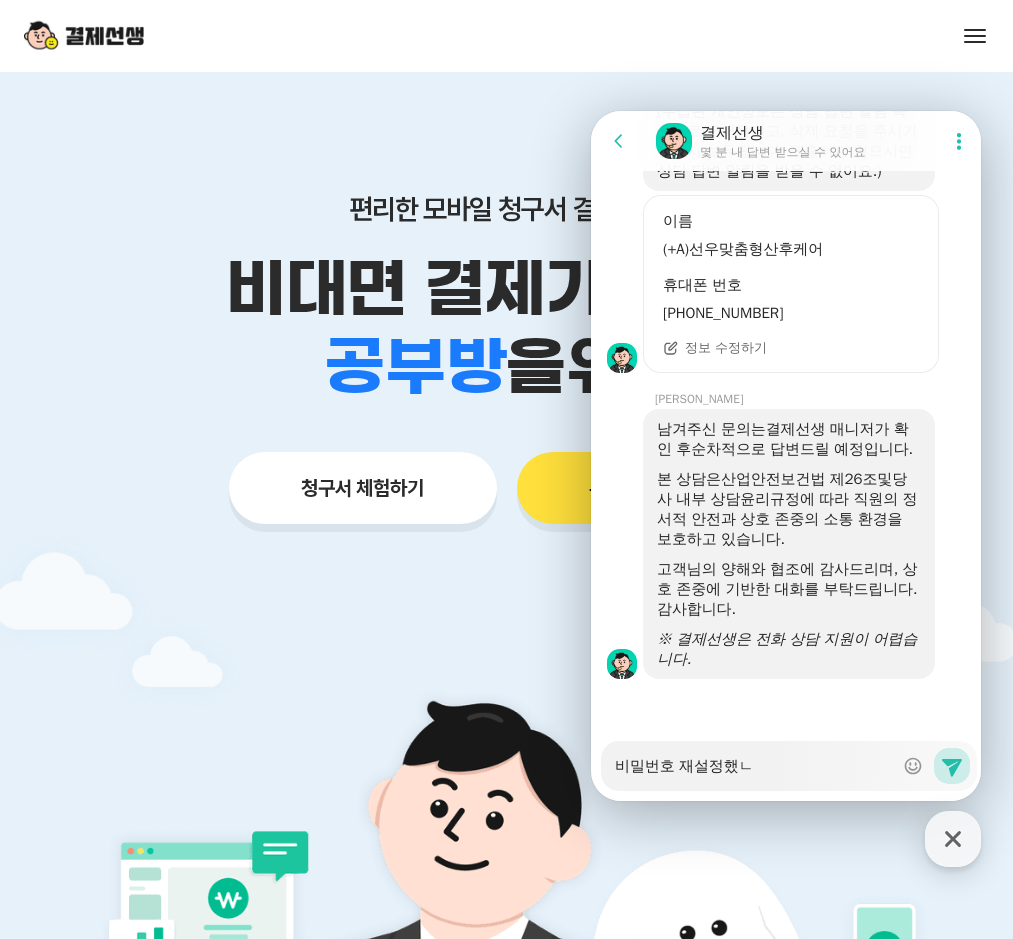 type on "x" 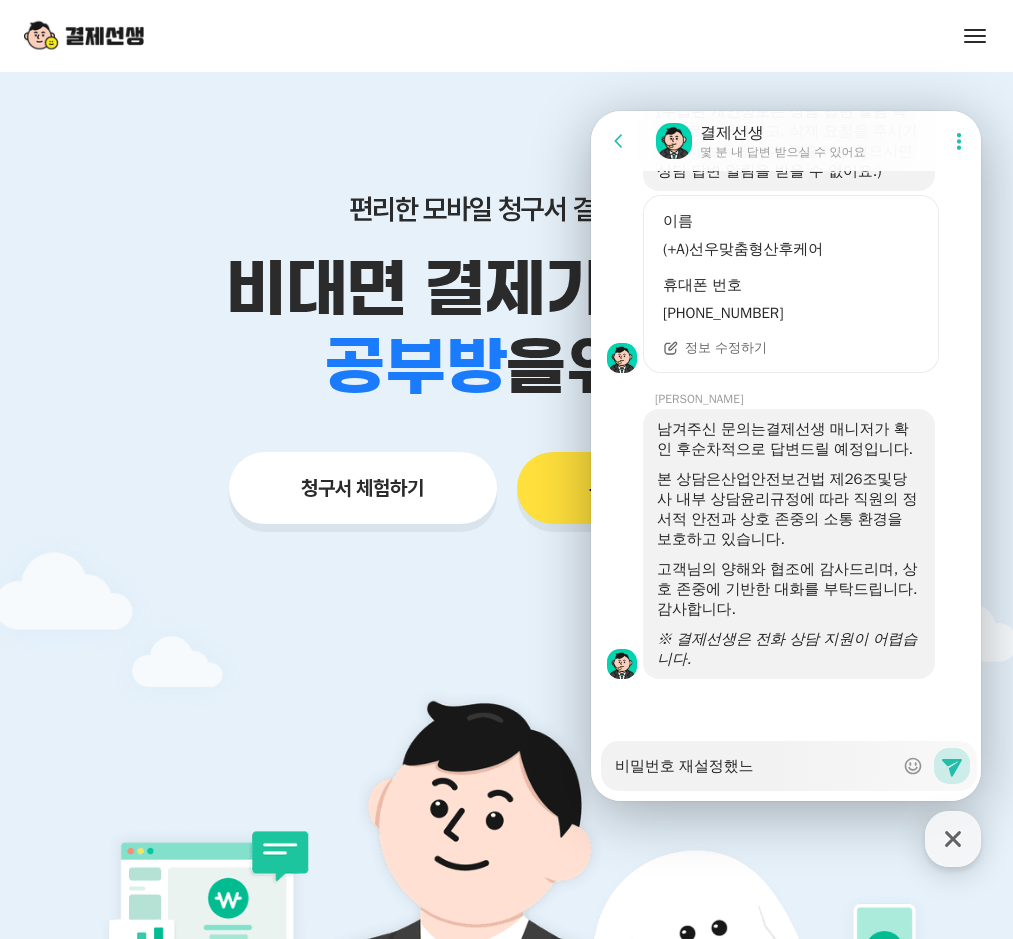 type on "비밀번호 재설정했는" 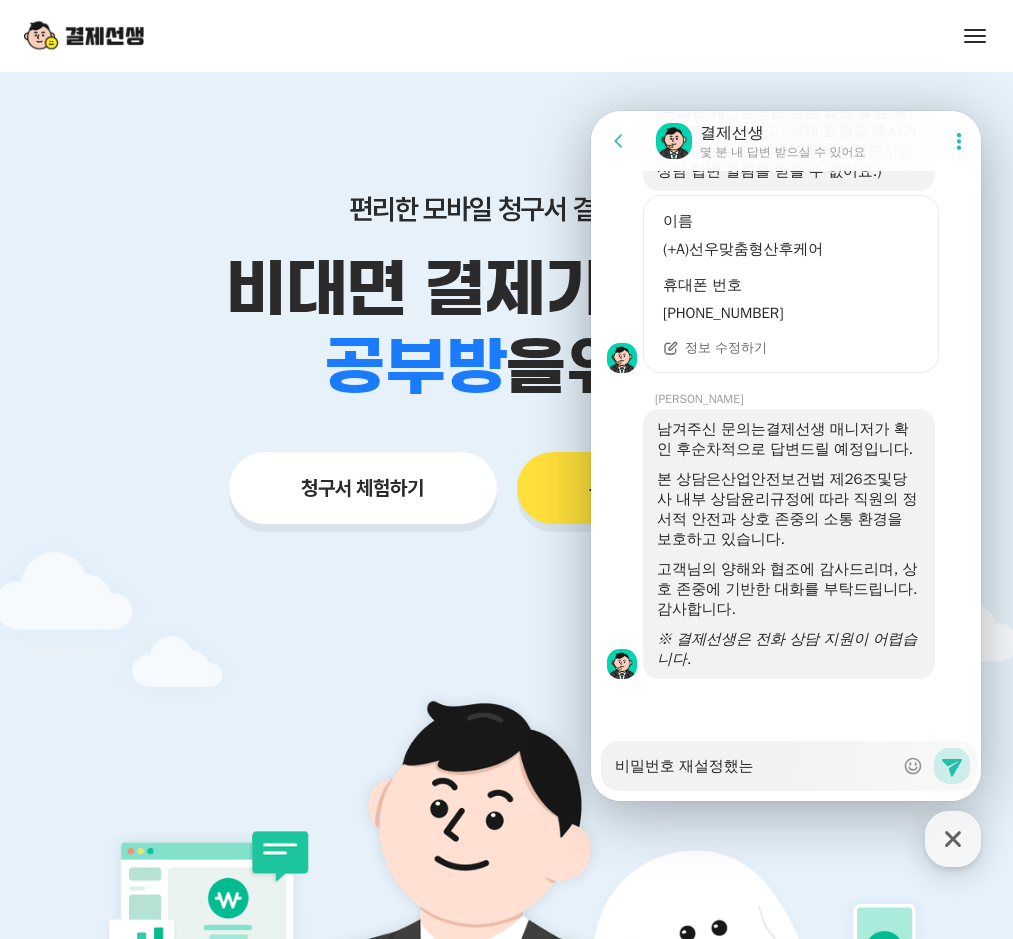 type on "x" 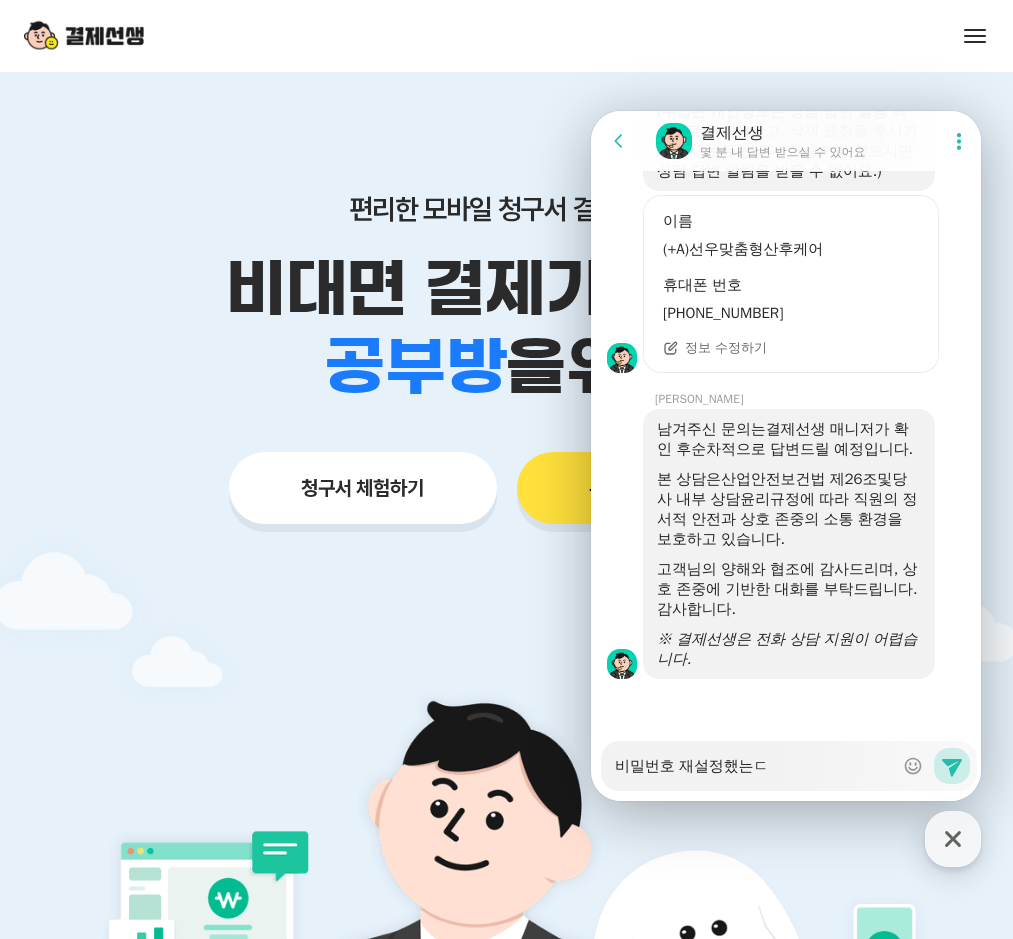 type on "비밀번호 재설정했는데" 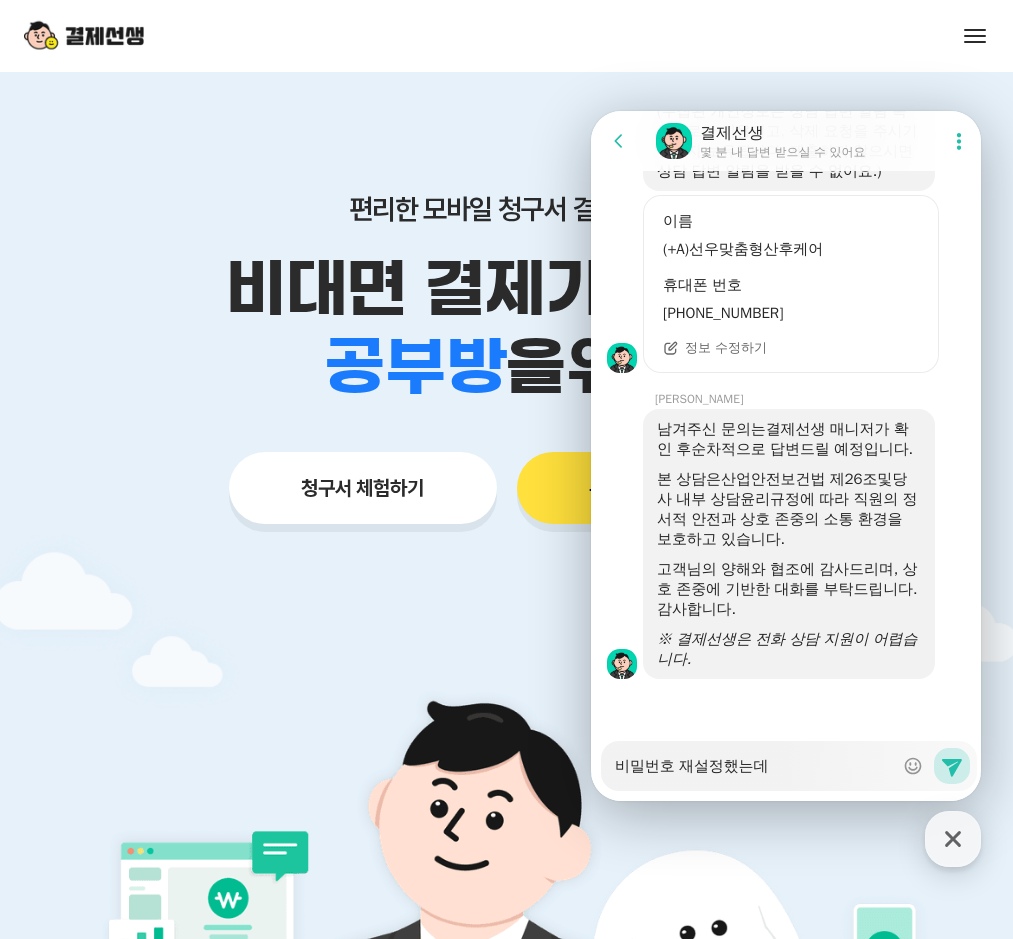 type on "x" 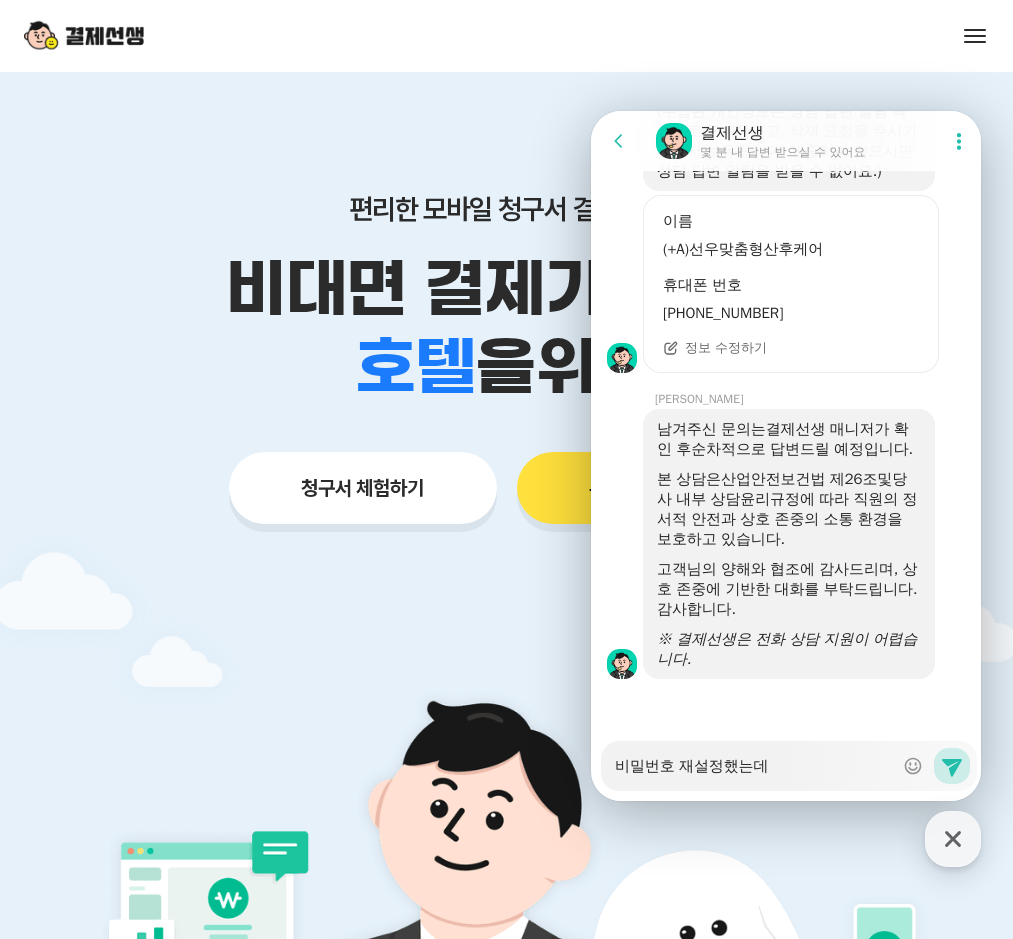 type on "x" 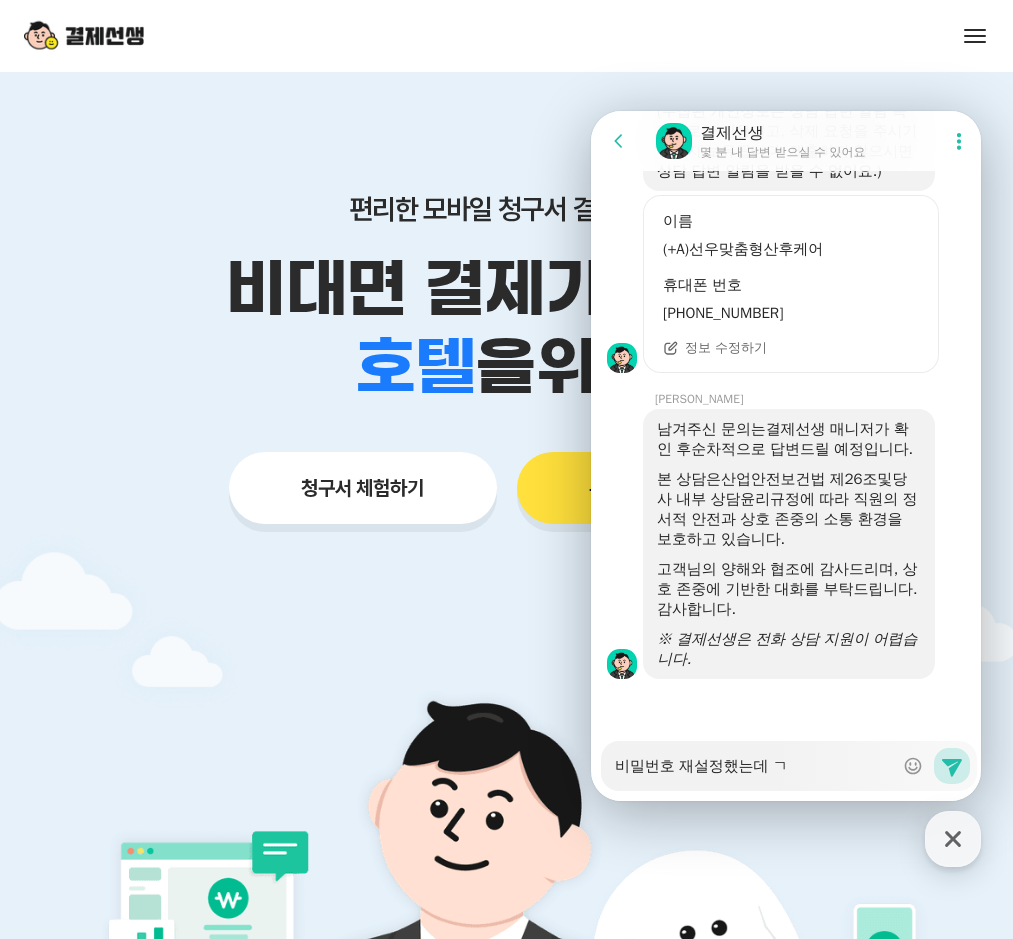 type on "x" 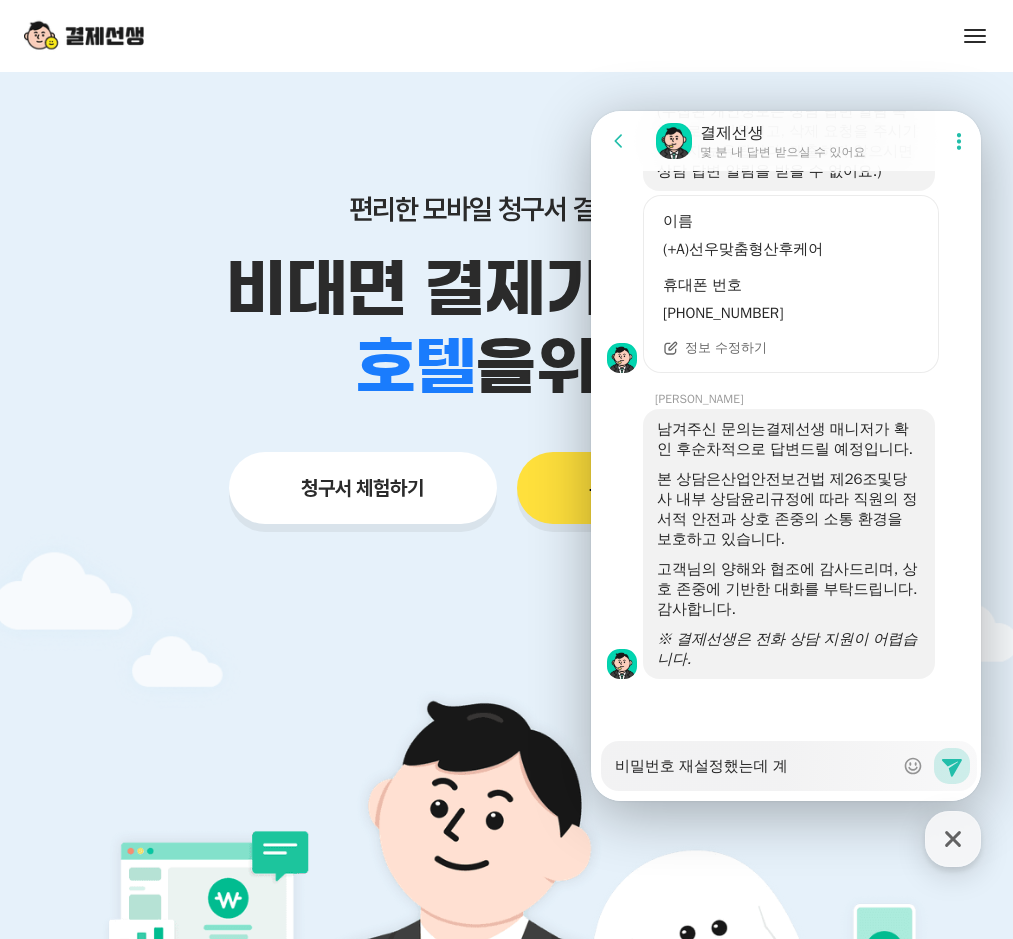type on "x" 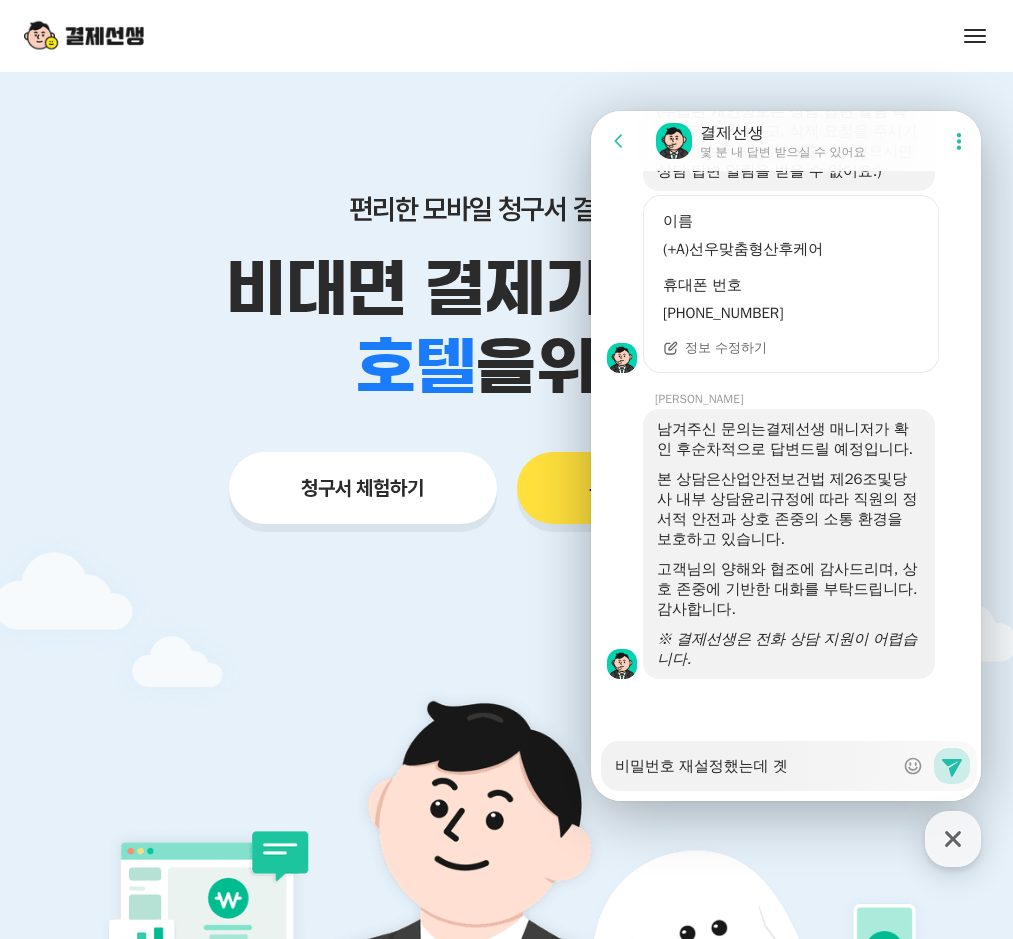 type on "x" 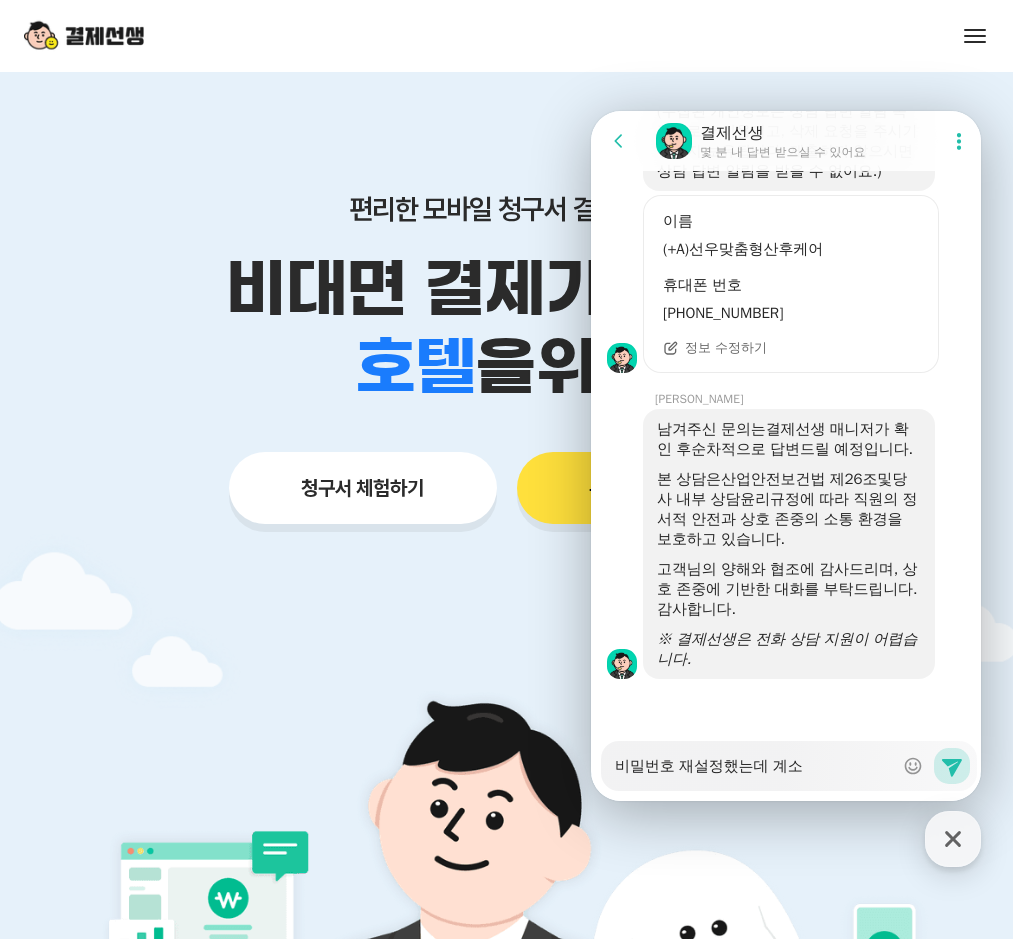 type on "x" 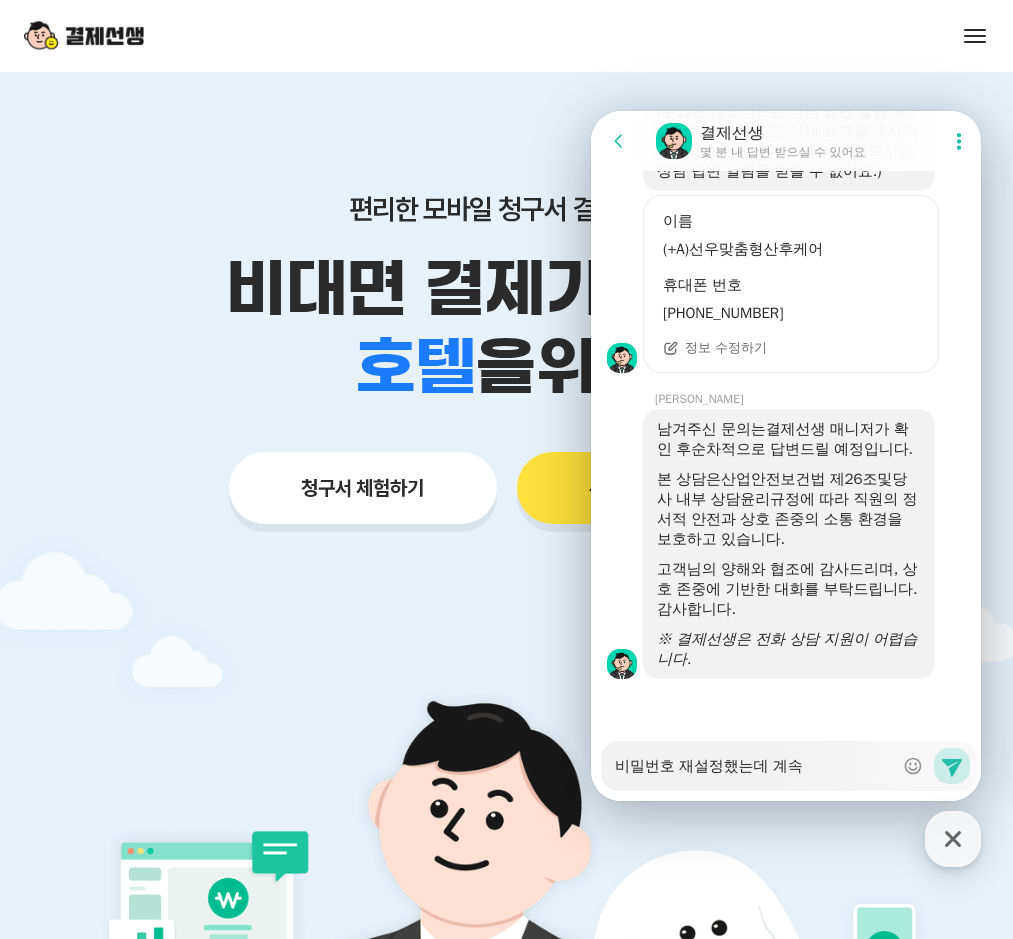 type on "x" 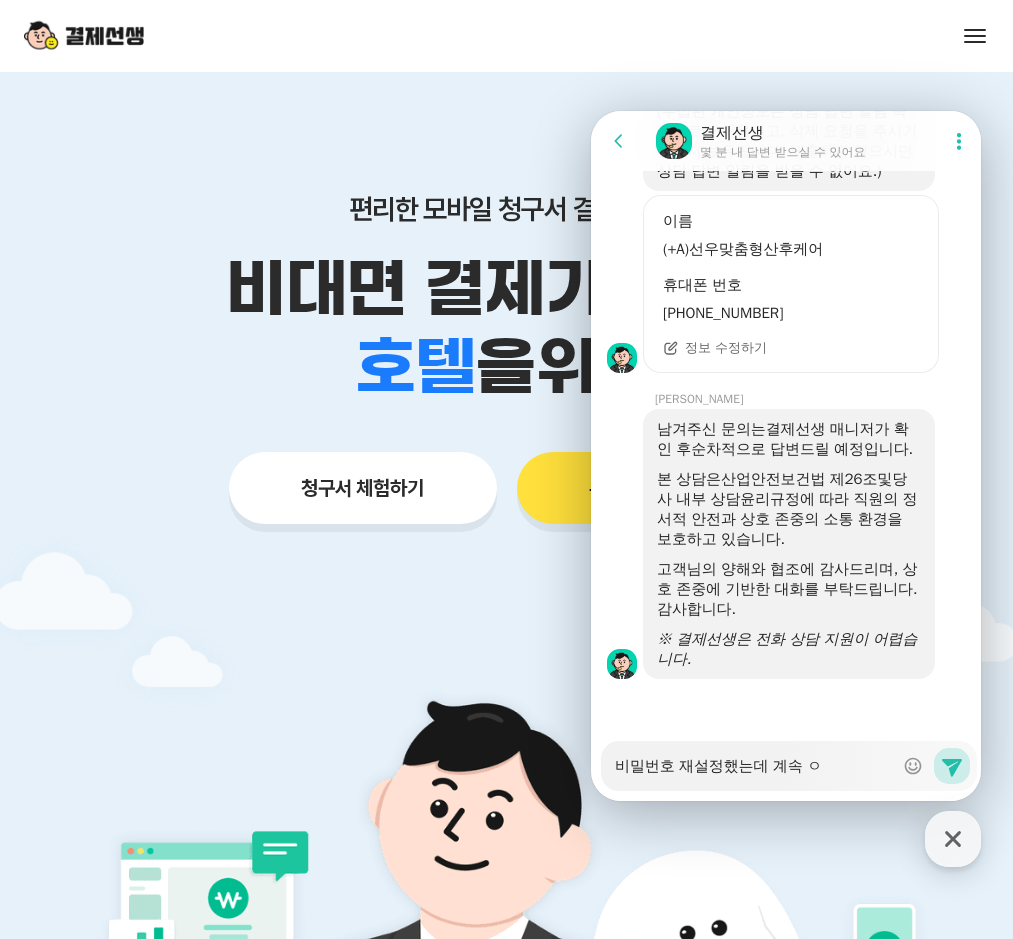 type on "x" 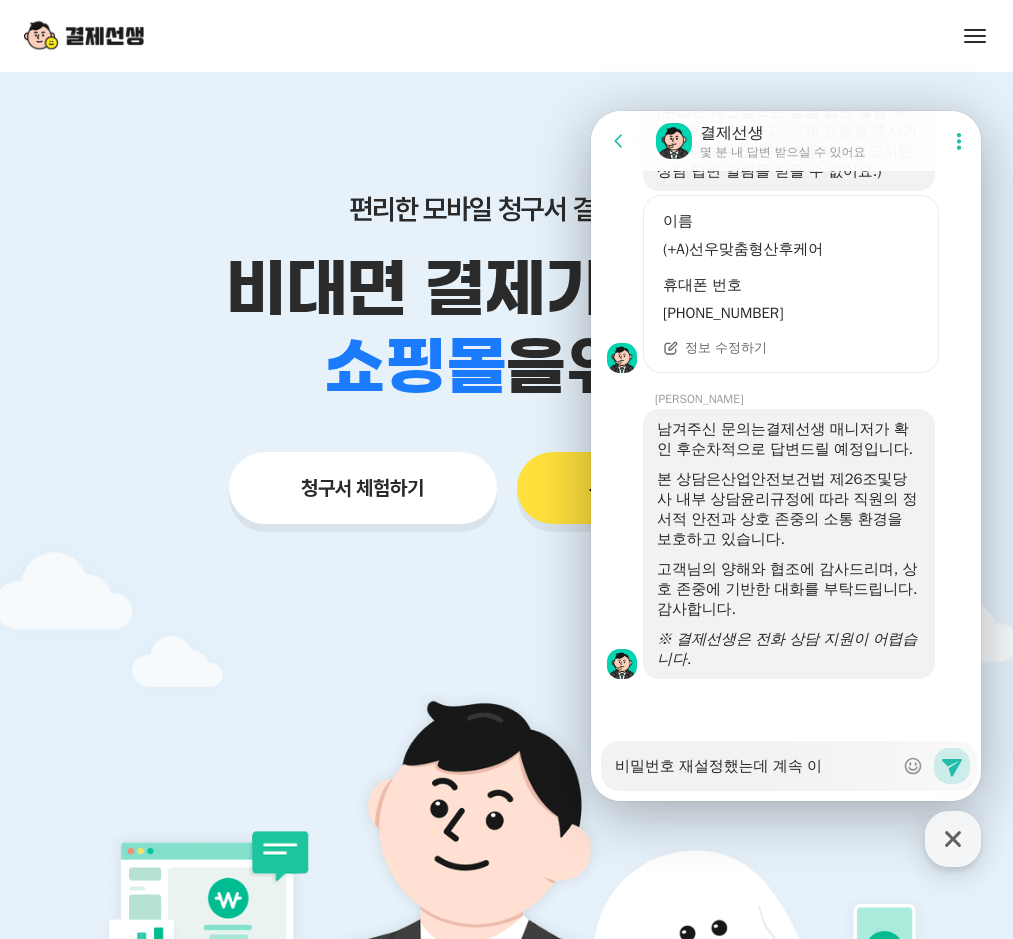 type on "x" 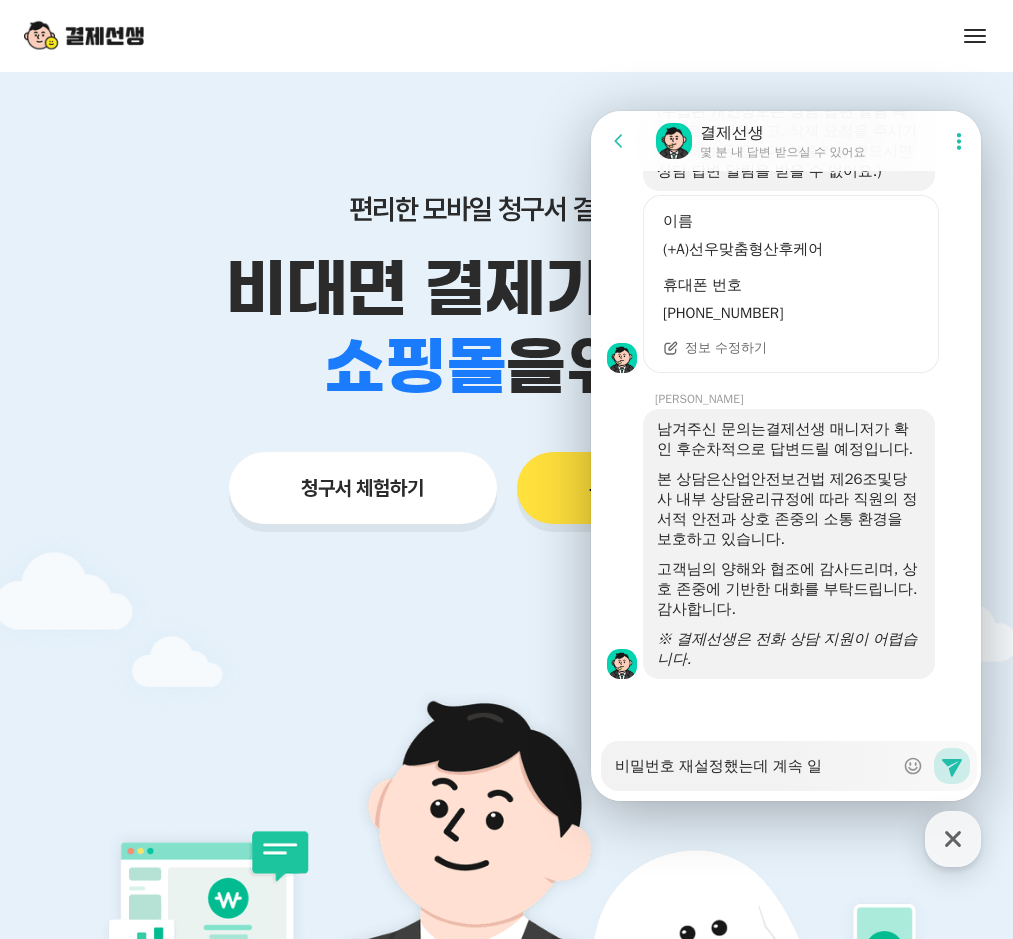 type on "x" 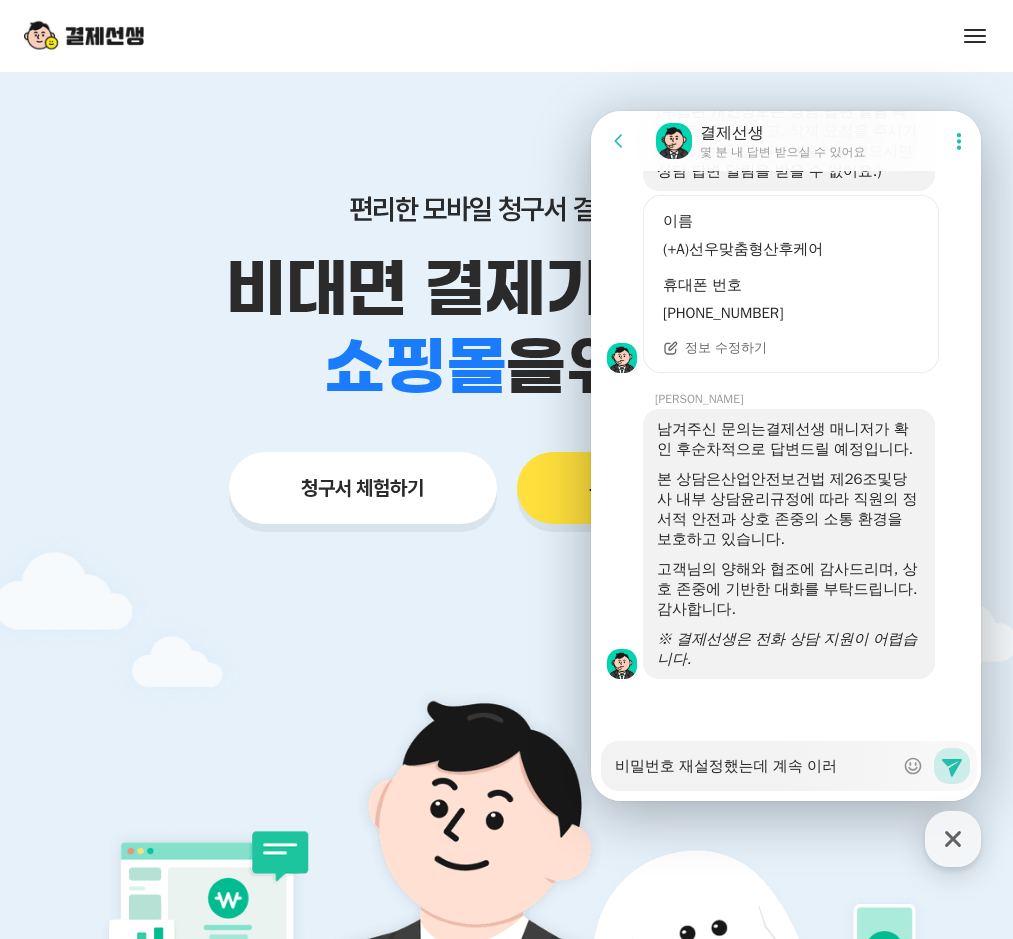 type on "x" 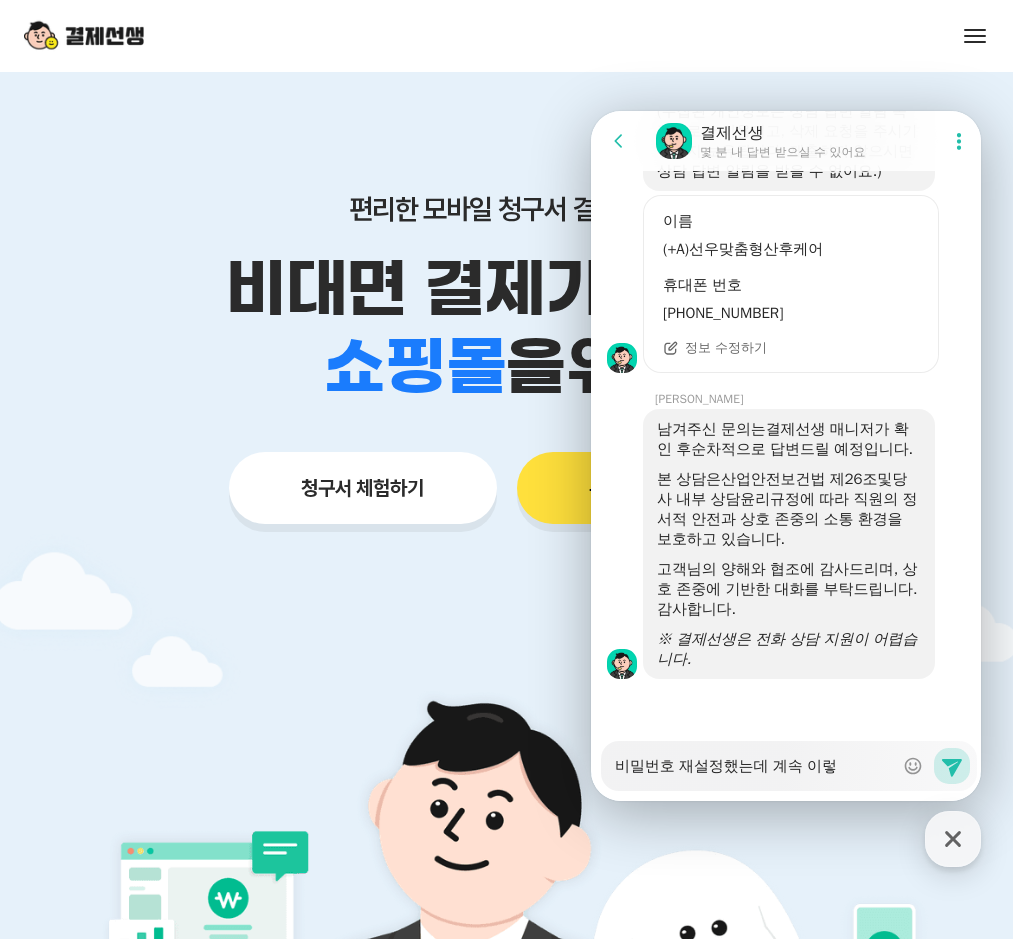 type on "x" 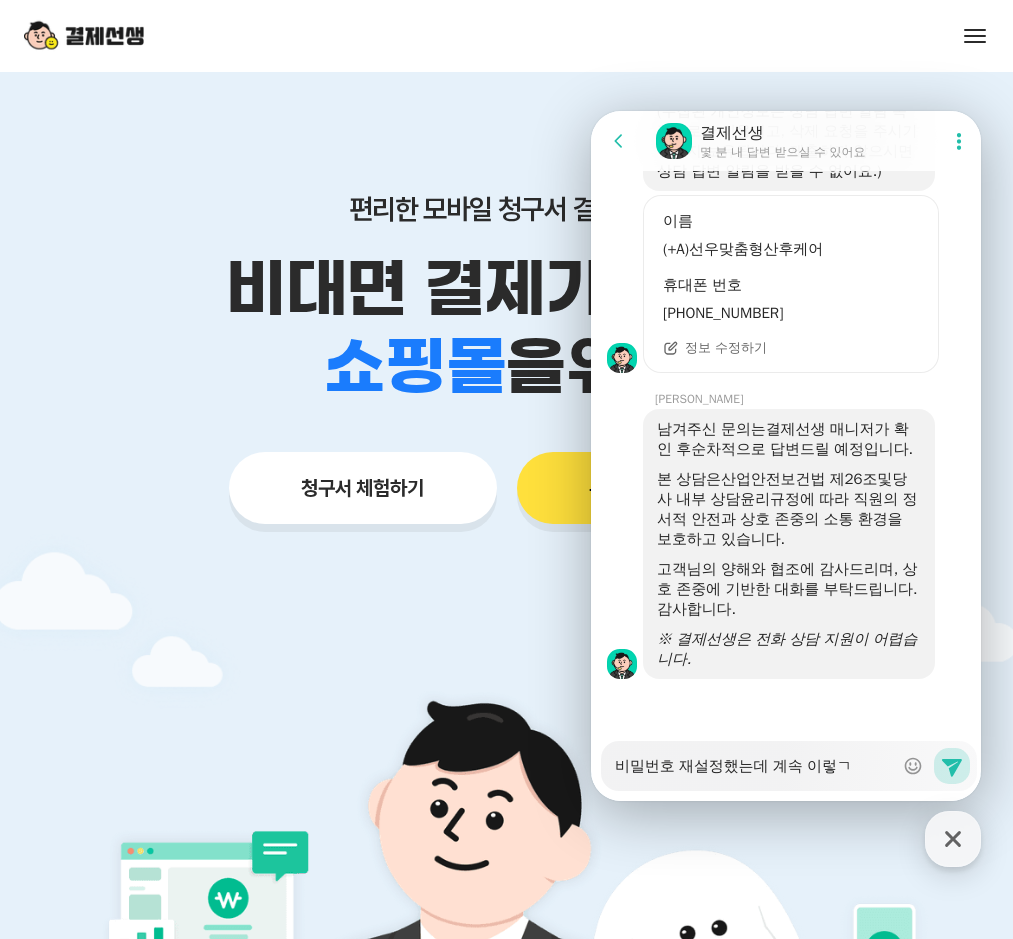type on "x" 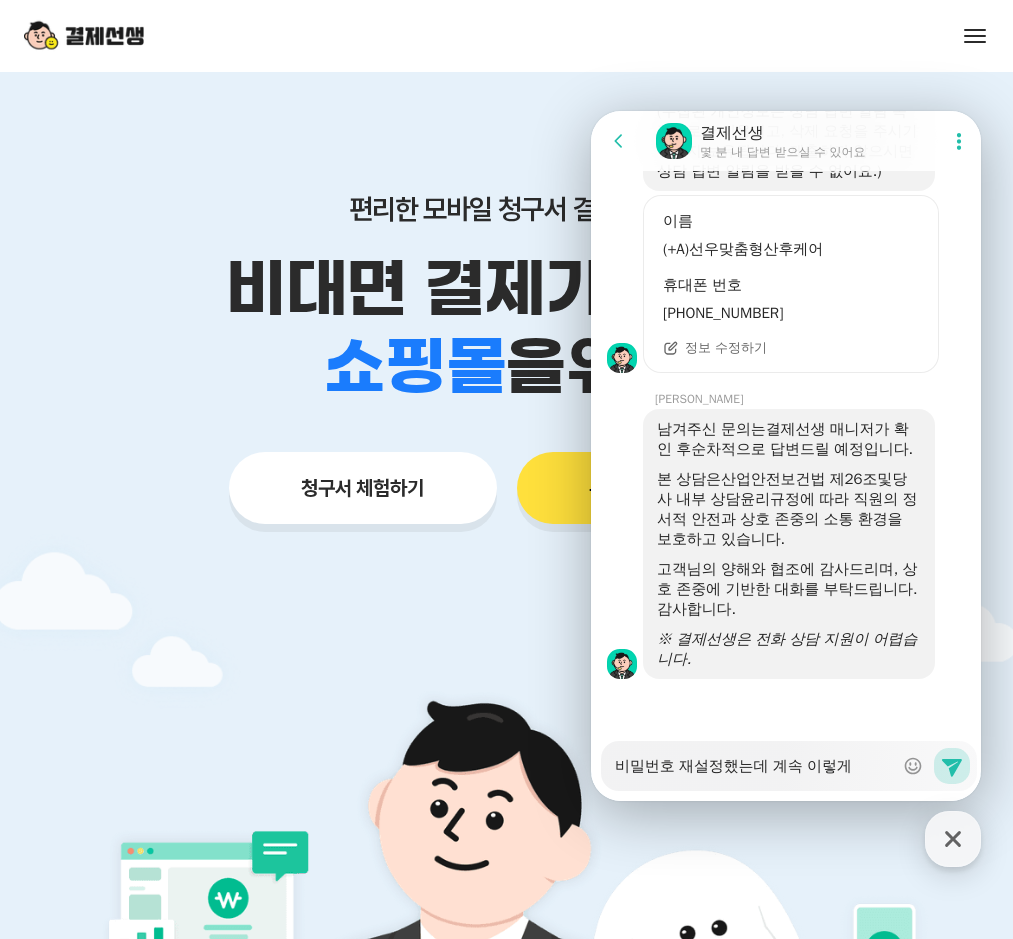 type on "x" 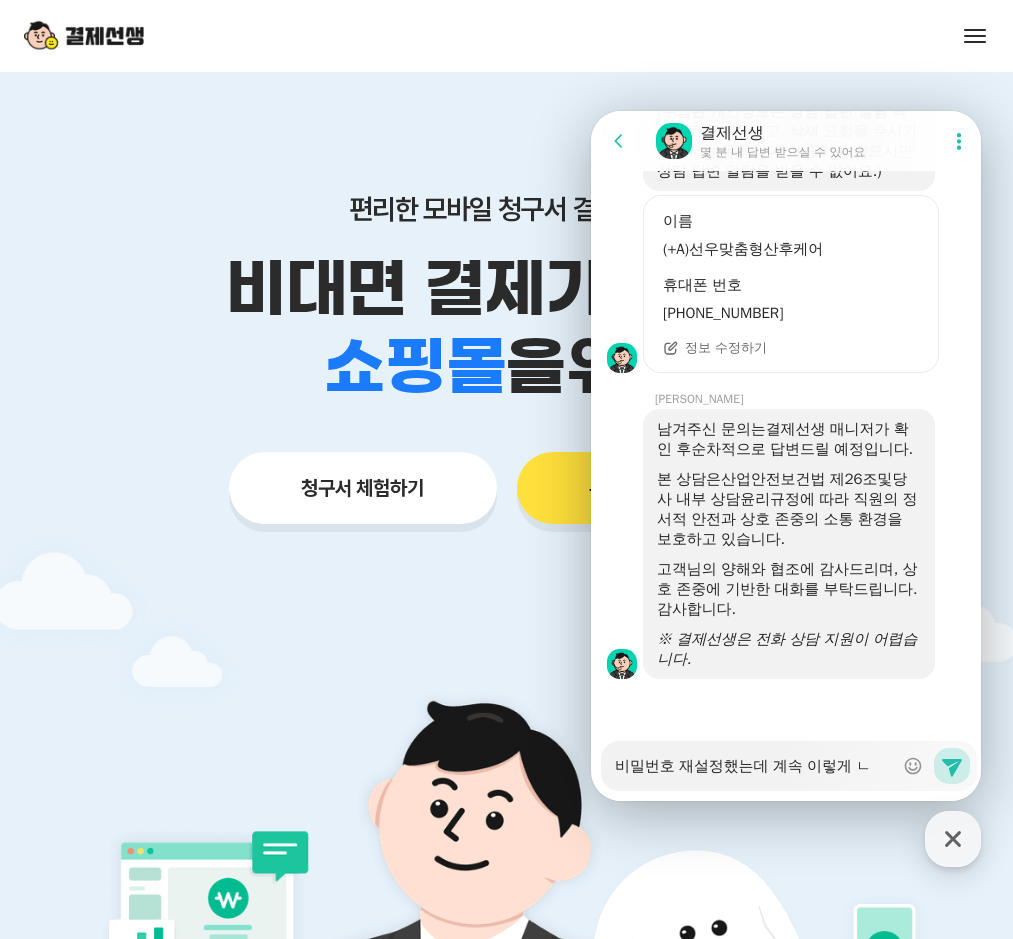 type on "비밀번호 재설정했는데 계속 이렇게 나" 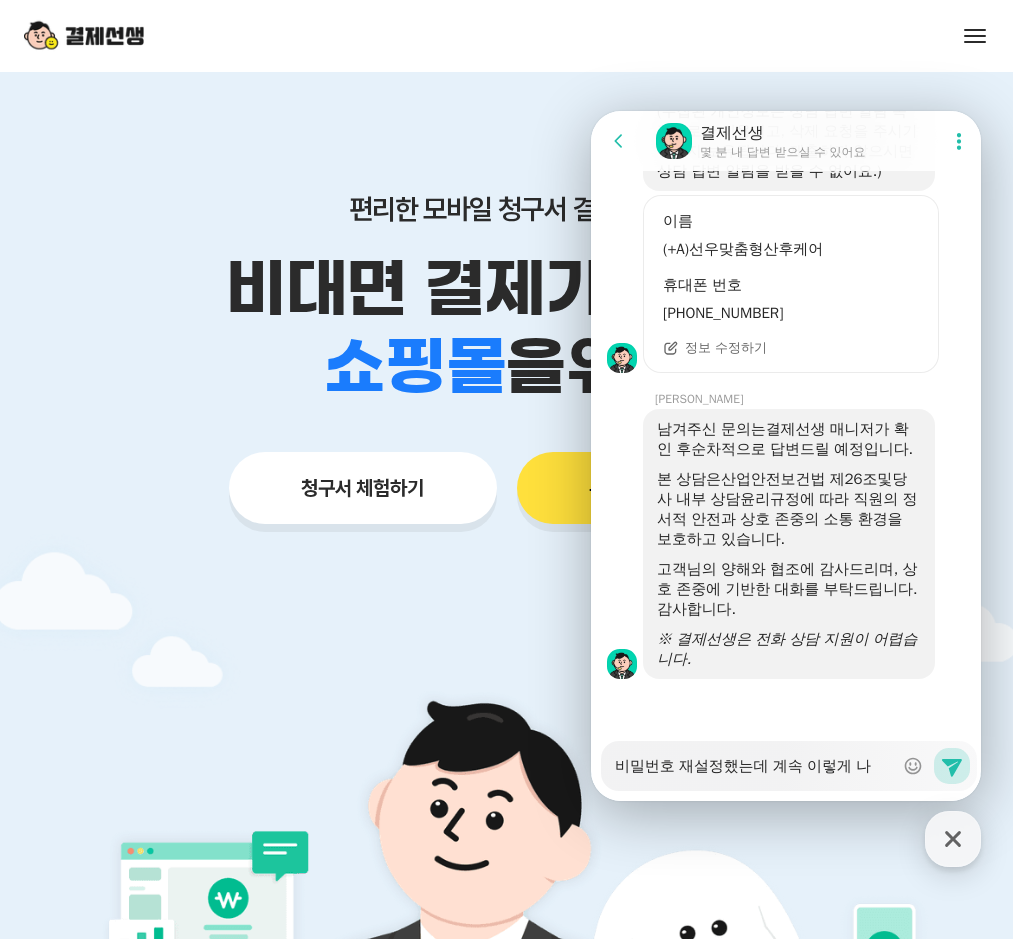 type on "x" 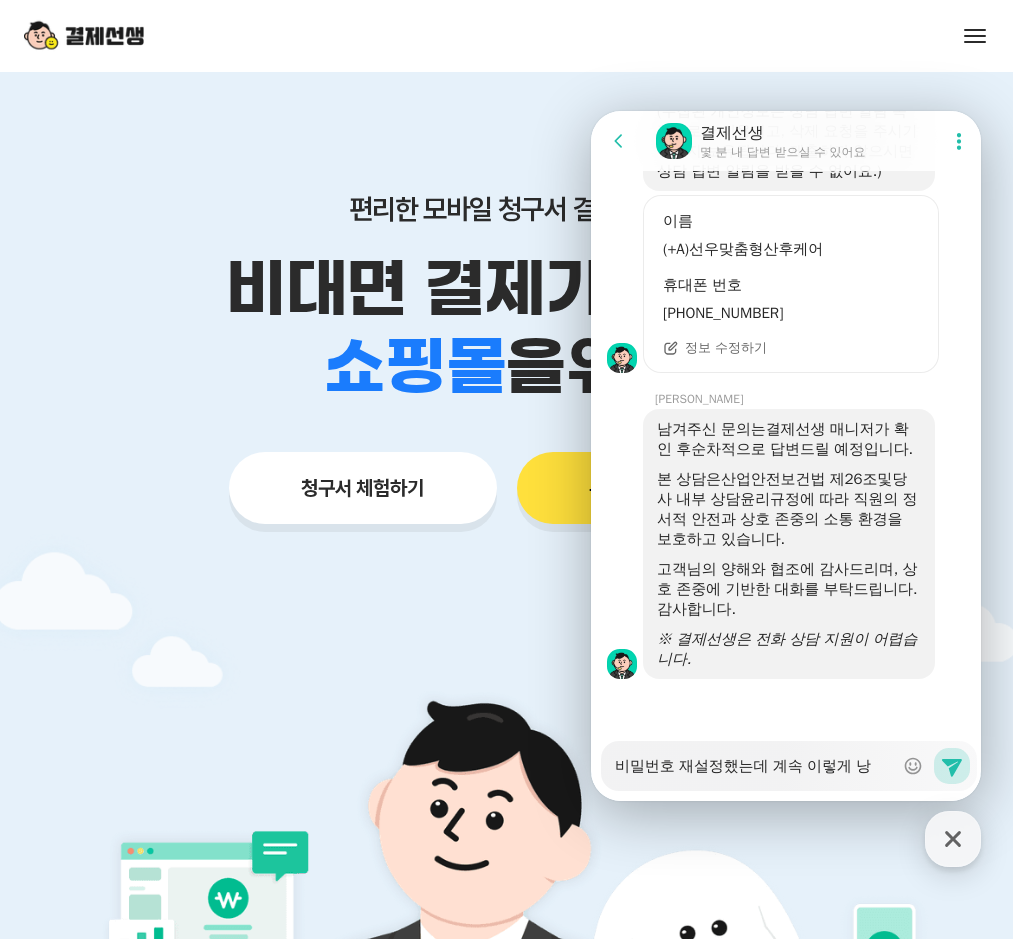 type on "x" 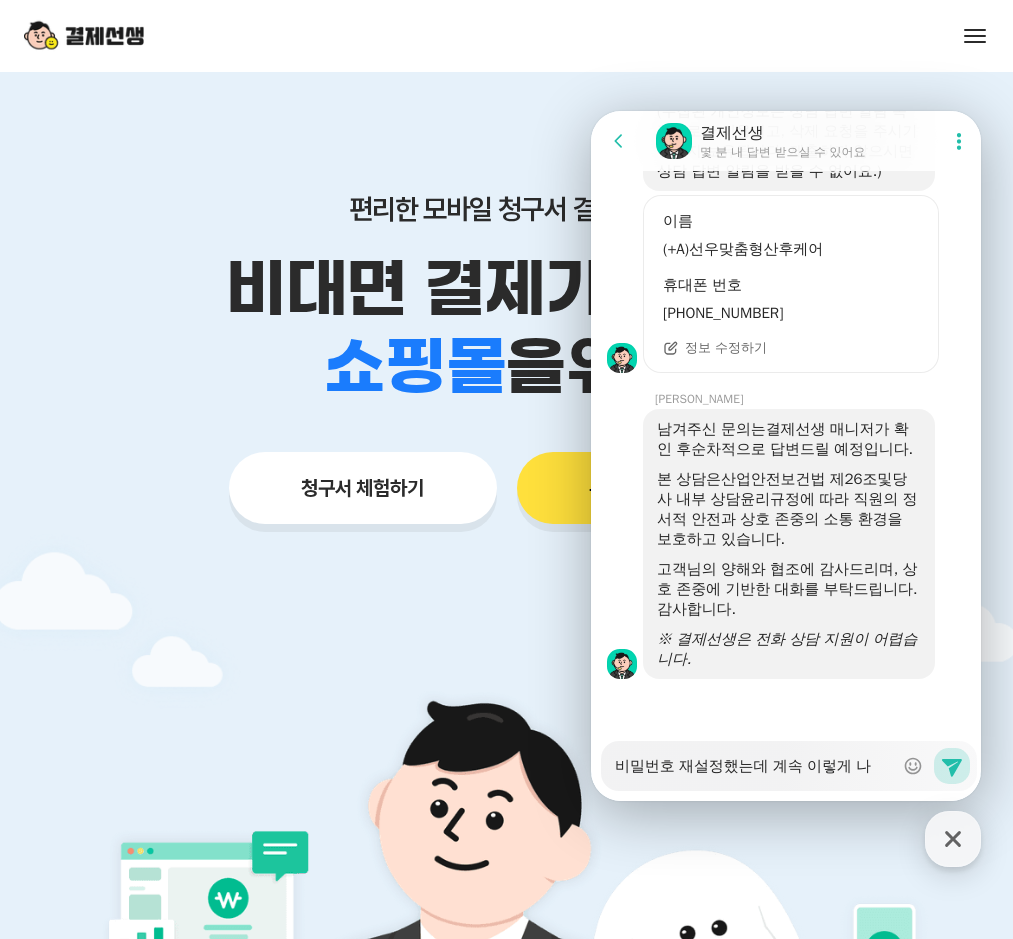 type on "x" 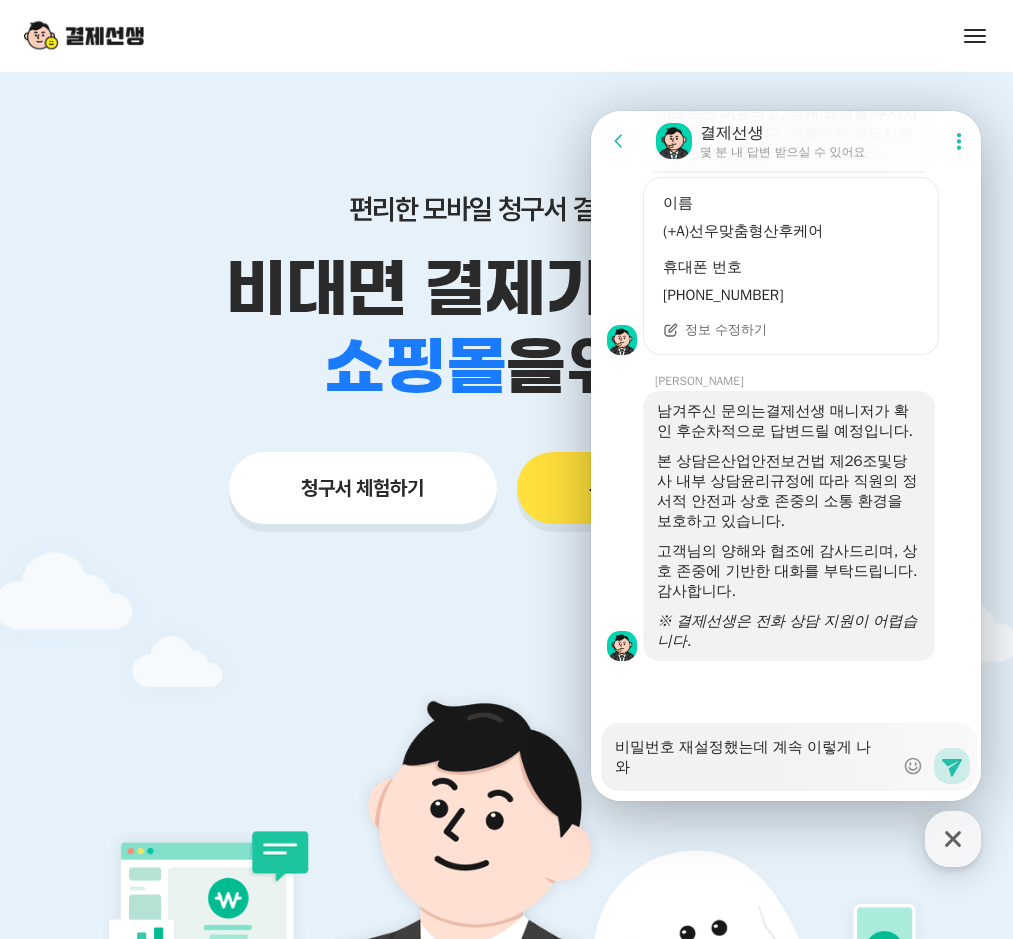 type on "x" 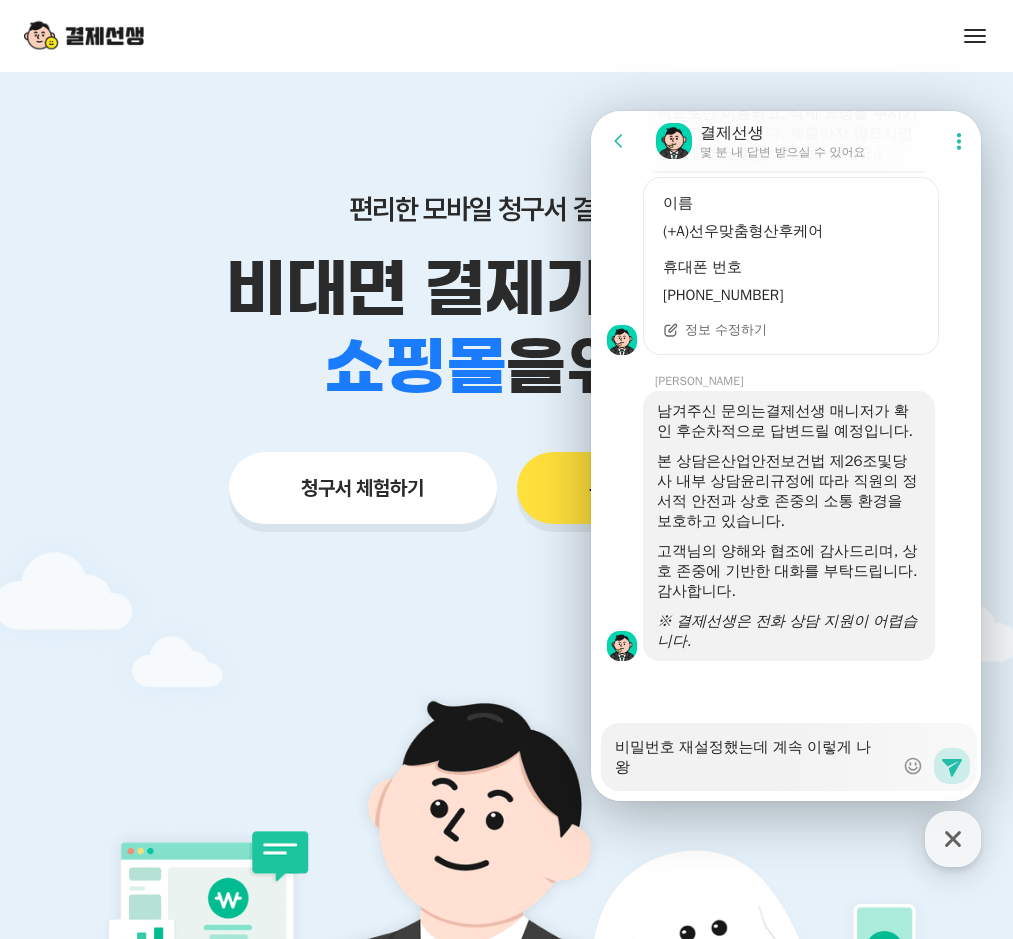 type on "비밀번호 재설정했는데 계속 이렇게 나와요" 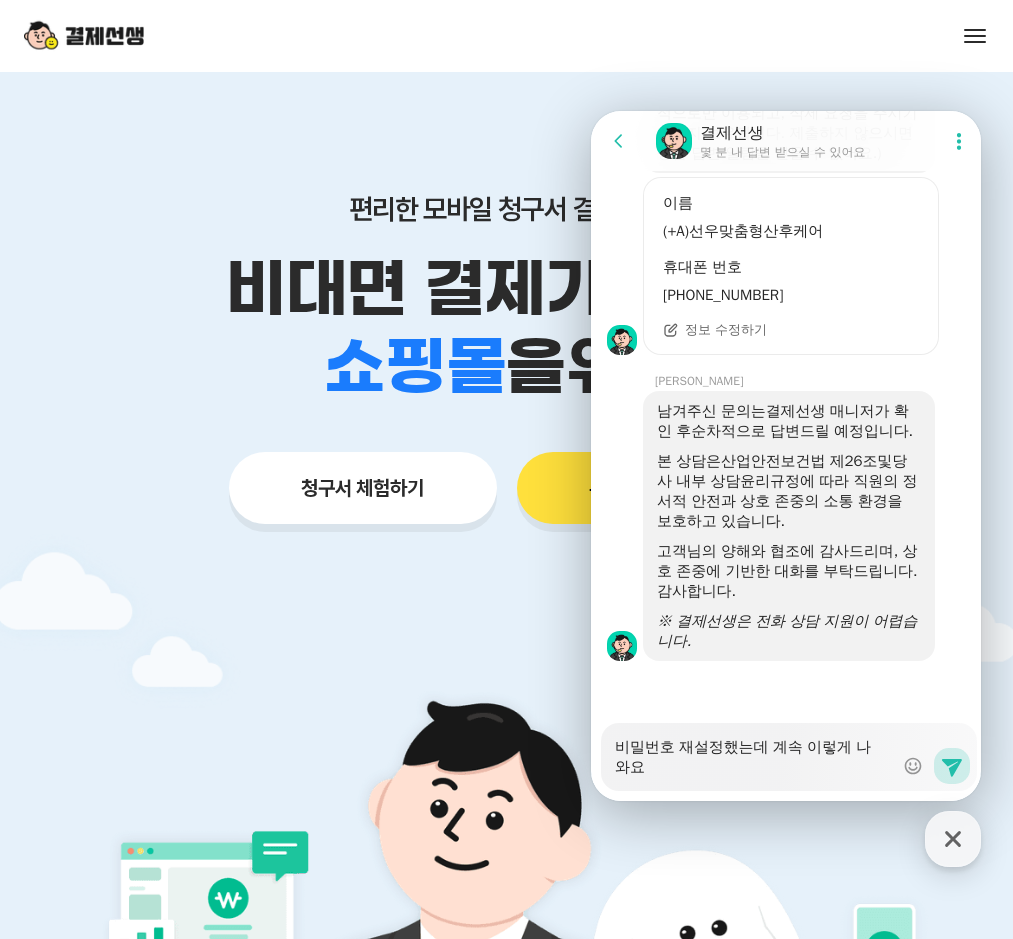 type on "x" 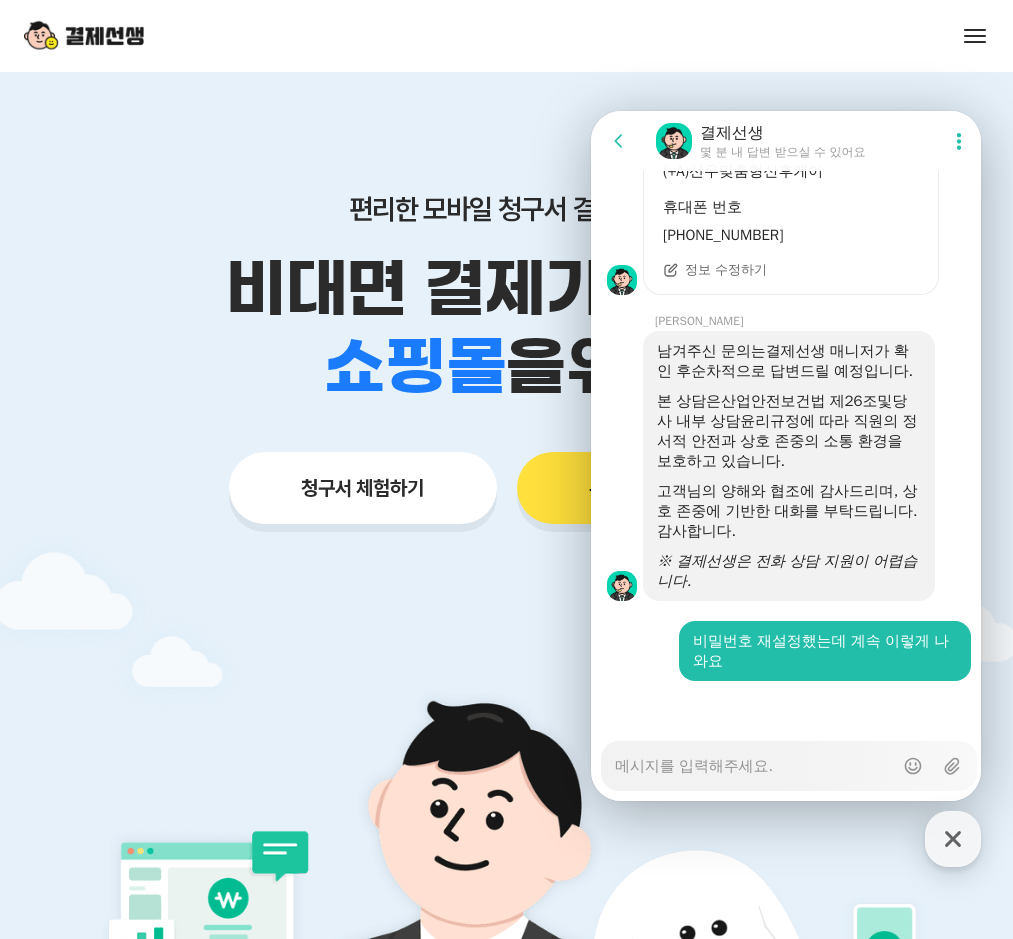 scroll, scrollTop: 2622, scrollLeft: 0, axis: vertical 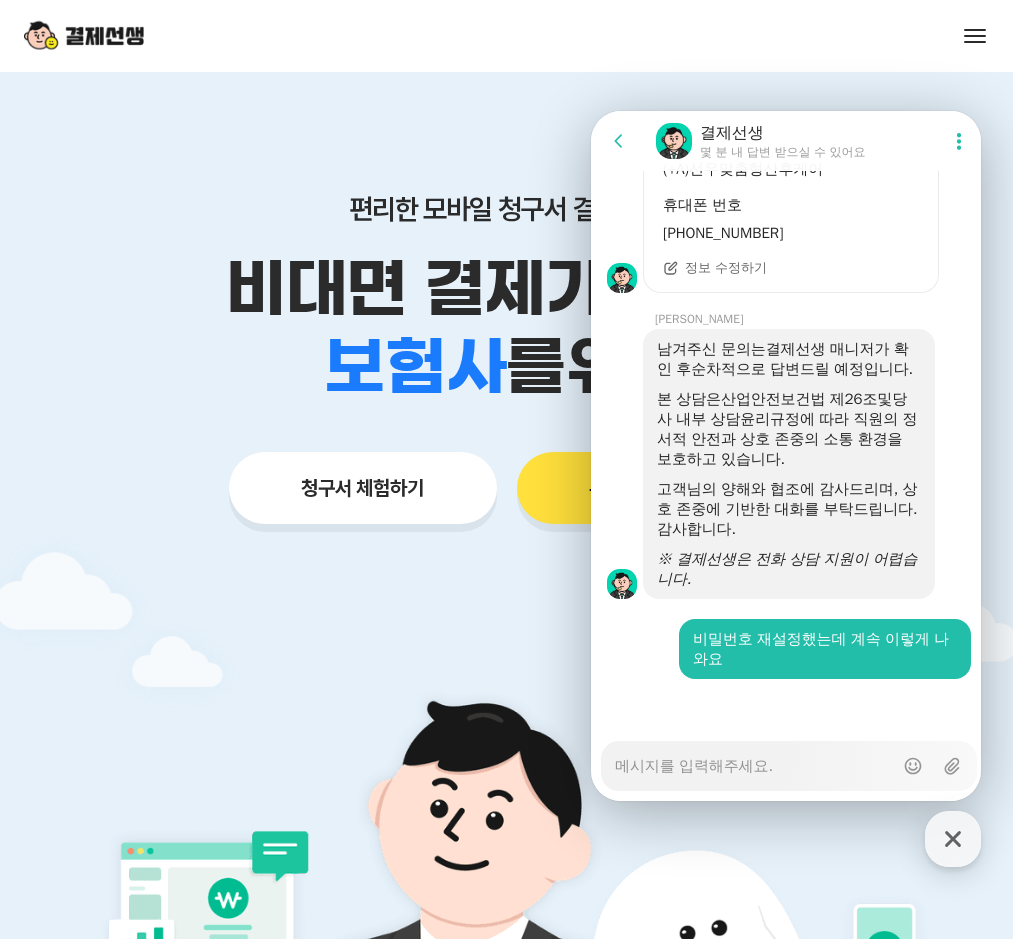 click on "Messenger Input Textarea" at bounding box center [754, 759] 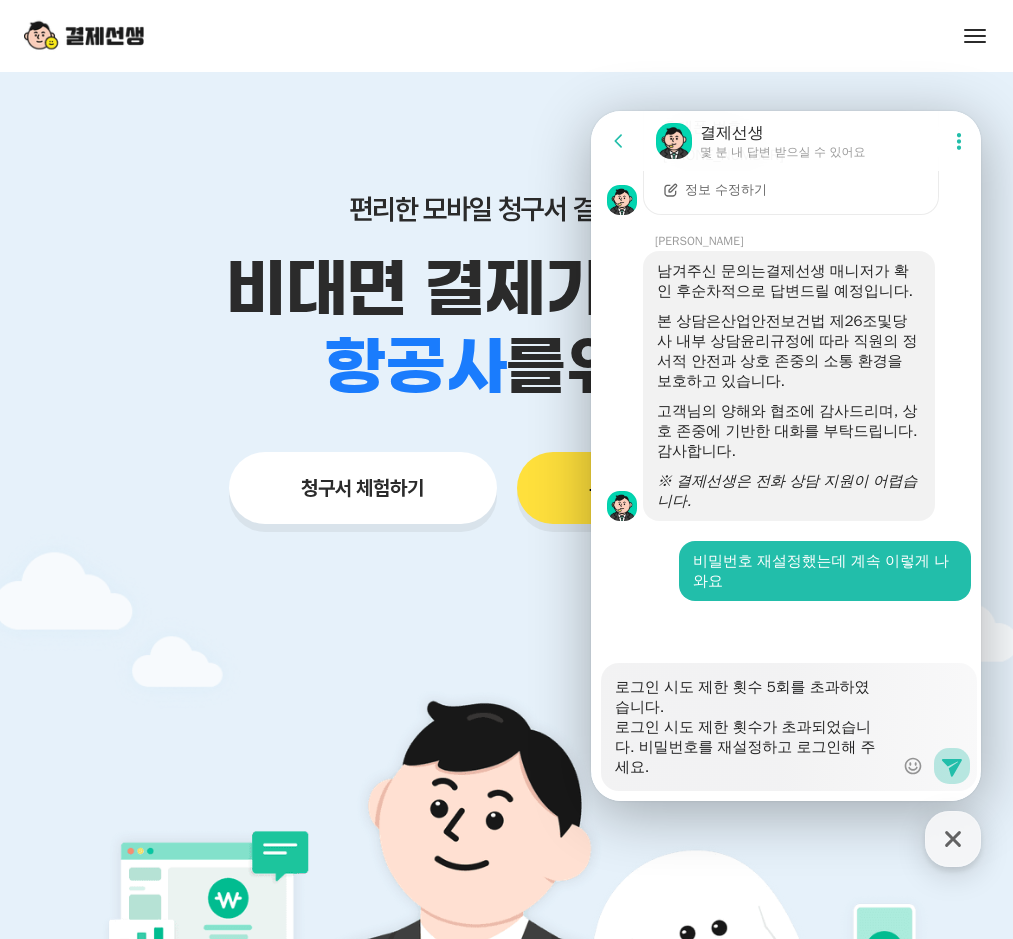 type on "로그인 시도 제한 횟수 5회를 초과하였습니다.
로그인 시도 제한 횟수가 초과되었습니다. 비밀번호를 재설정하고 로그인해 주세요." 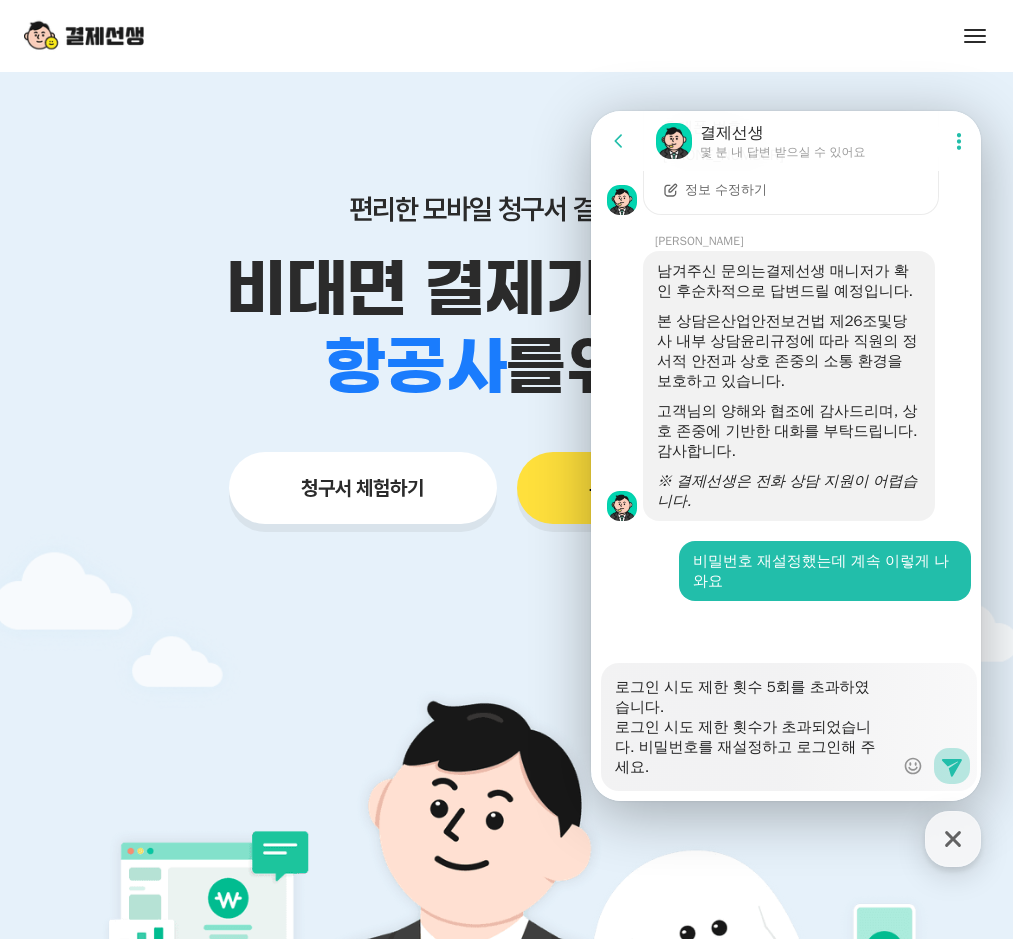 type on "x" 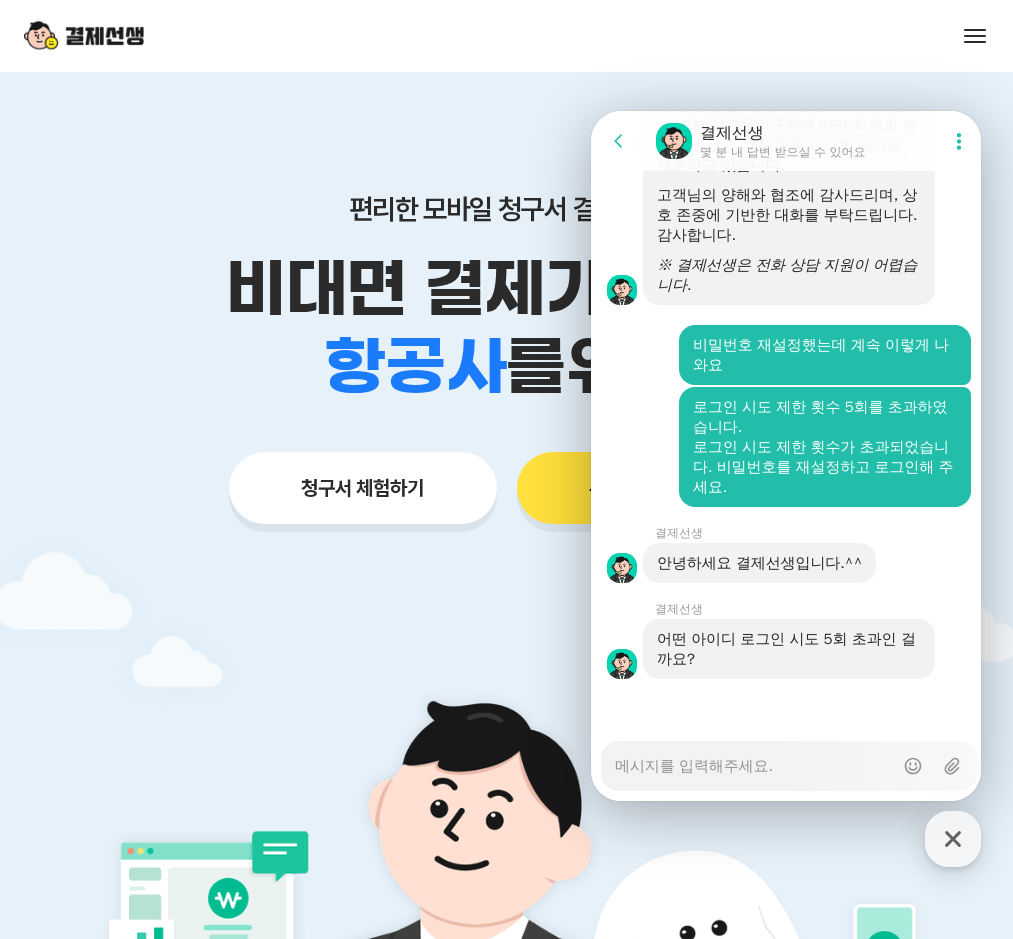 scroll, scrollTop: 2916, scrollLeft: 0, axis: vertical 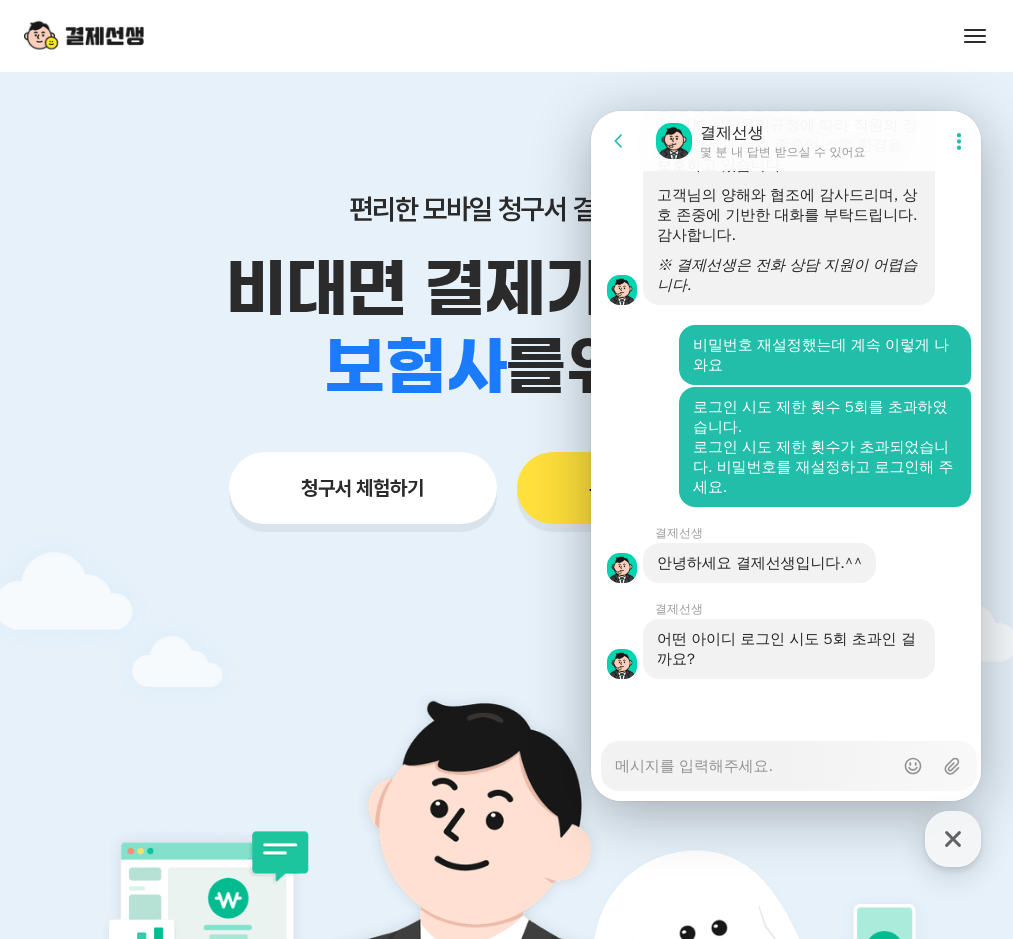 click on "Messenger Input Textarea" at bounding box center [754, 759] 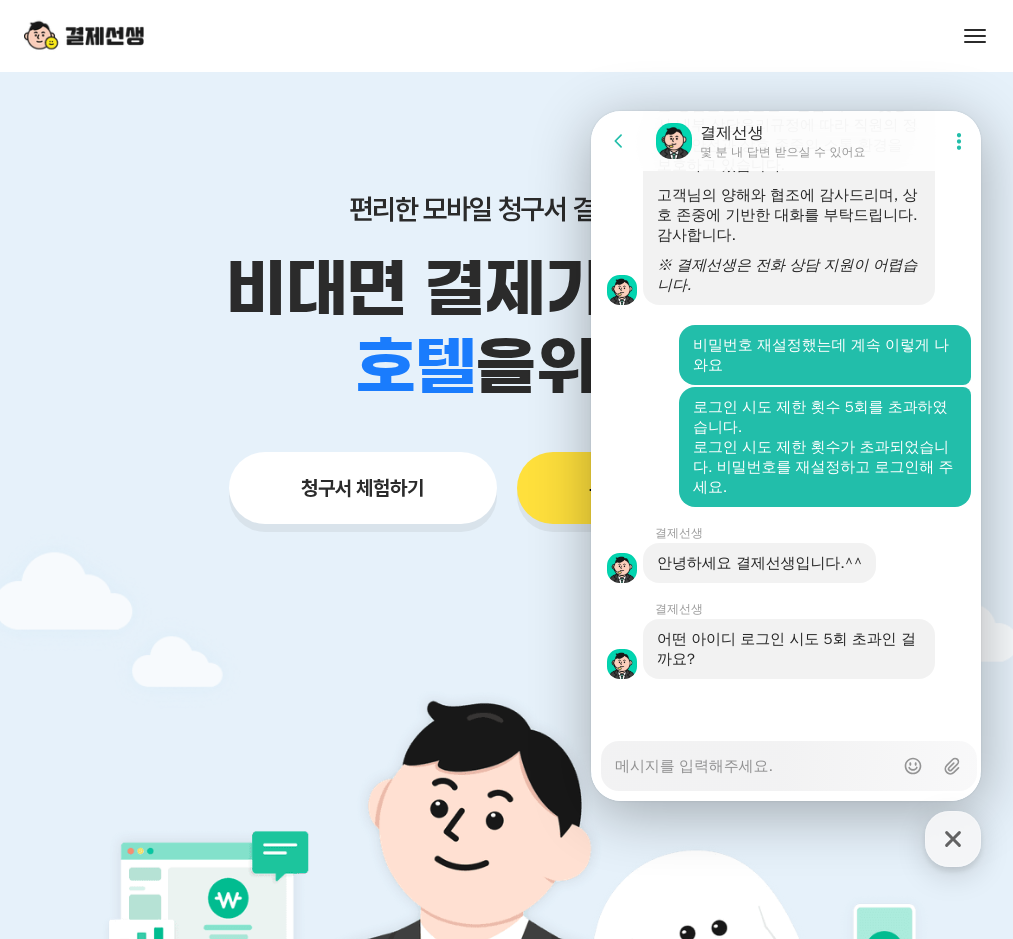 click on "Messenger Input Textarea" at bounding box center (754, 759) 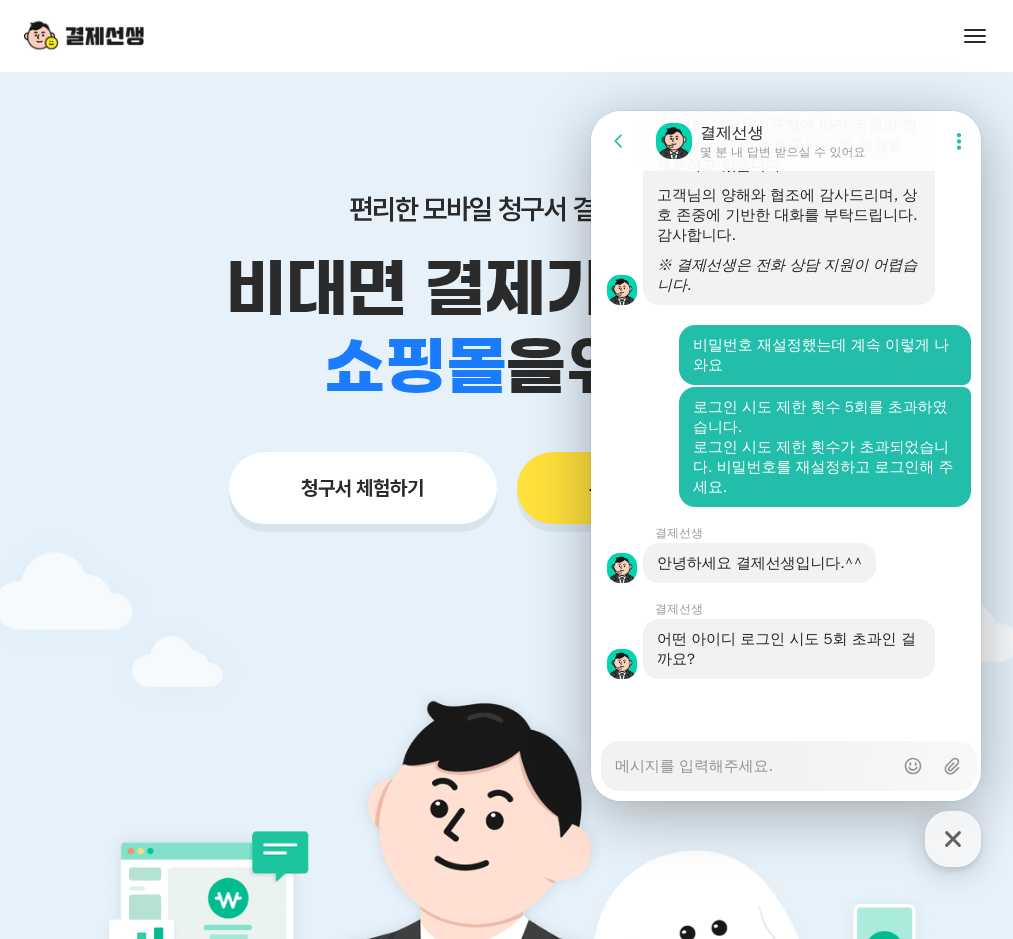 type on "x" 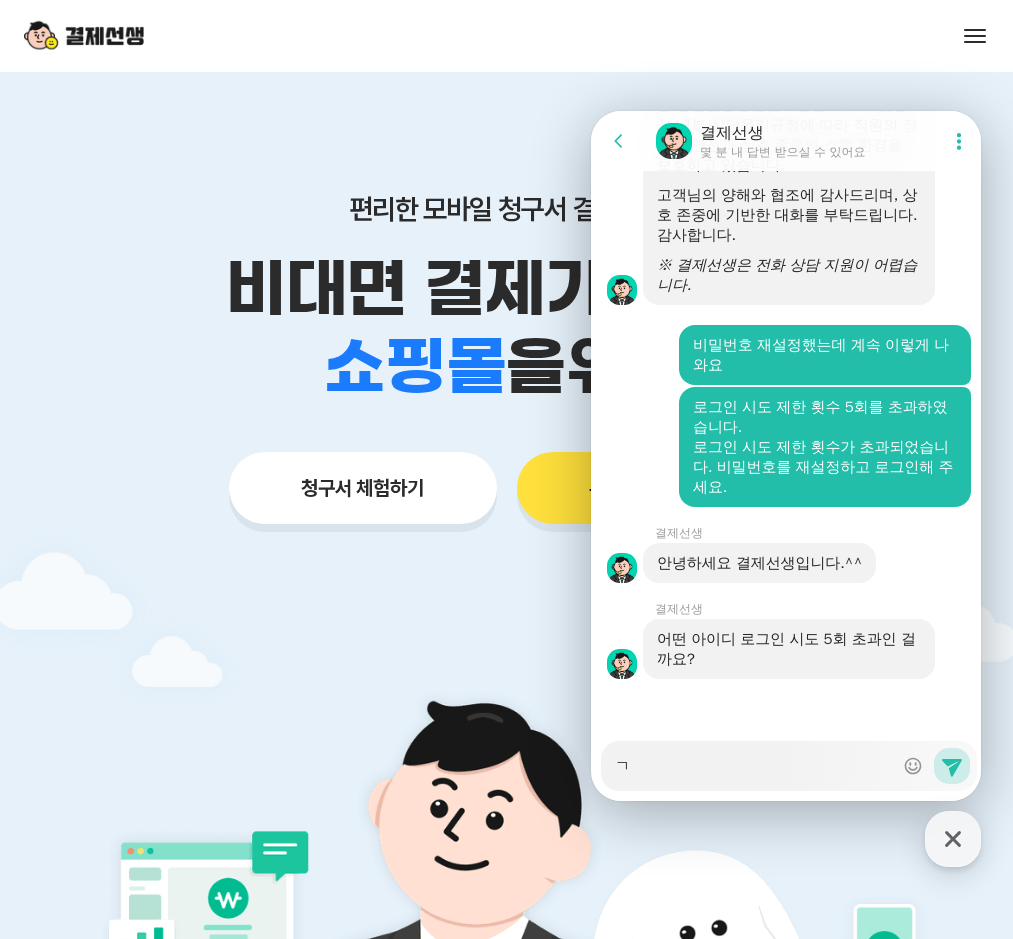 type on "x" 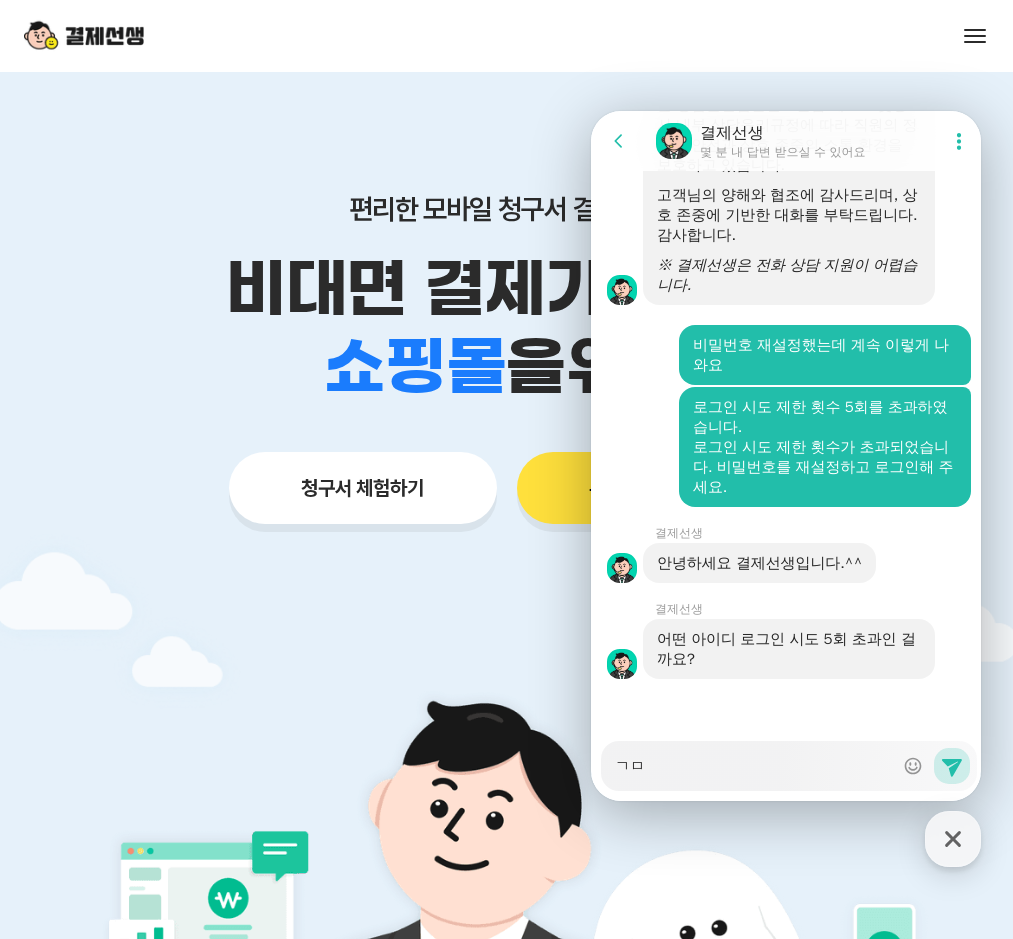 type on "x" 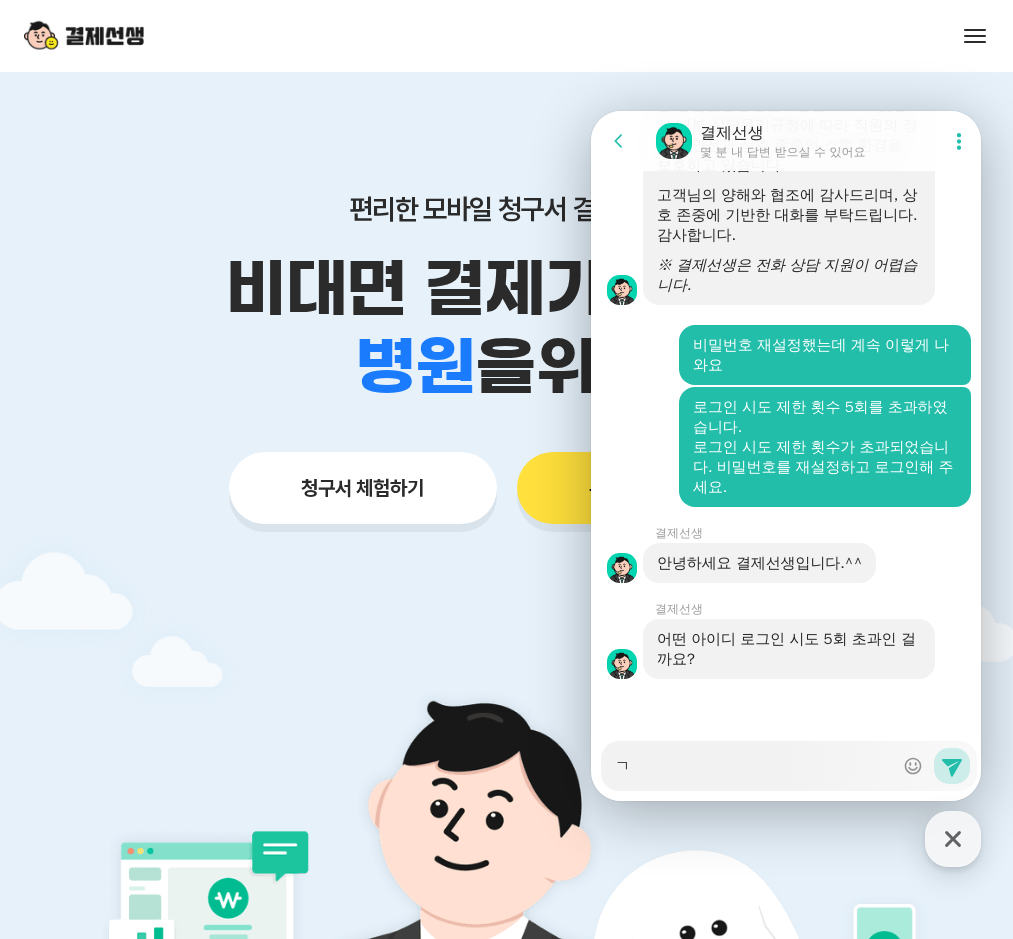 type on "x" 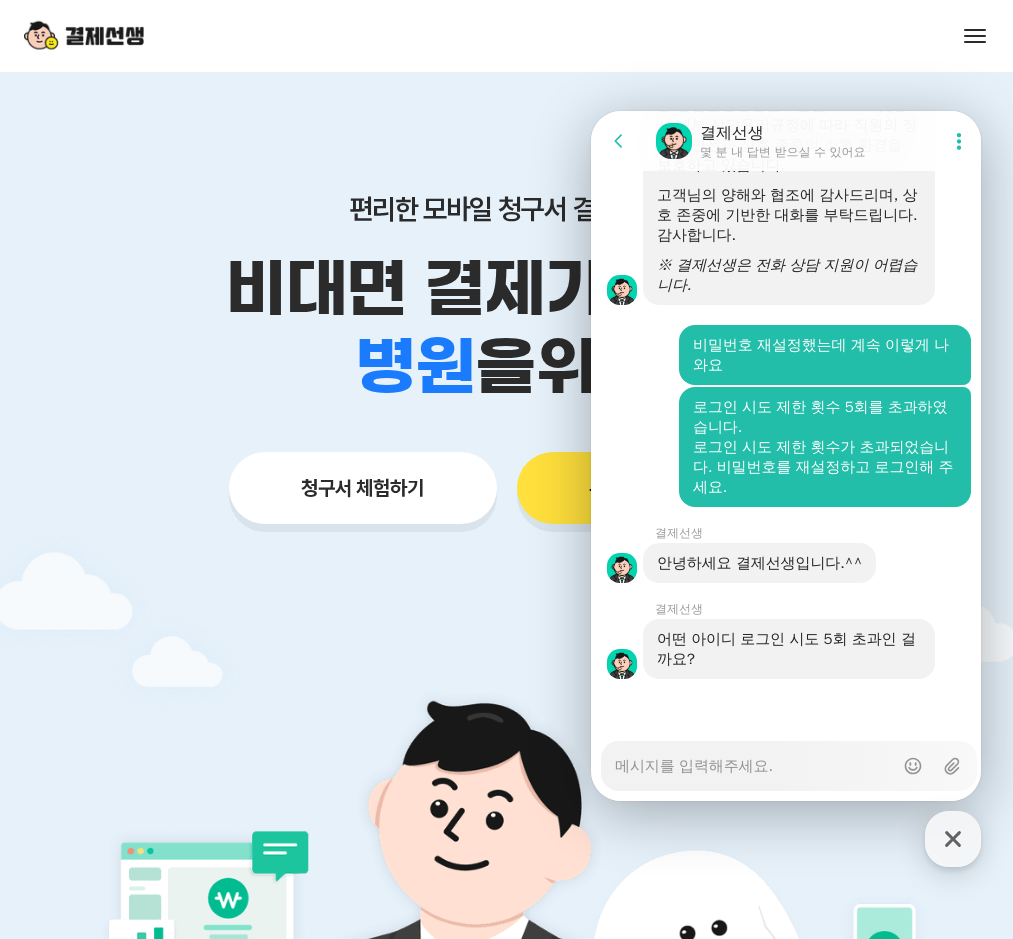 type on "x" 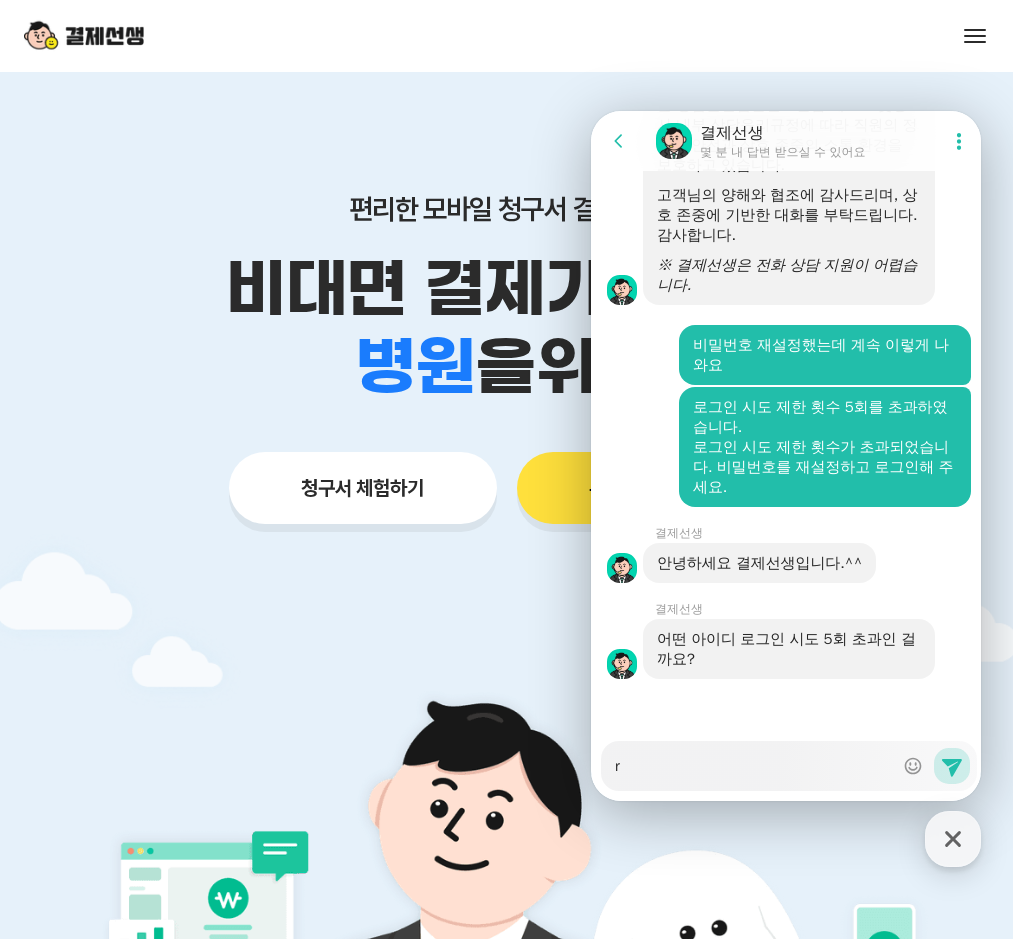 type on "x" 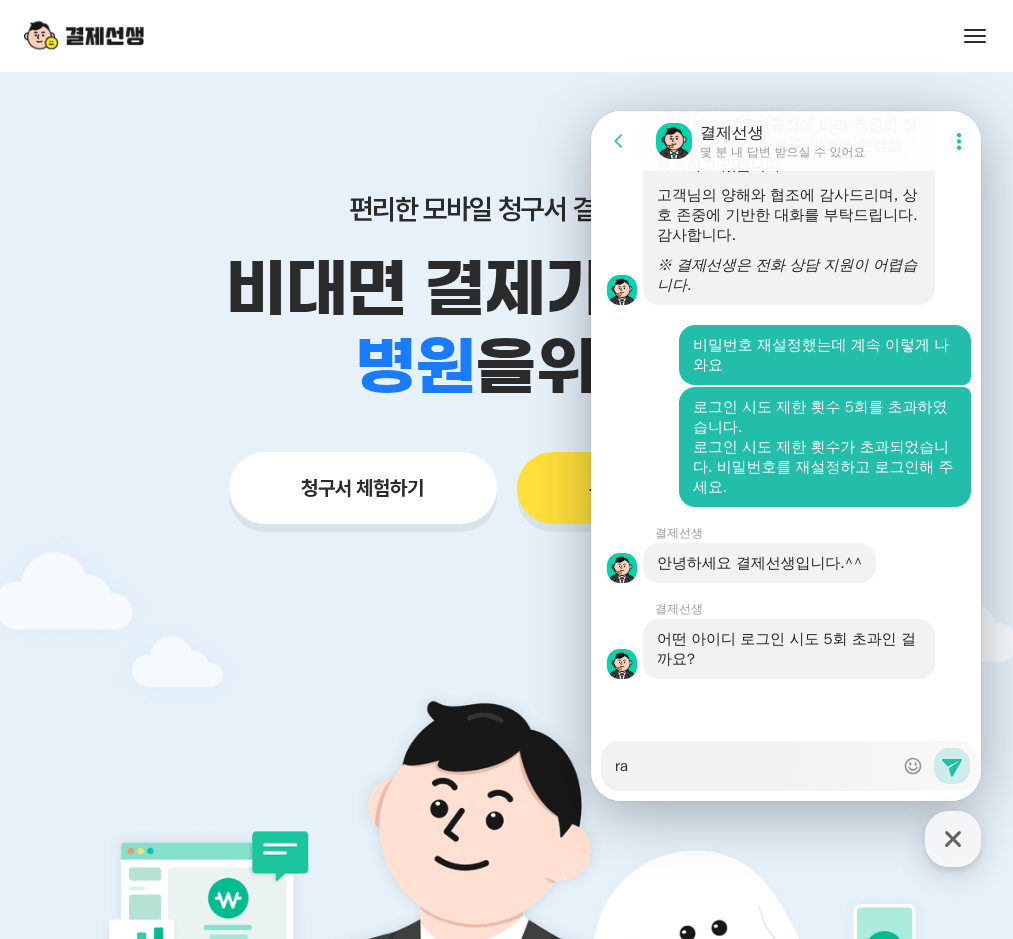 type on "x" 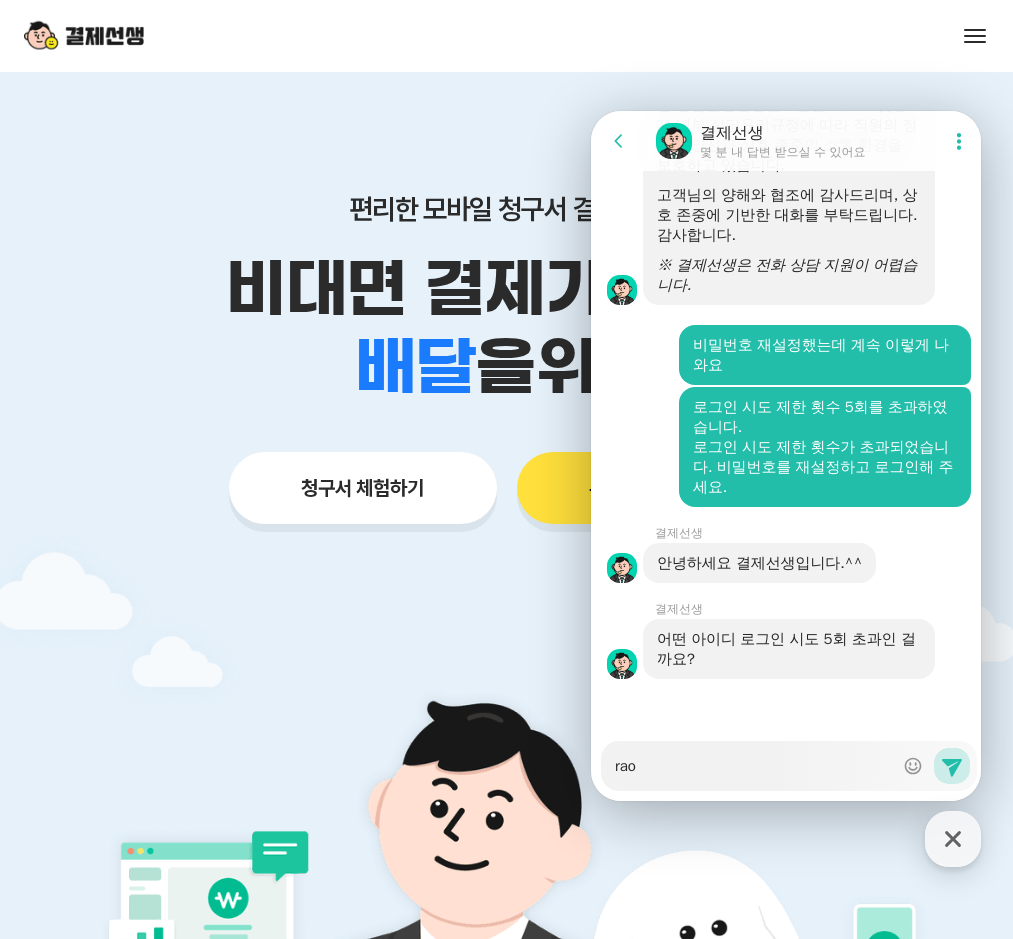 type on "x" 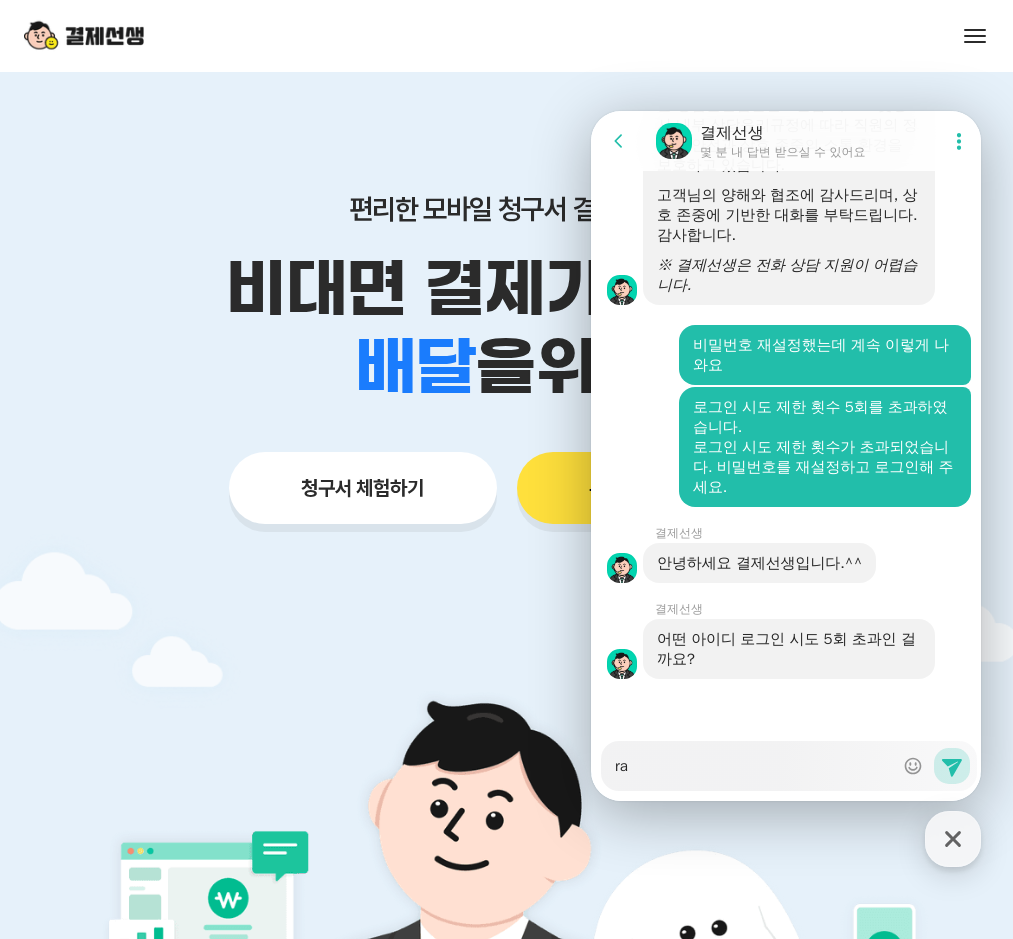 type on "x" 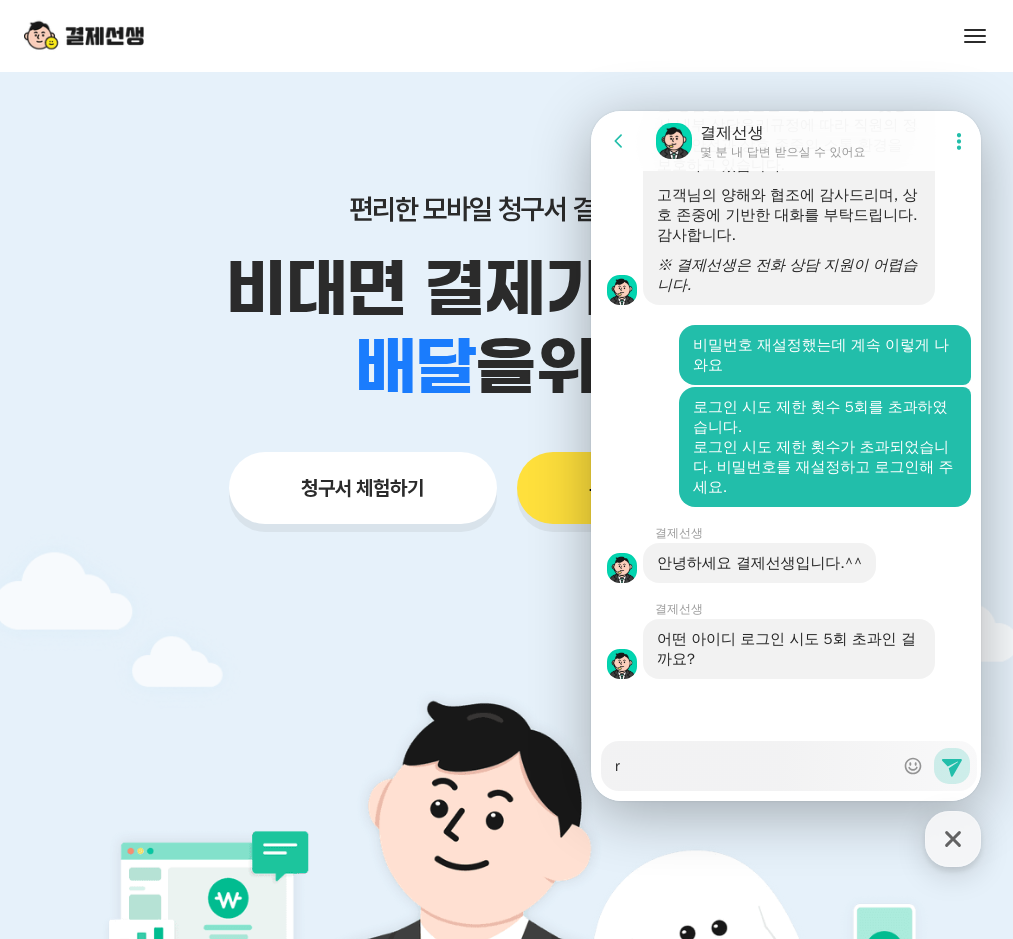 type on "x" 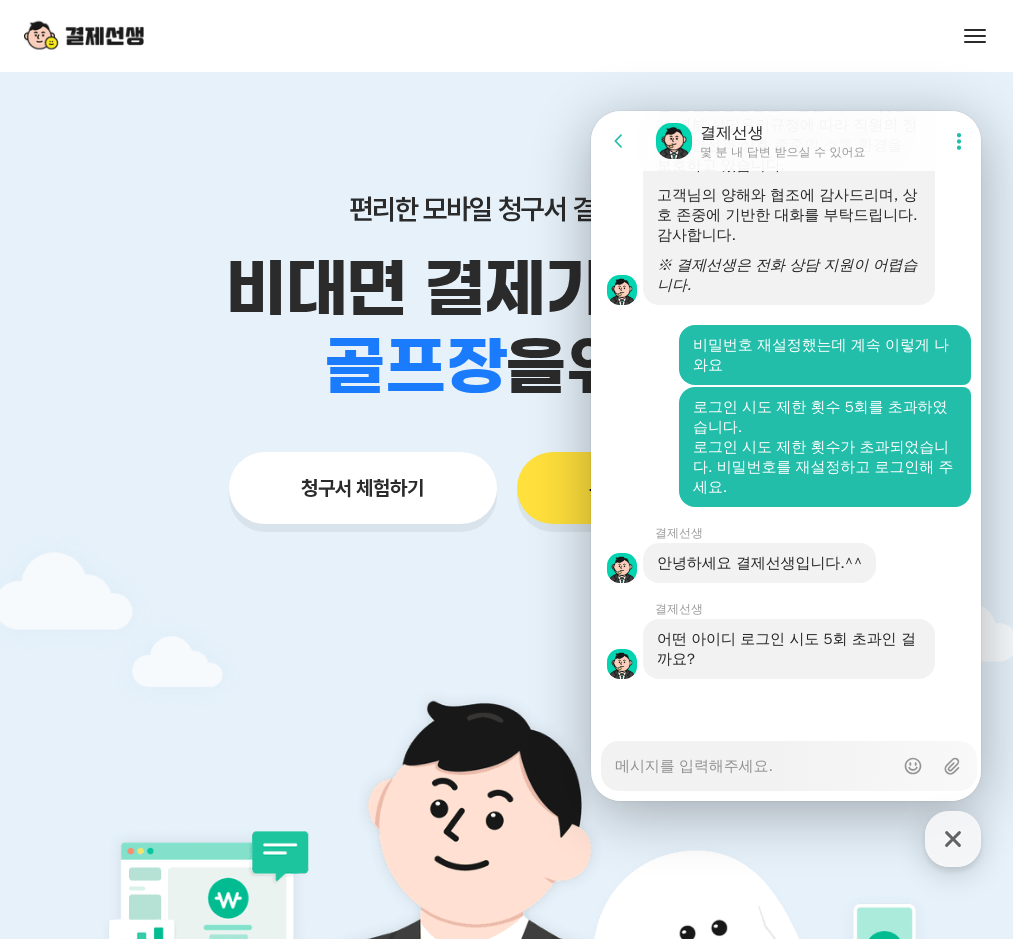 click at bounding box center (84, 36) 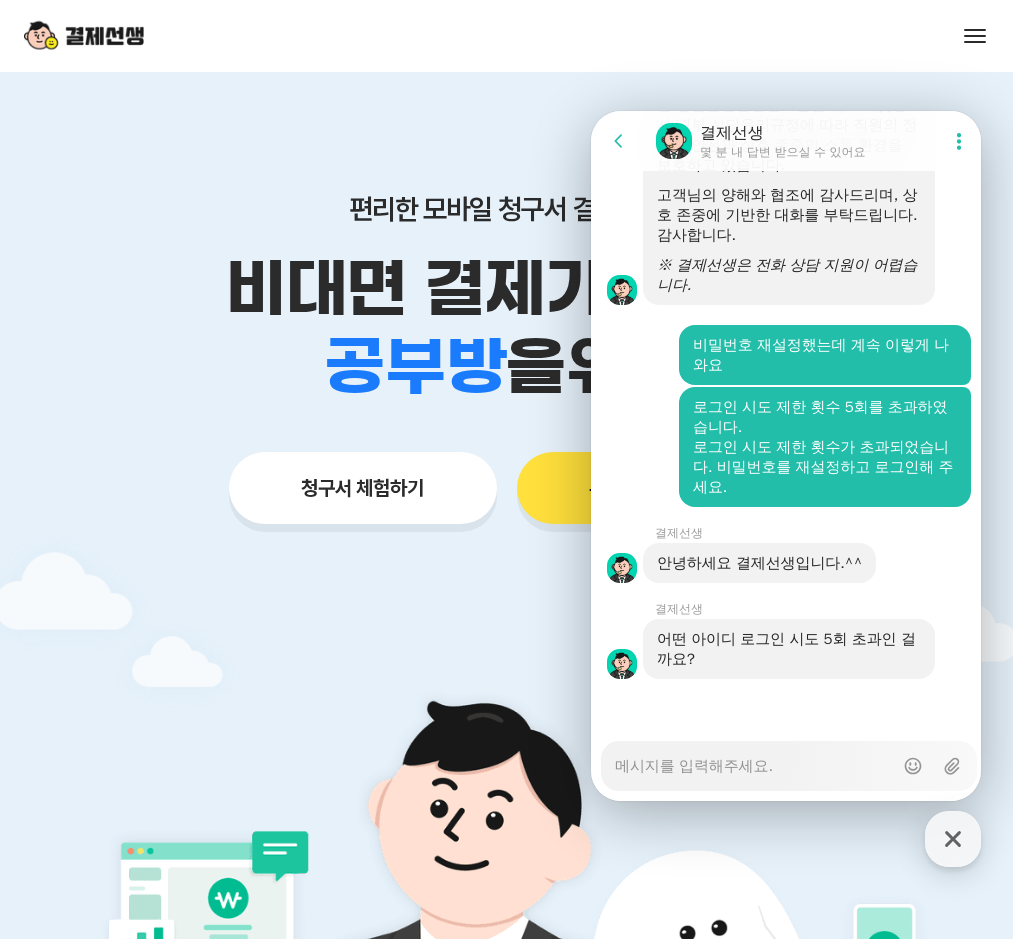 click at bounding box center [84, 36] 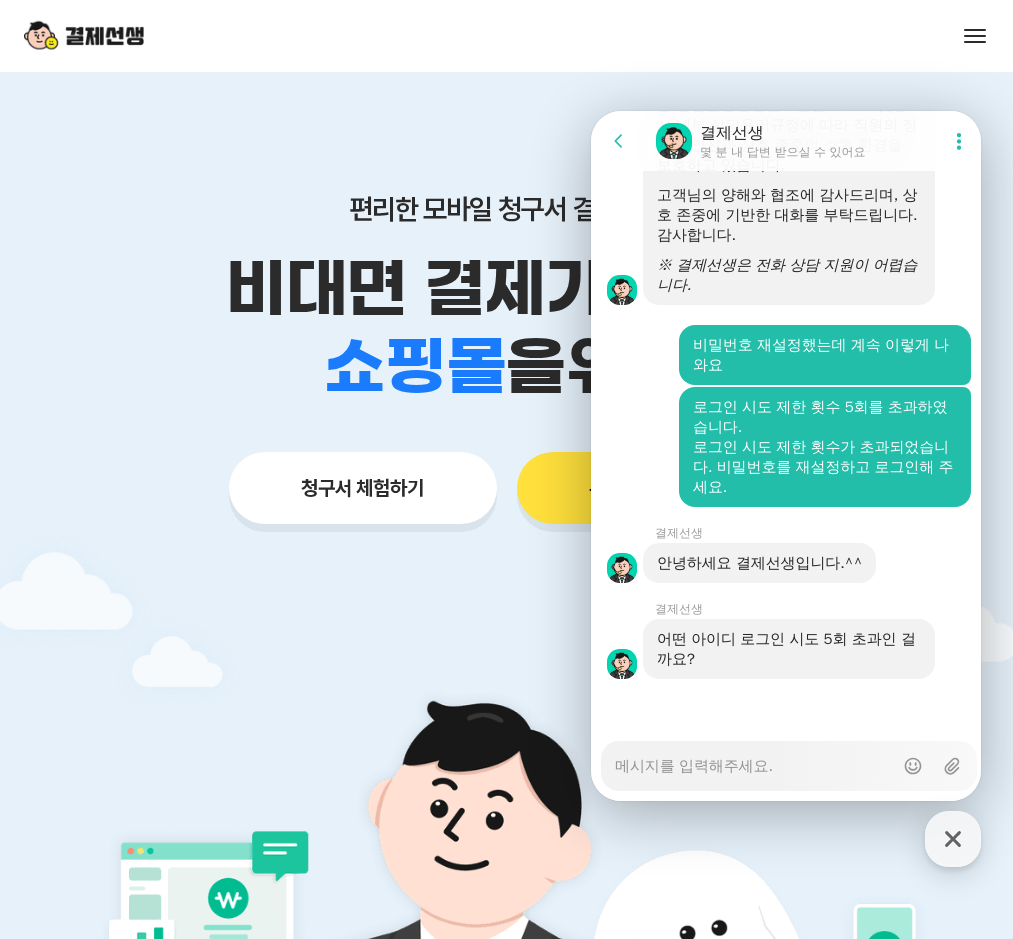 click on "시작하기" at bounding box center [0, 0] 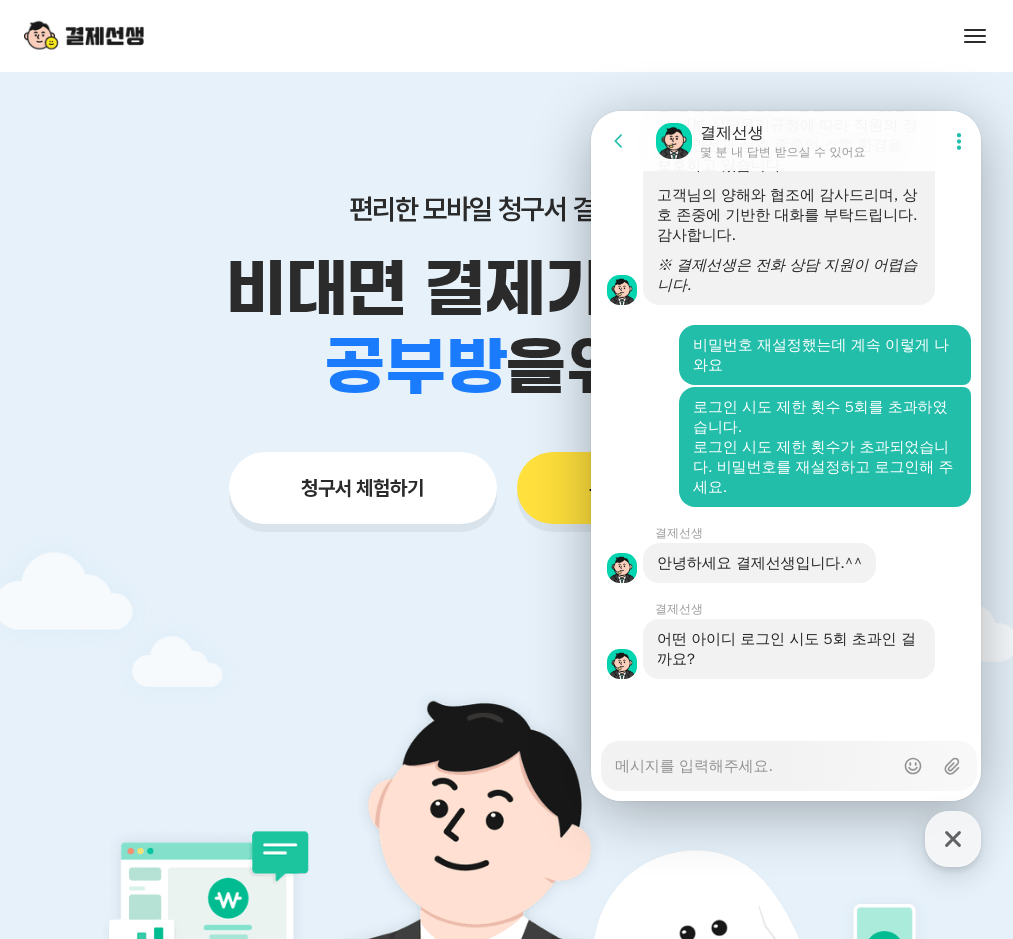 click on "Messenger Input Textarea" at bounding box center (754, 759) 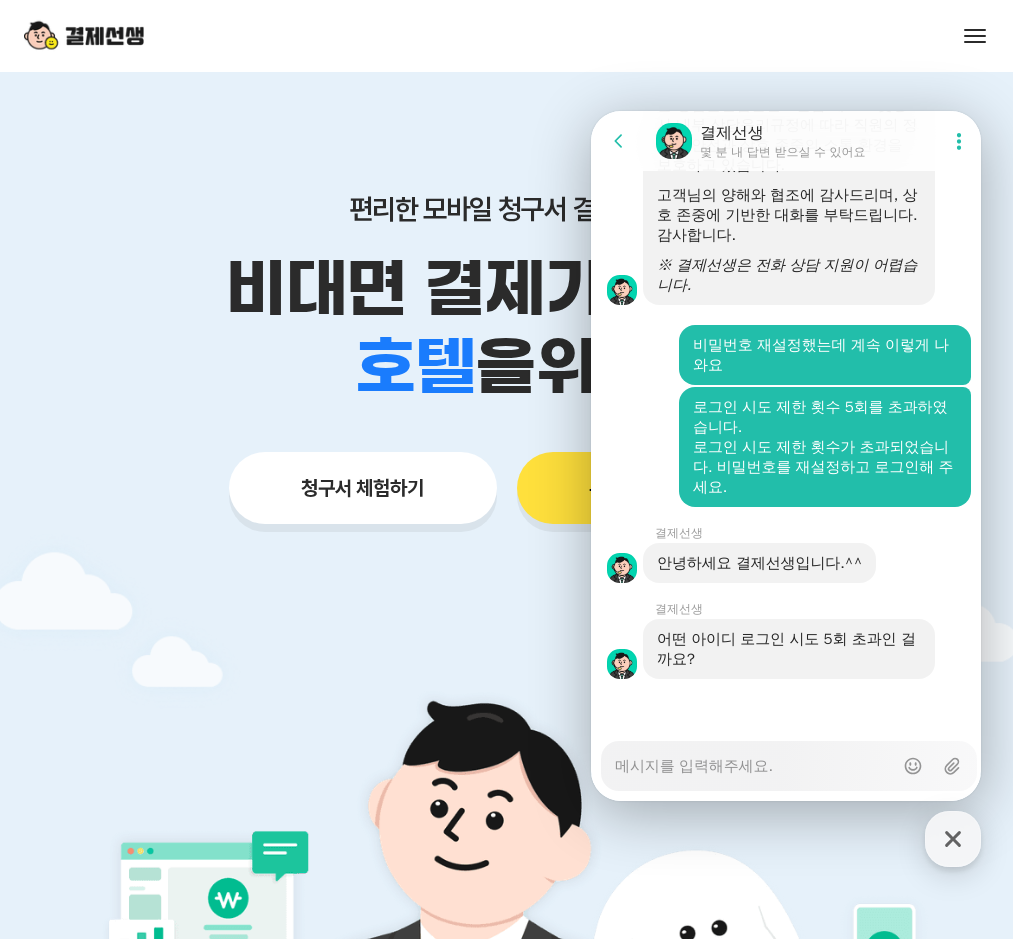 type on "x" 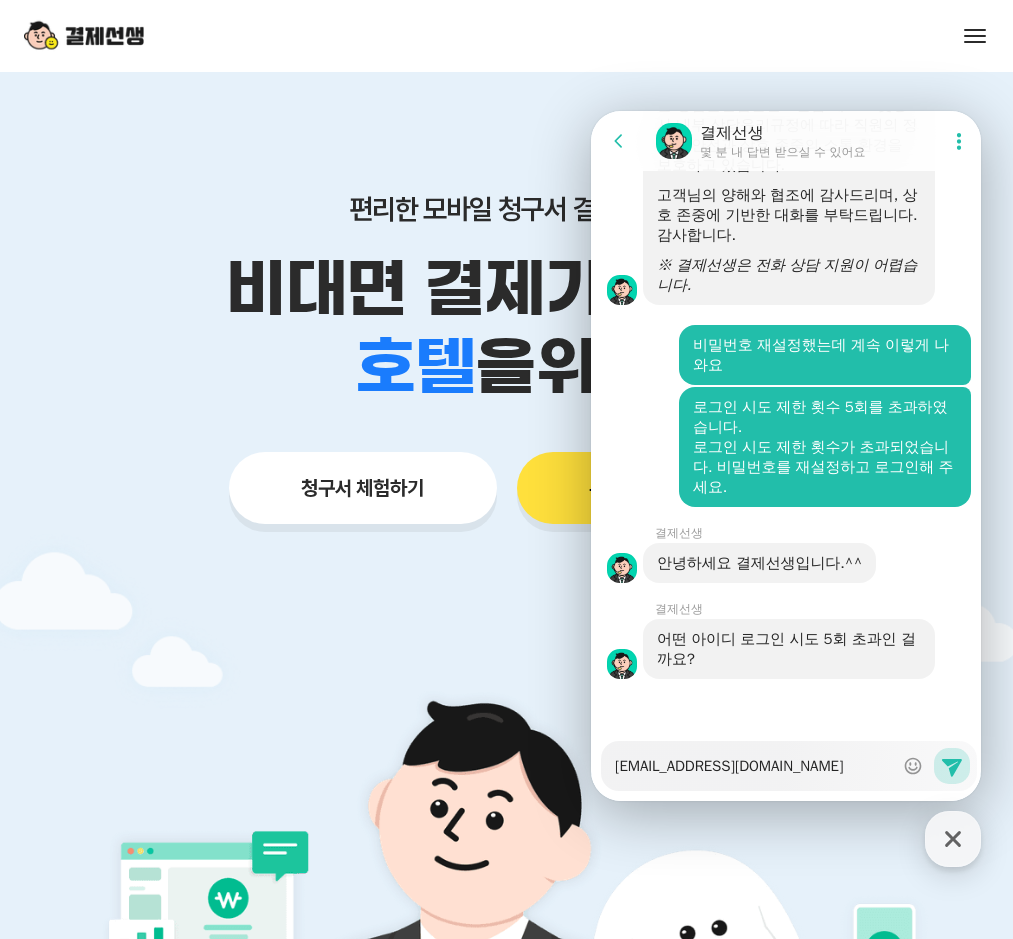 type on "x" 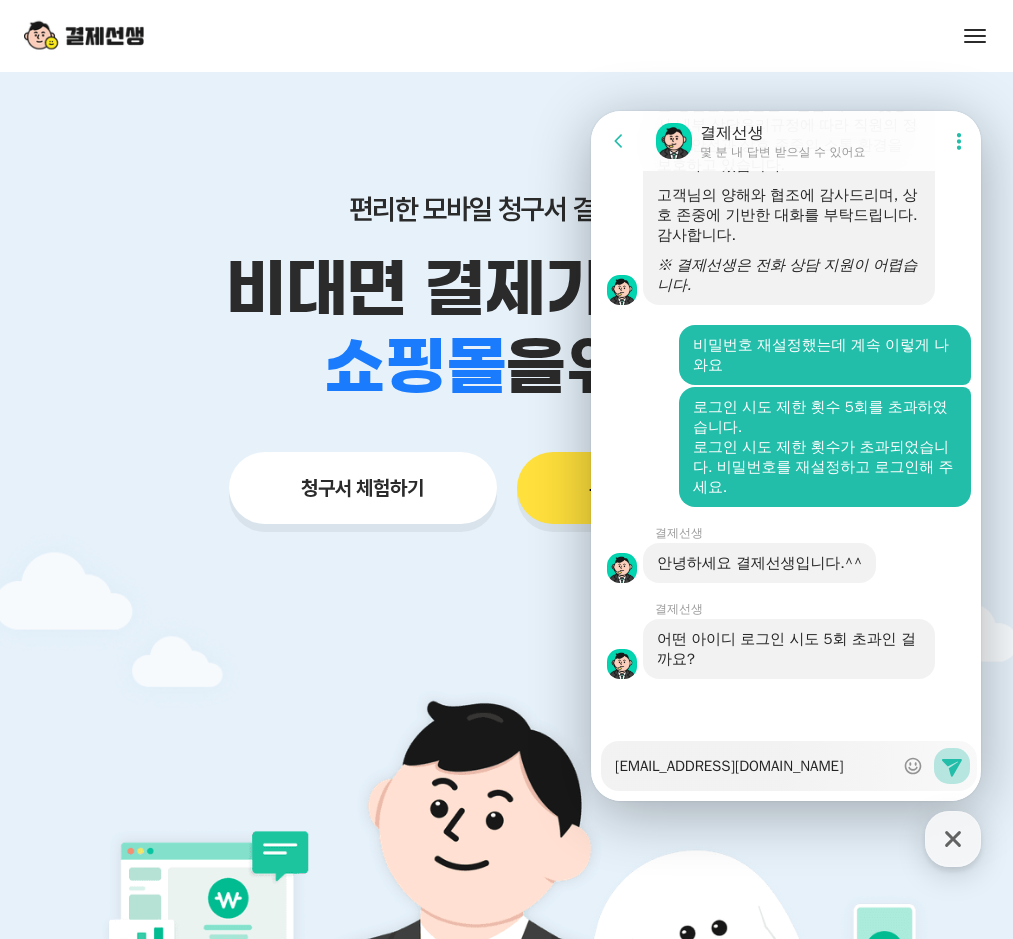 type on "[EMAIL_ADDRESS][DOMAIN_NAME]" 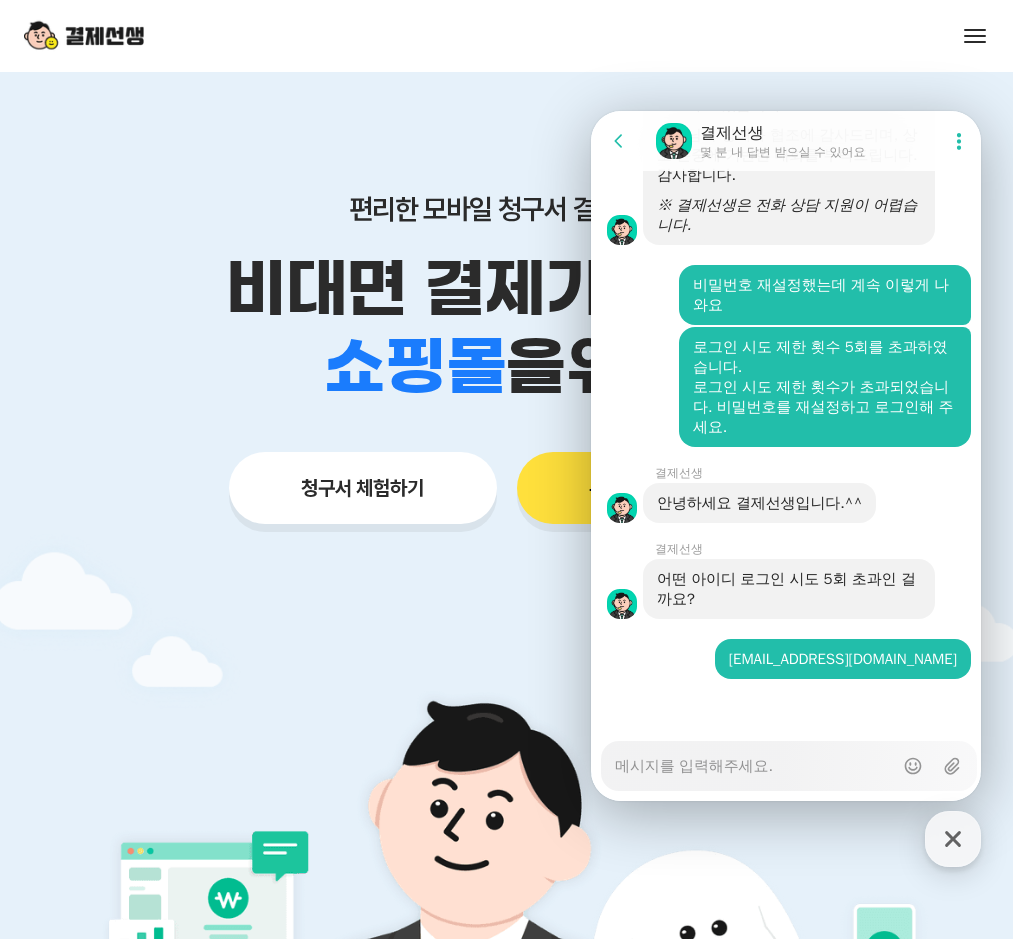 scroll, scrollTop: 2976, scrollLeft: 0, axis: vertical 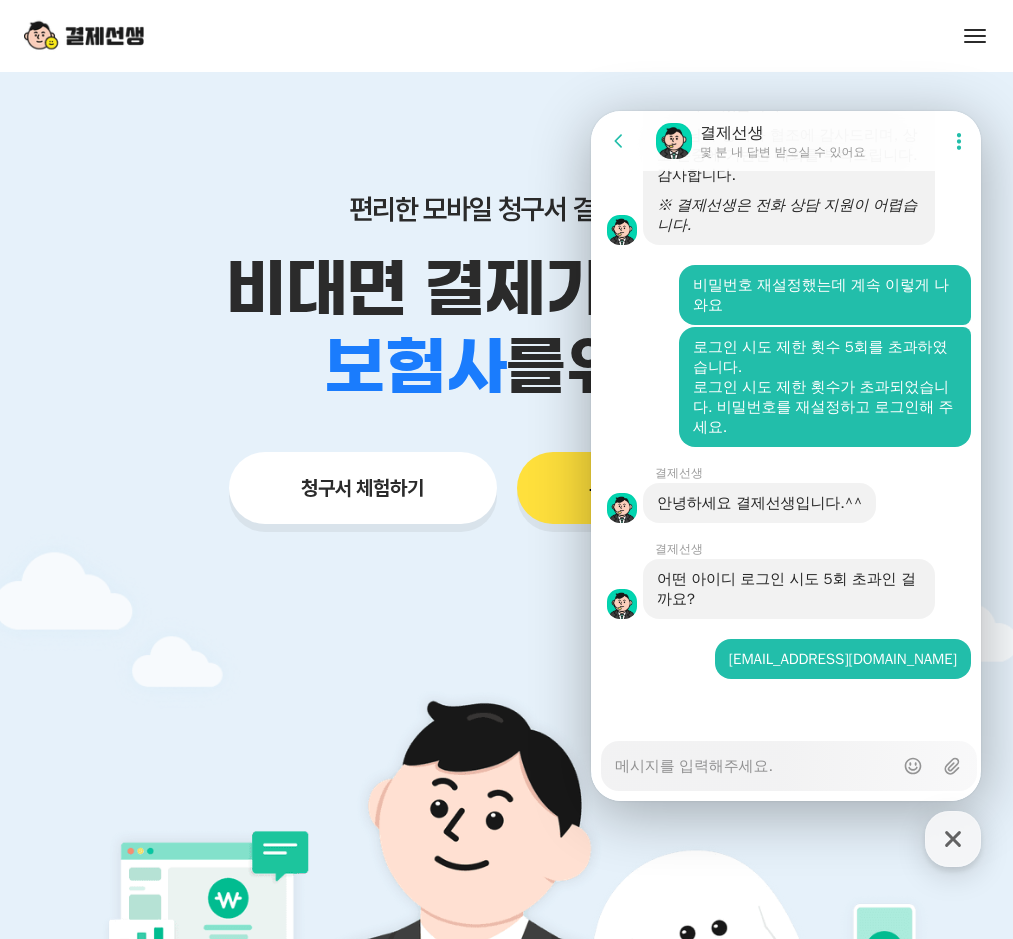 click on "Messenger Input Textarea" at bounding box center (754, 766) 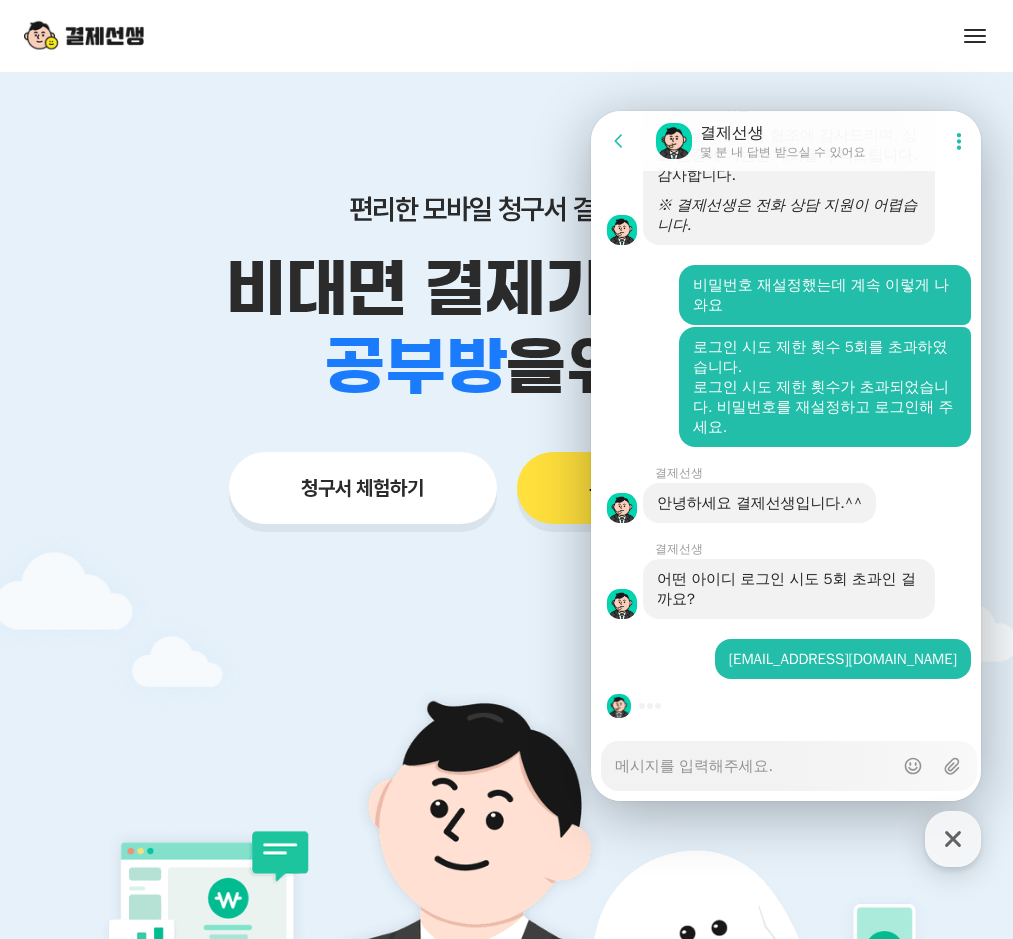 click on "Messenger Input Textarea" at bounding box center (754, 759) 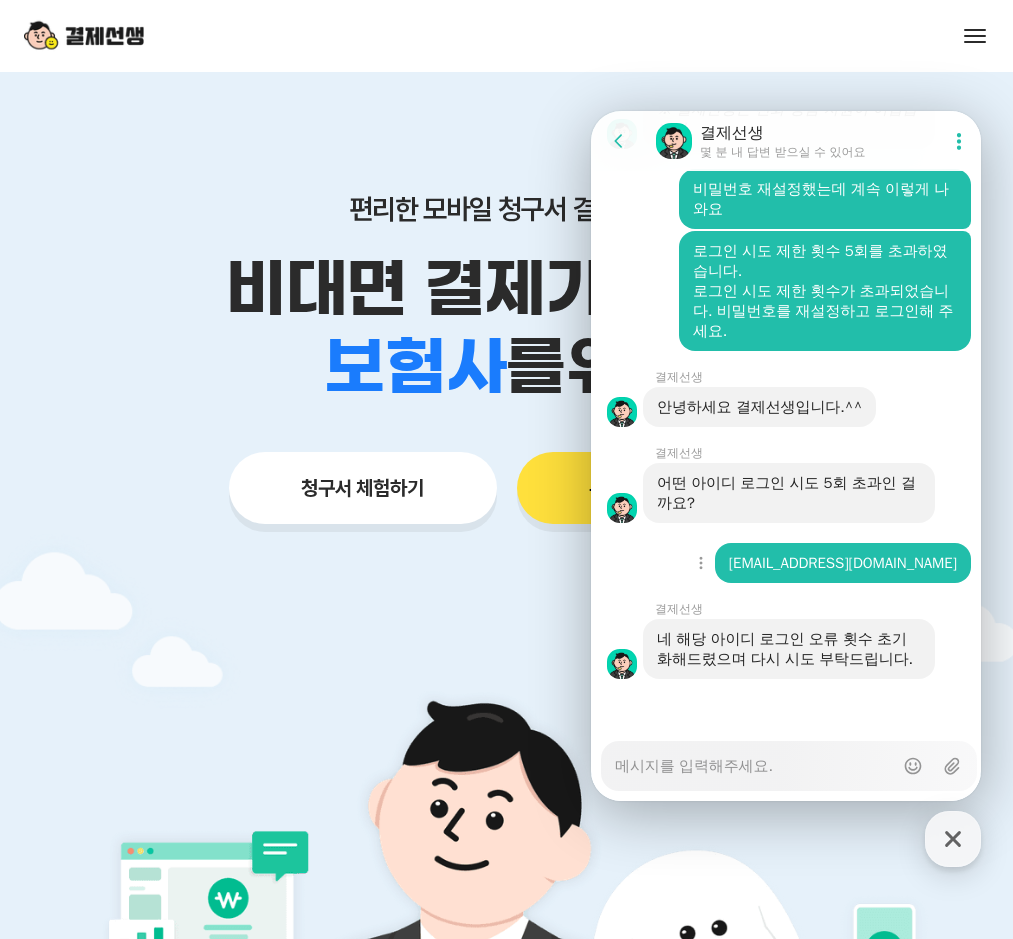 scroll, scrollTop: 3072, scrollLeft: 0, axis: vertical 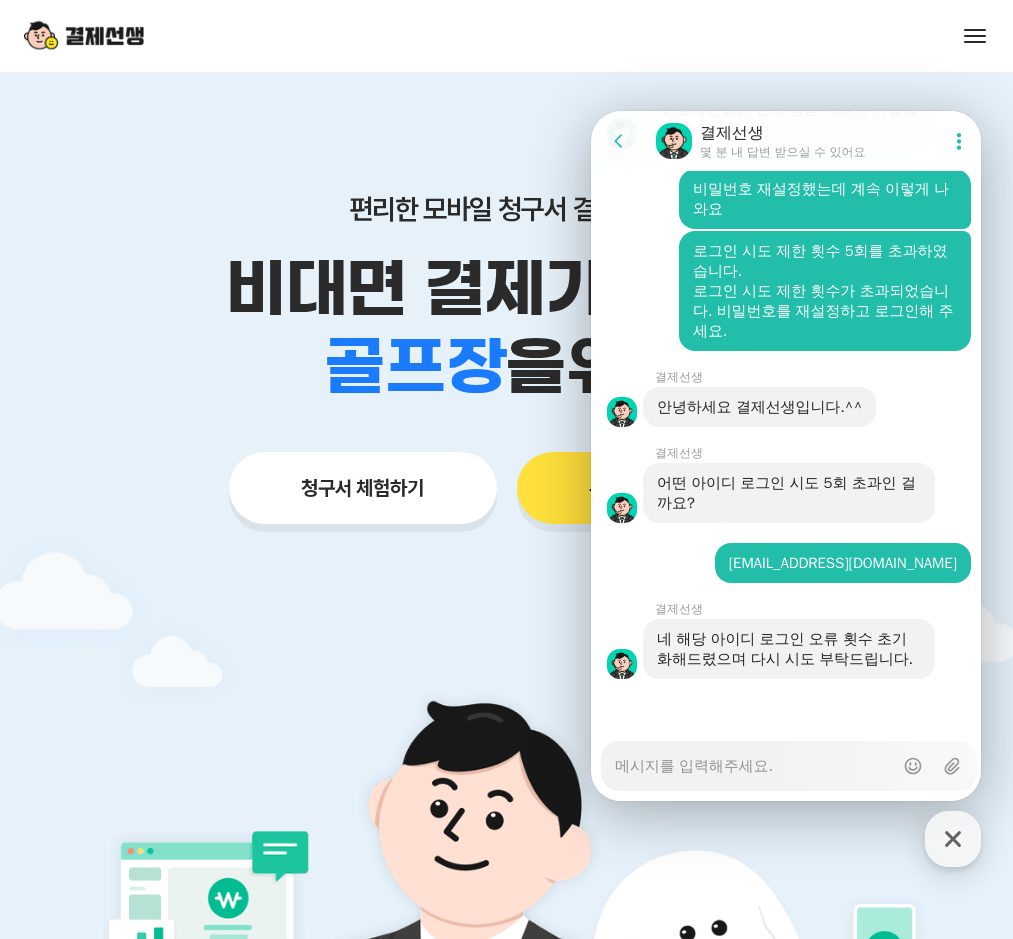 click on "Messenger Input Textarea" at bounding box center [754, 759] 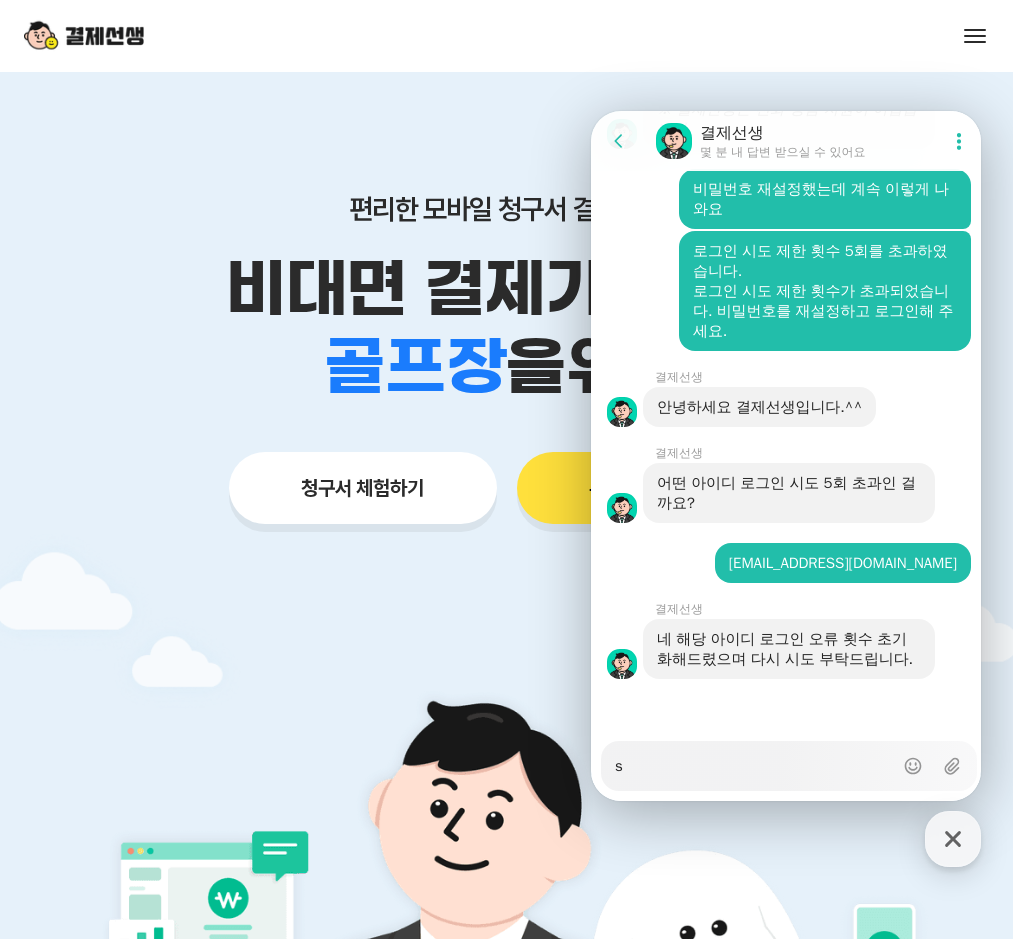 type on "x" 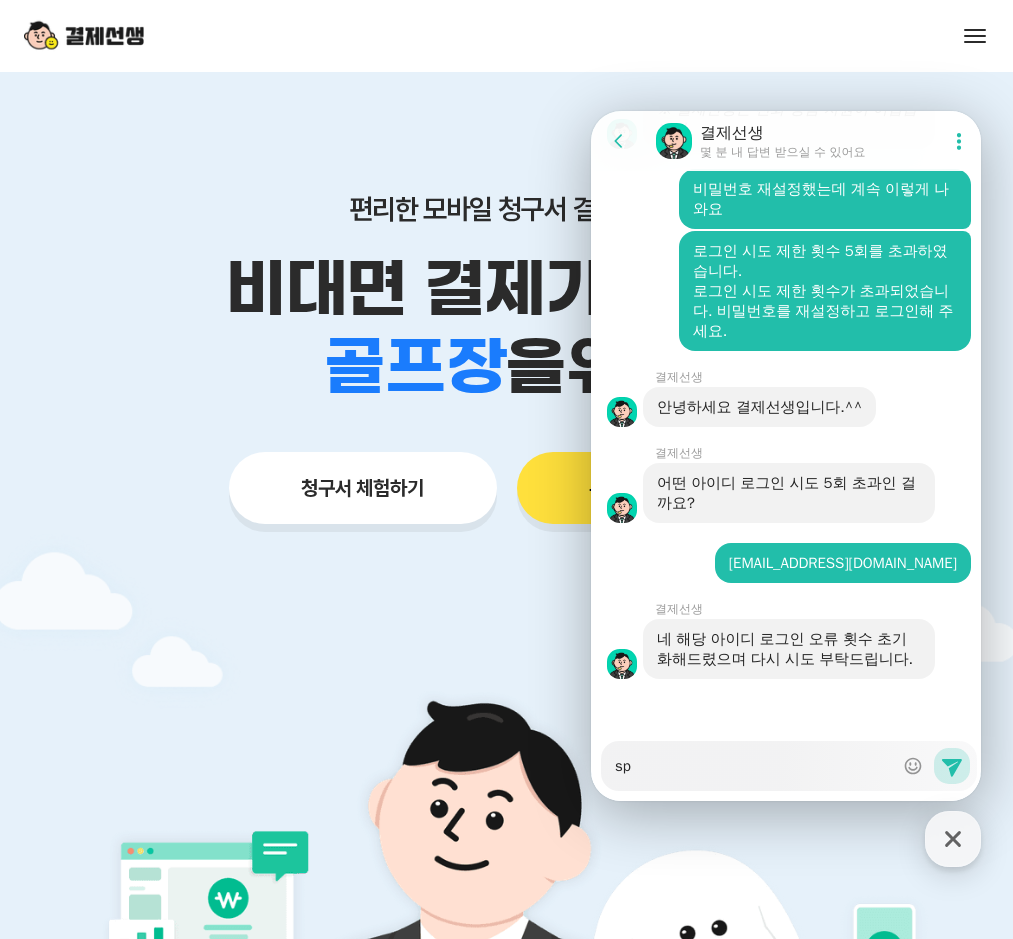 type on "x" 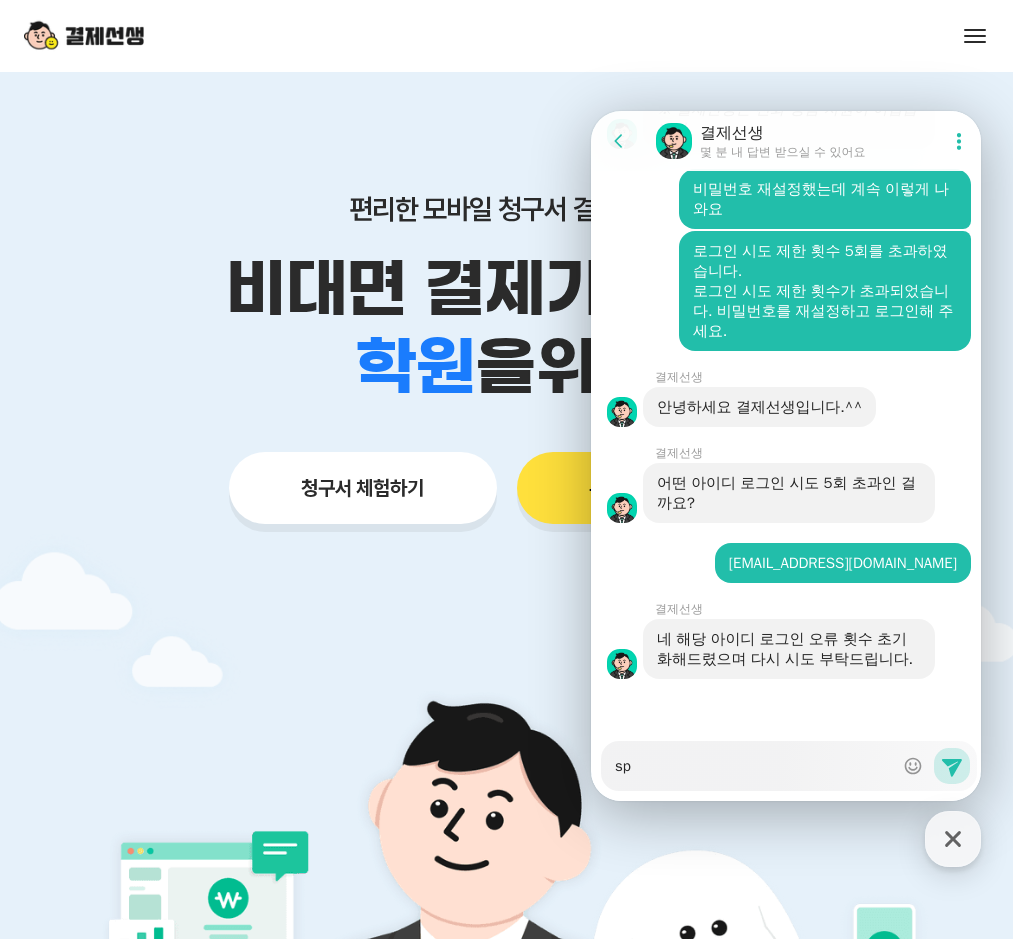 type on "x" 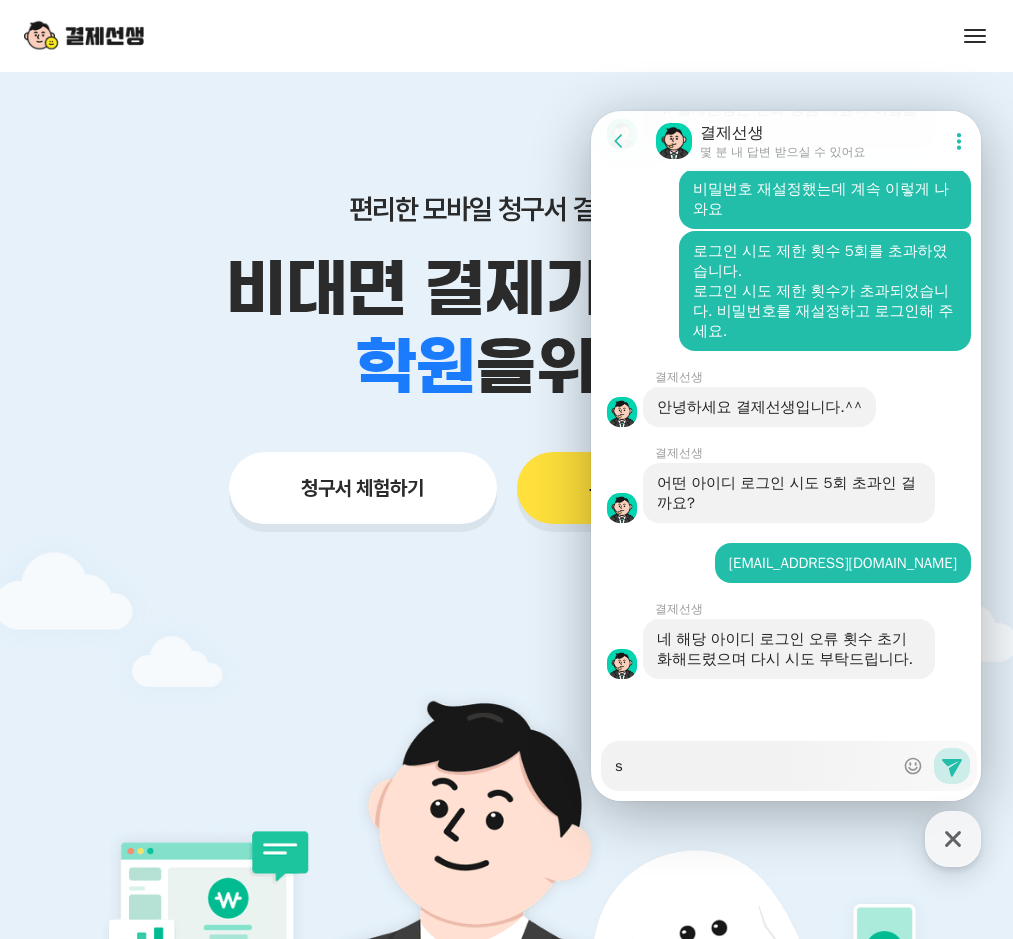 type on "x" 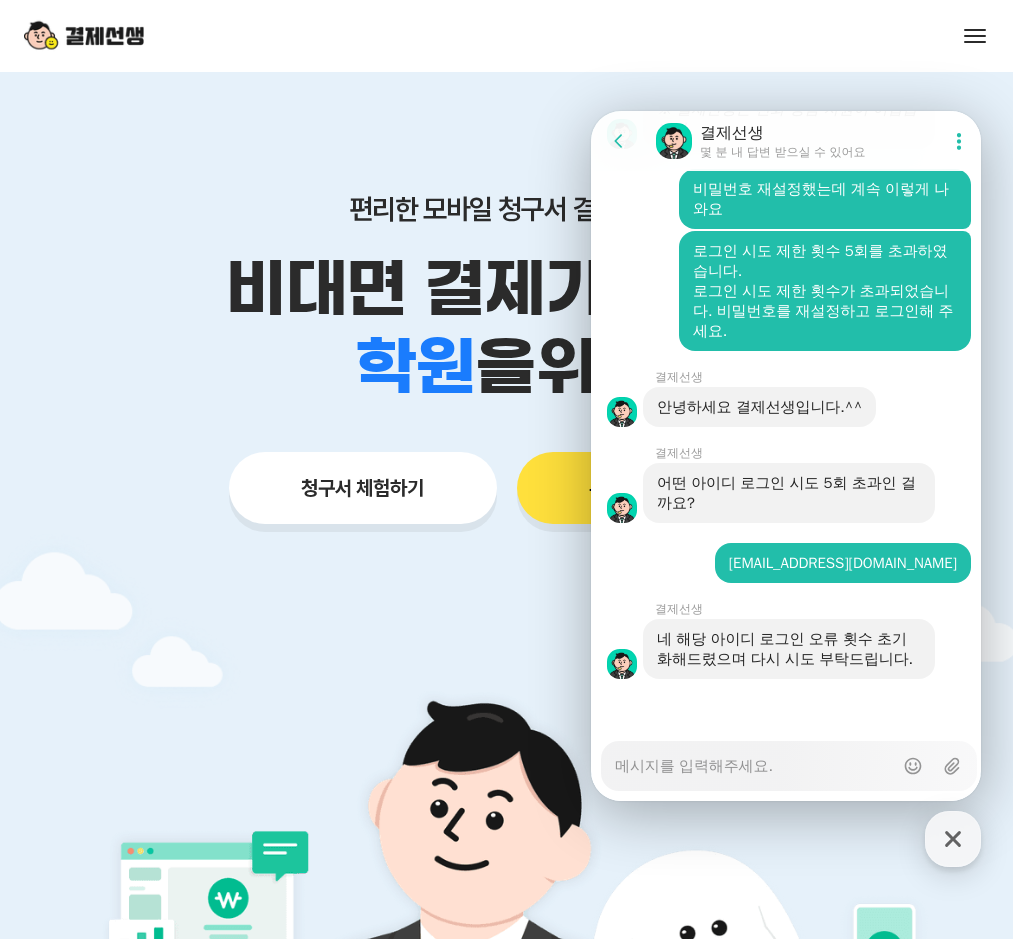type on "x" 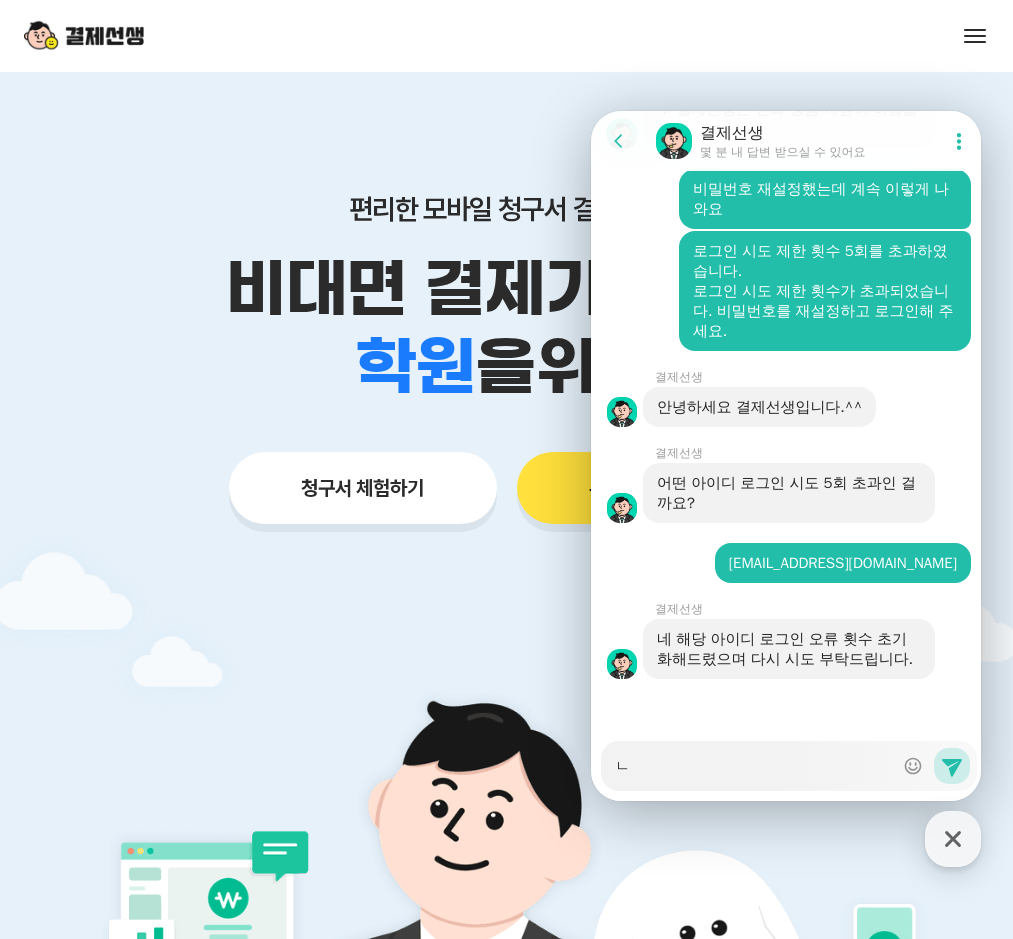 type on "x" 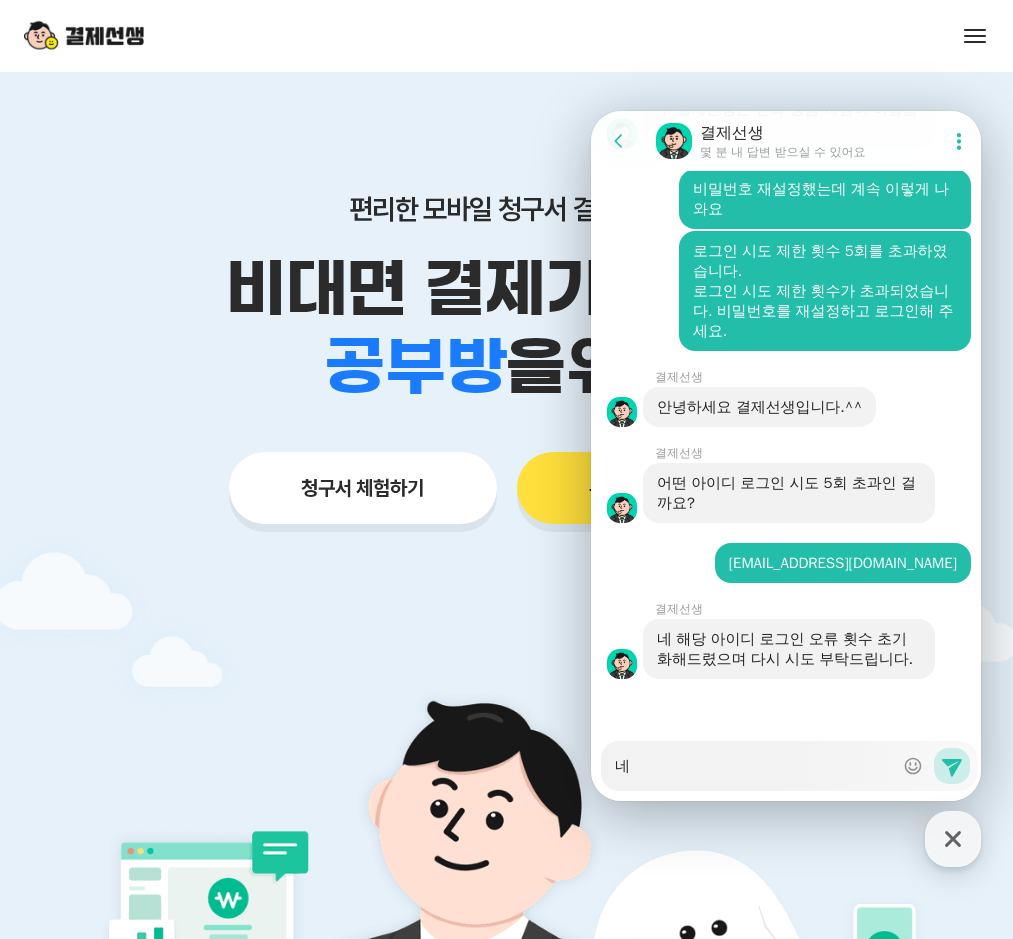 type on "x" 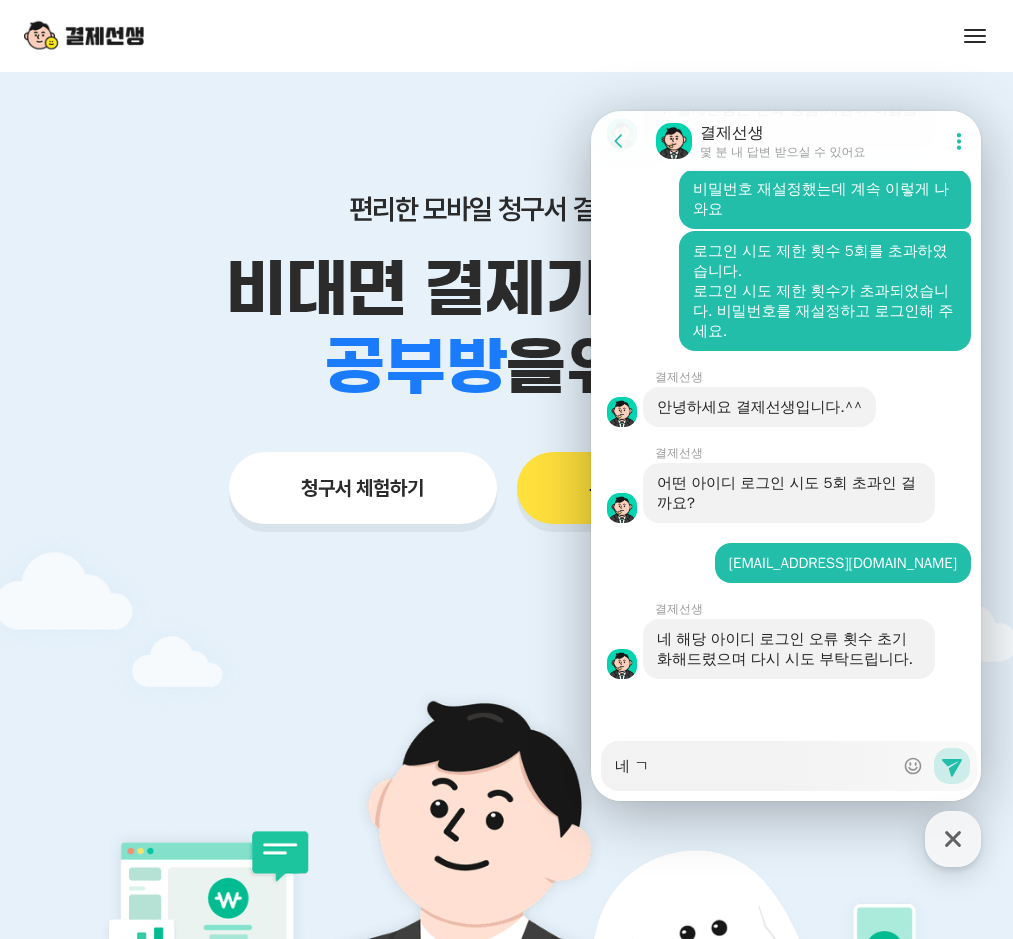type on "x" 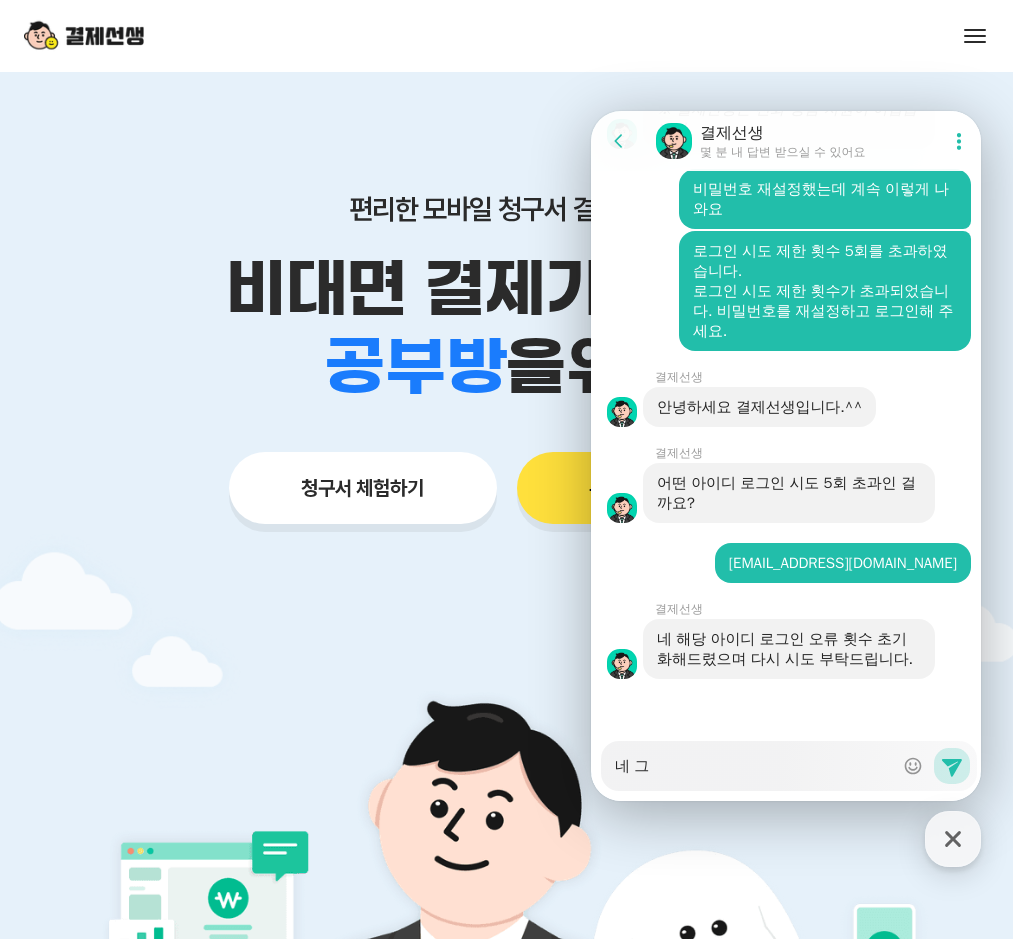 type on "x" 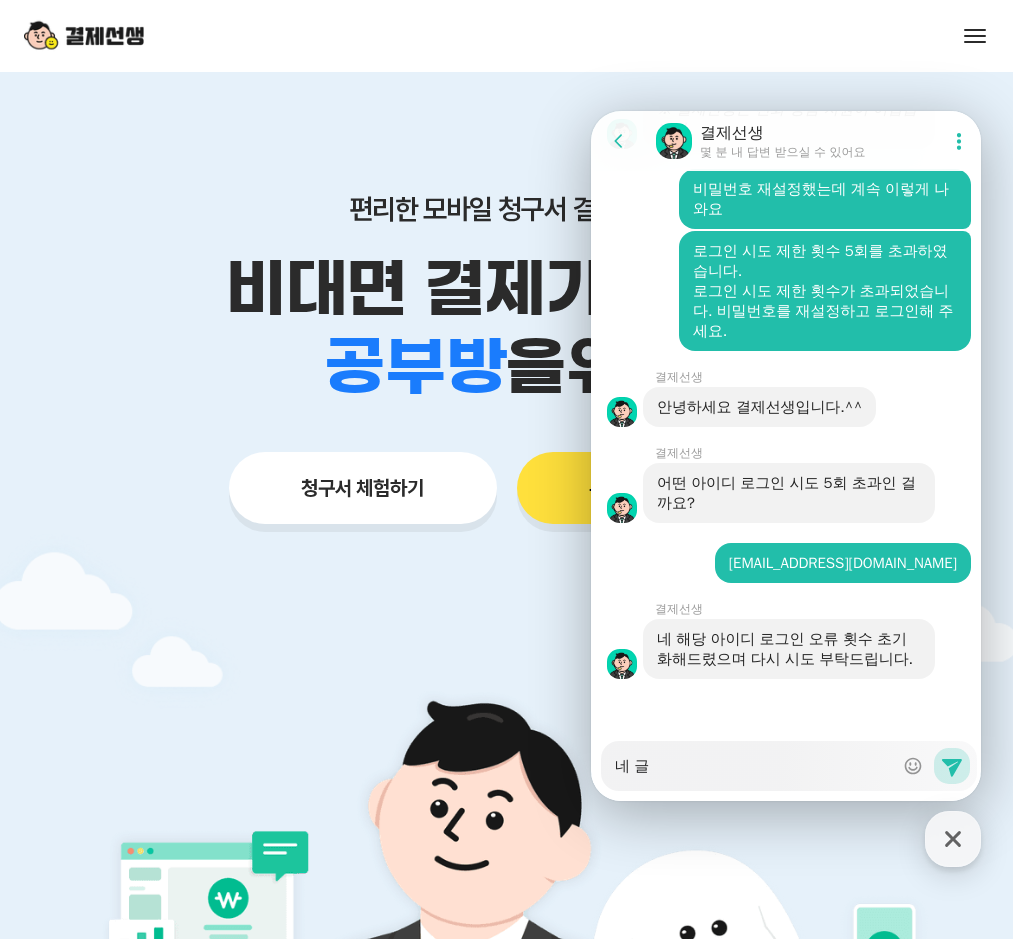 type on "x" 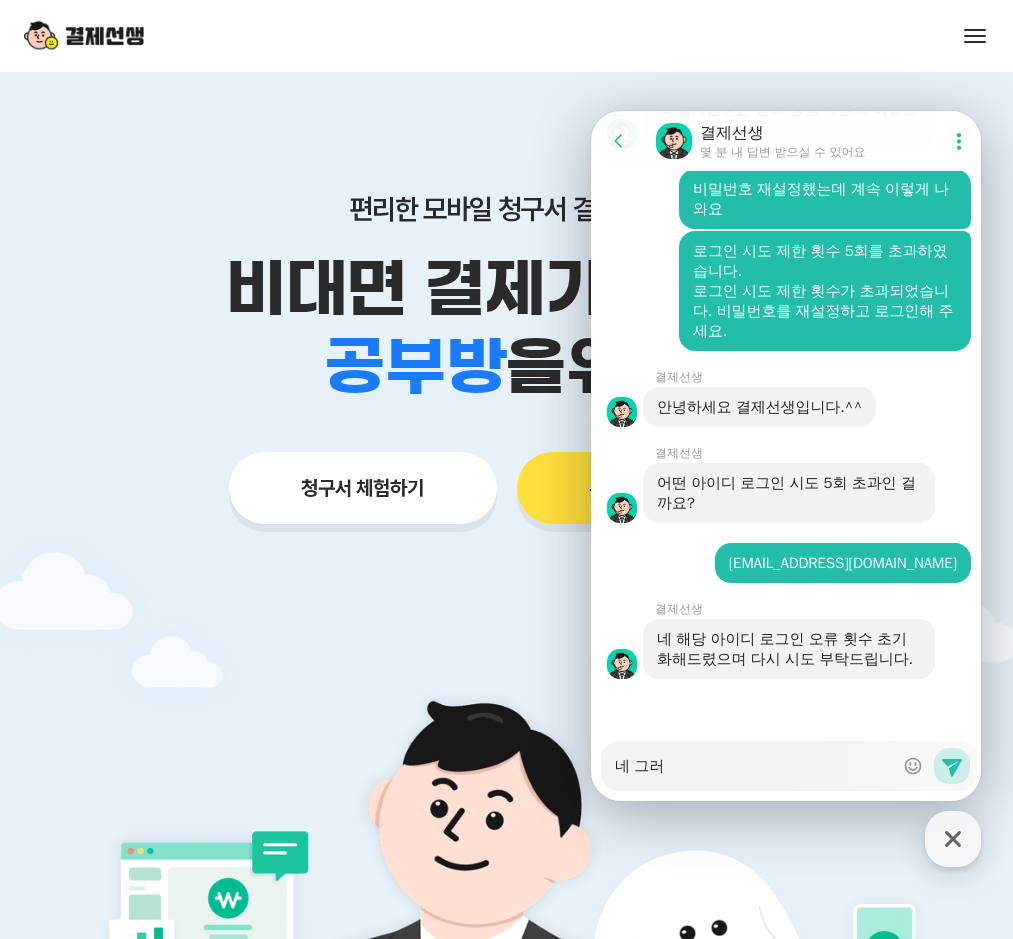 type on "x" 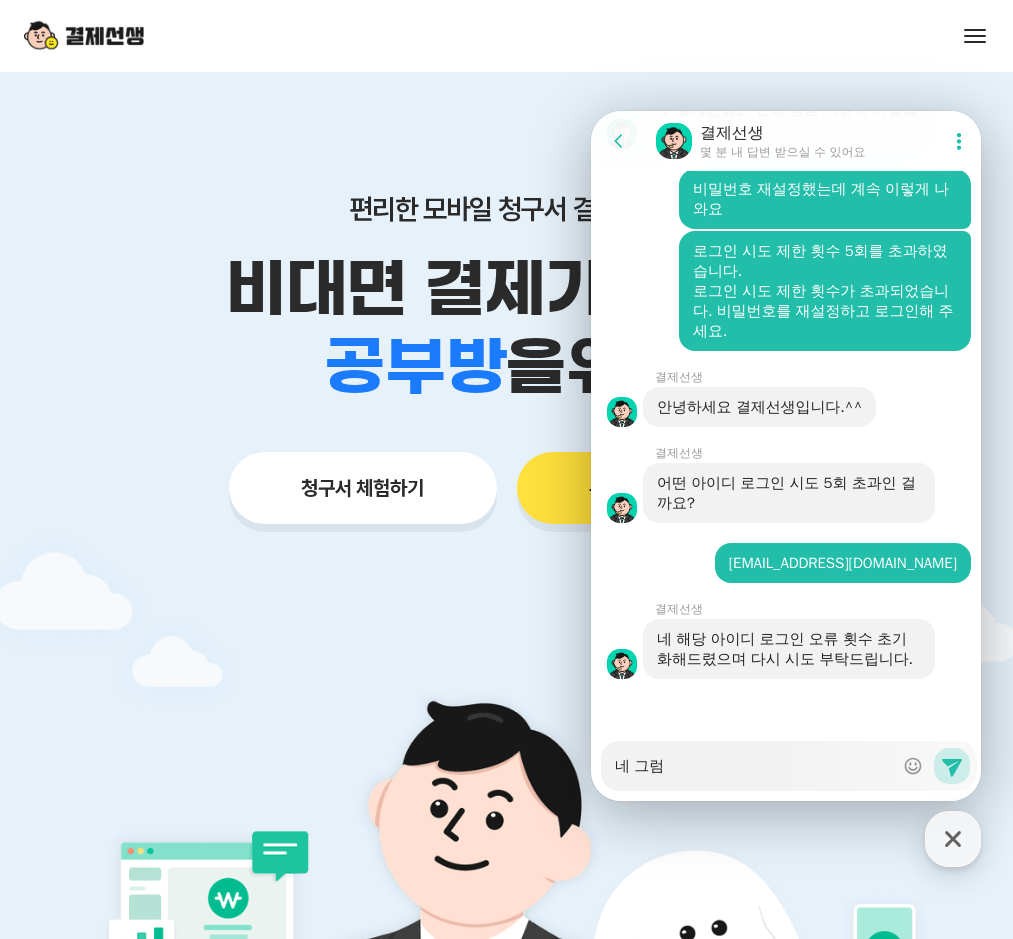 type on "x" 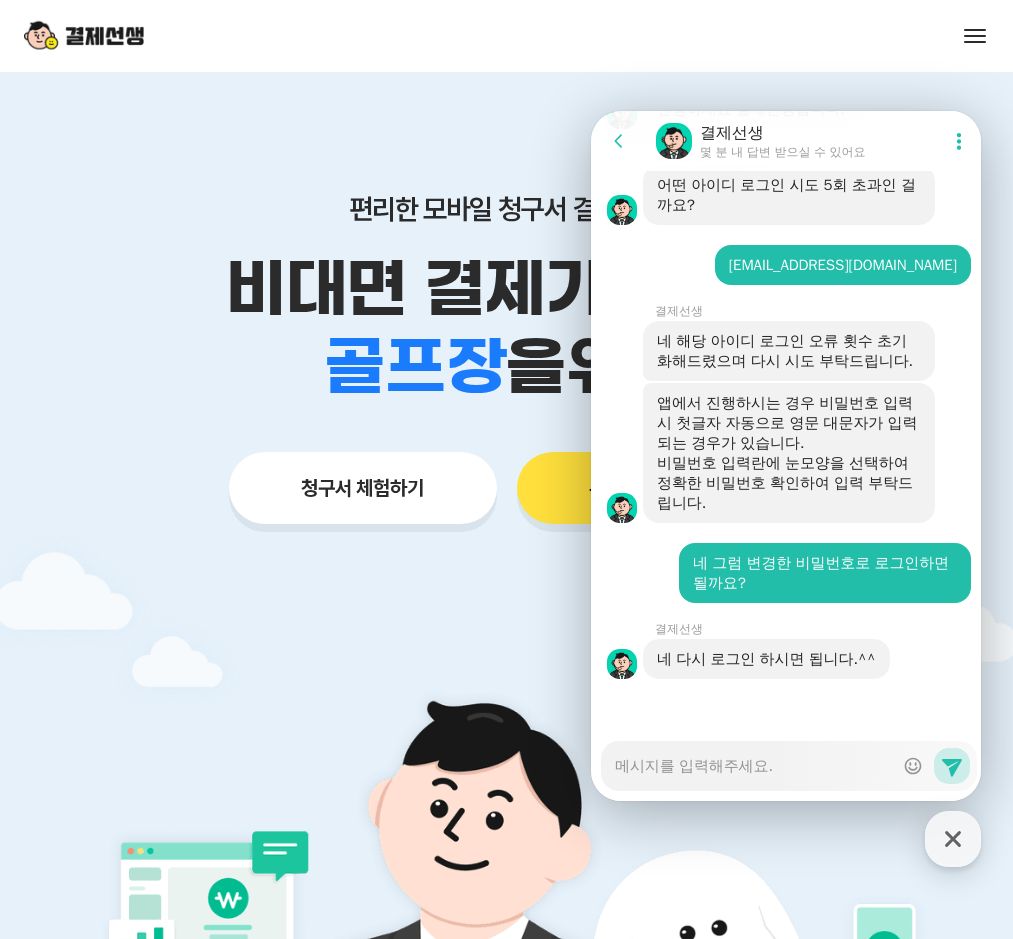 scroll, scrollTop: 3430, scrollLeft: 0, axis: vertical 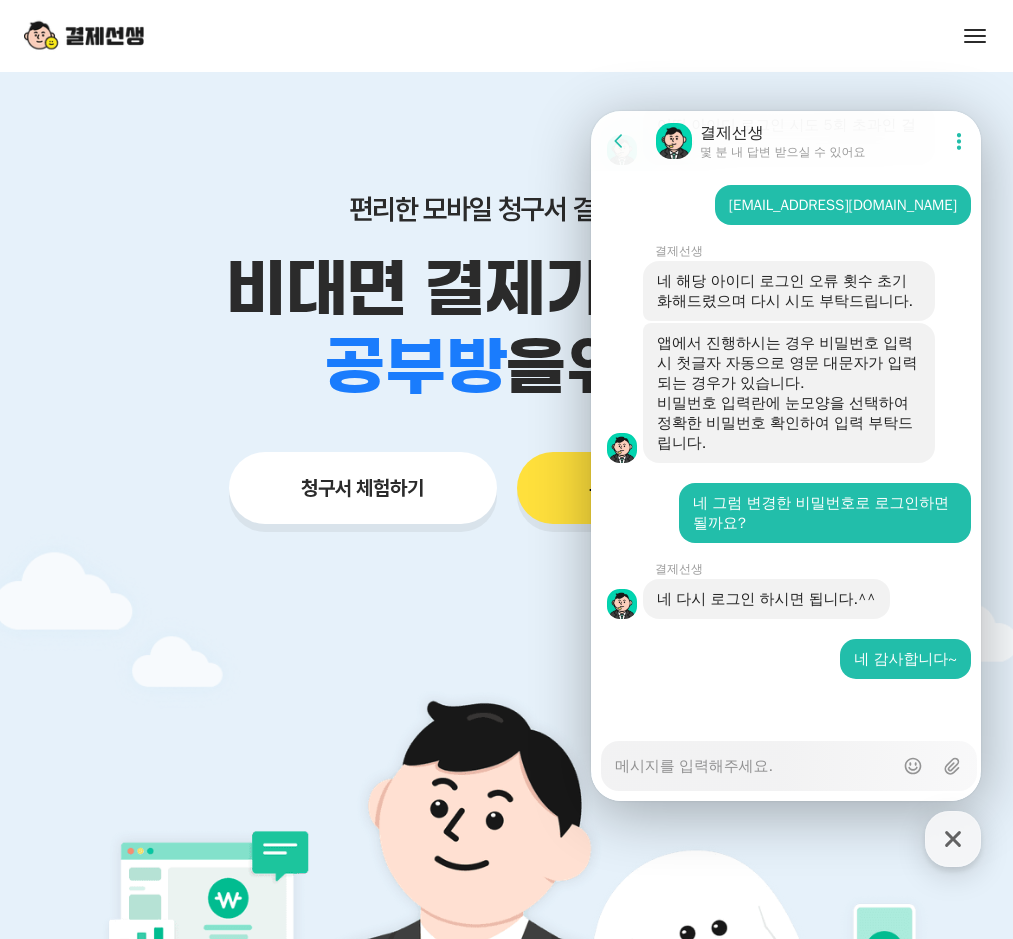 click at bounding box center (84, 36) 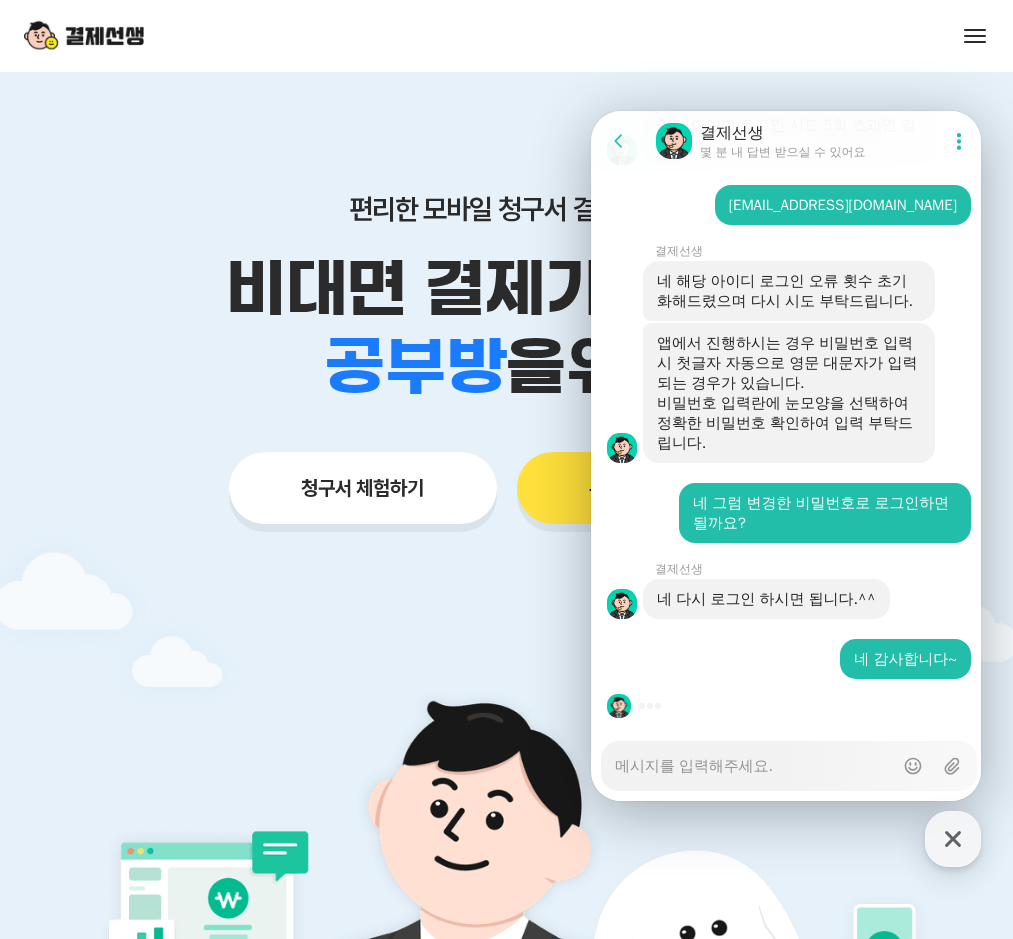 click on "시작하기" at bounding box center [0, 0] 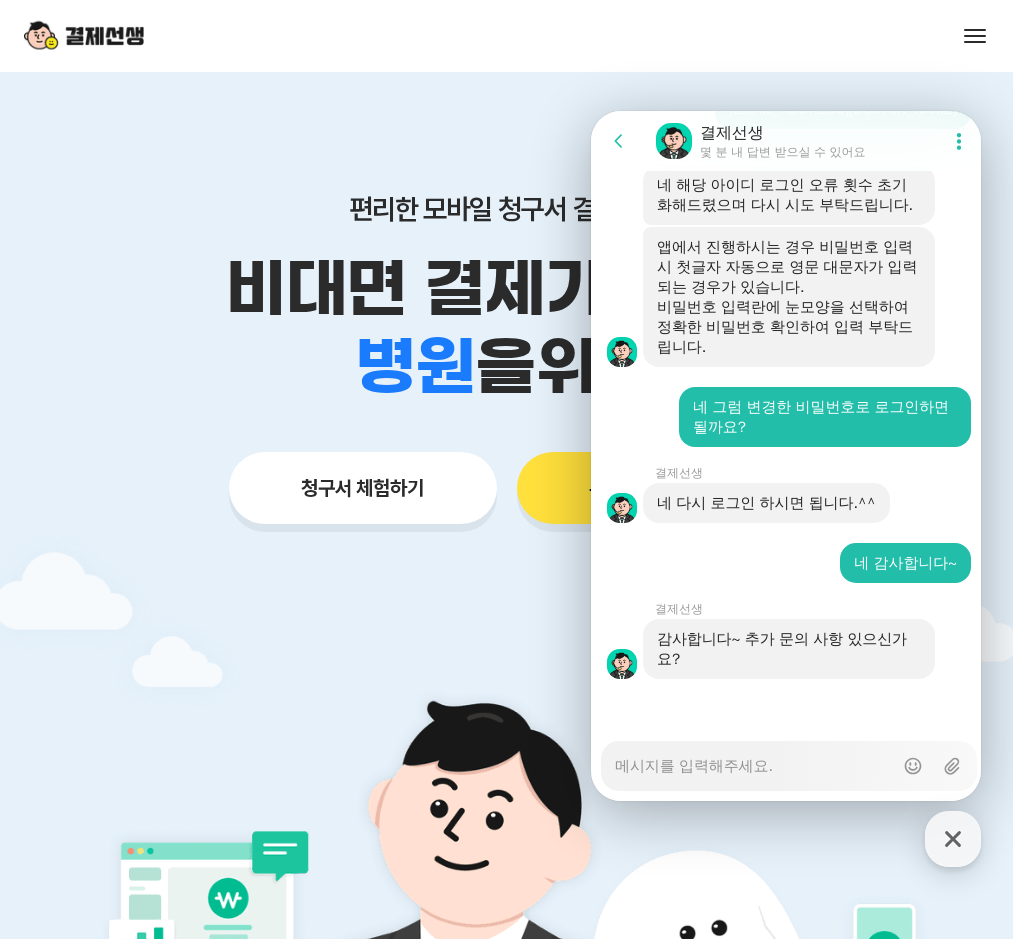 scroll, scrollTop: 3526, scrollLeft: 0, axis: vertical 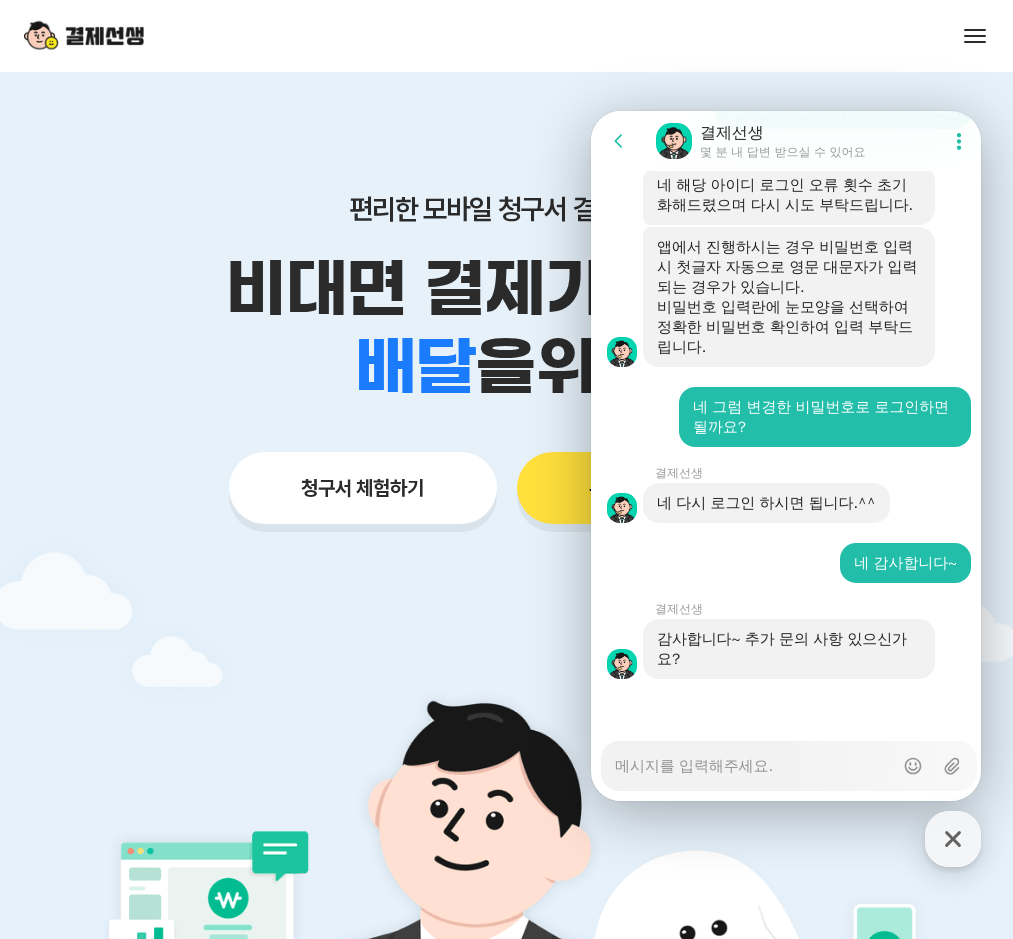 click on "Messenger Input Textarea" at bounding box center [754, 759] 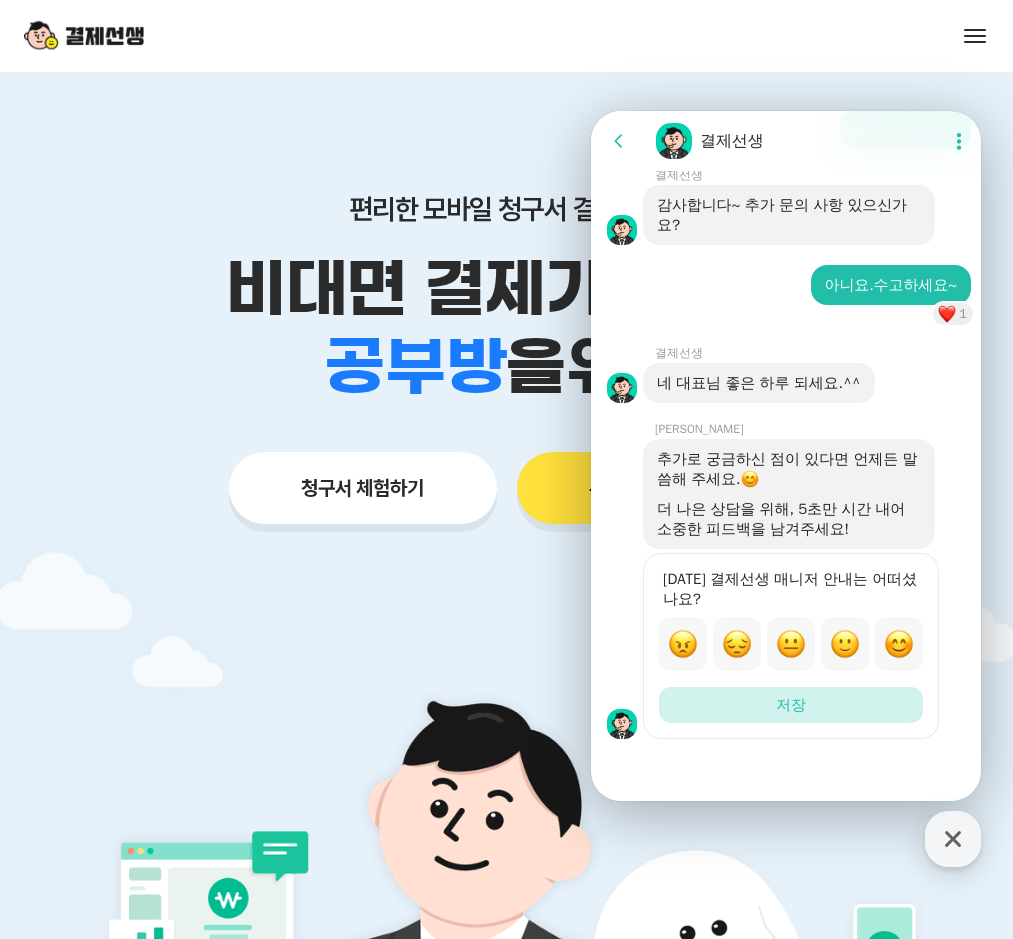 scroll, scrollTop: 3960, scrollLeft: 0, axis: vertical 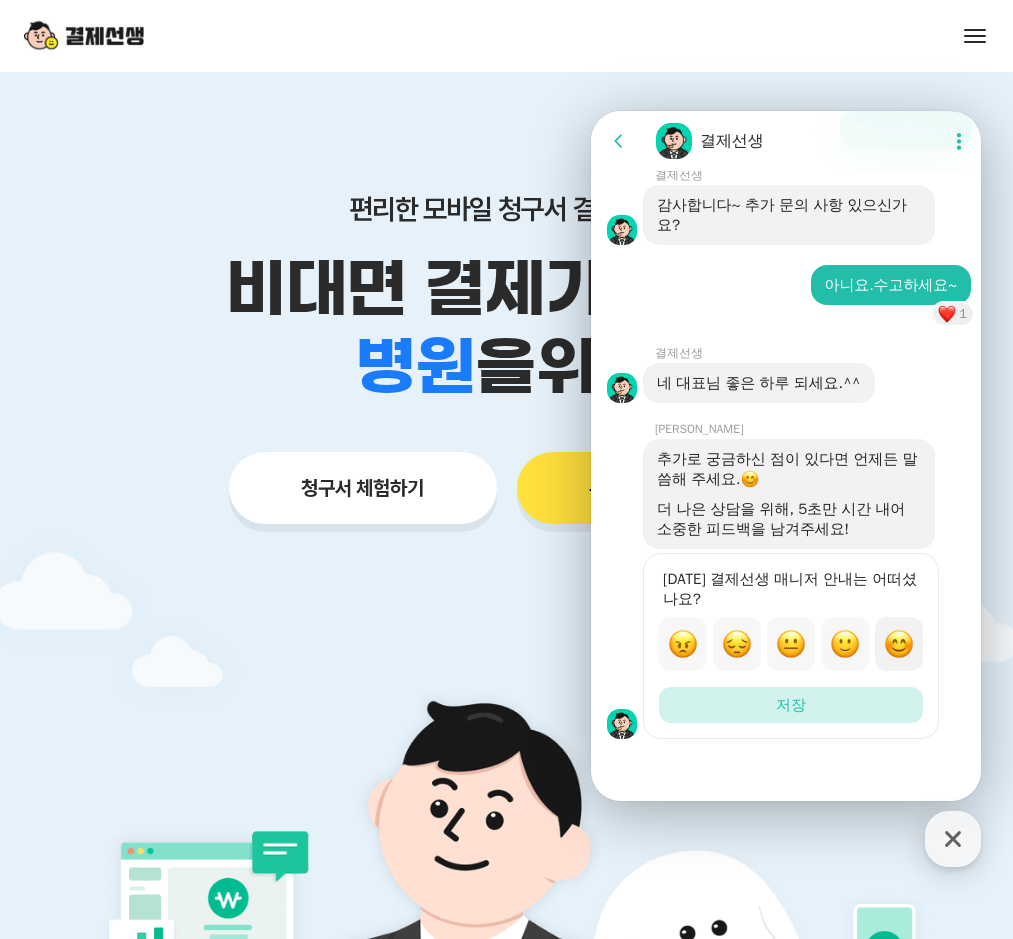 click at bounding box center [899, 644] 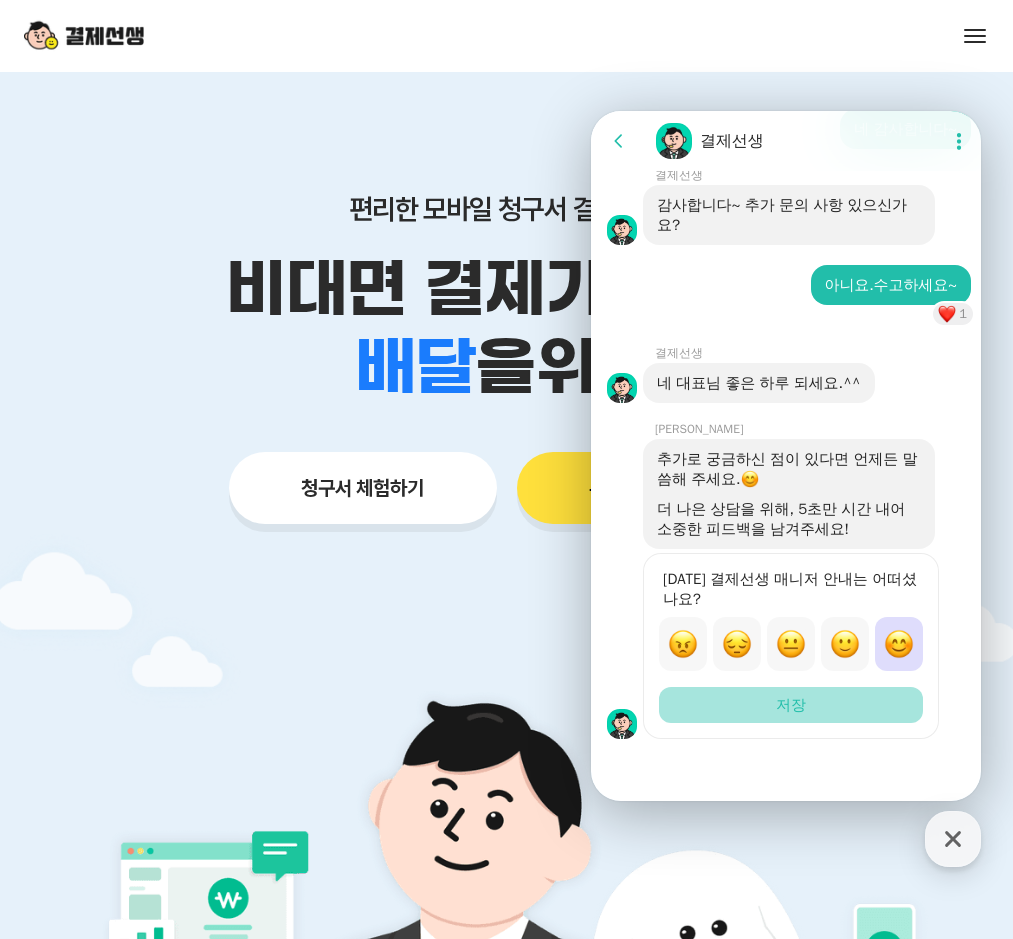 click on "저장" at bounding box center (791, 705) 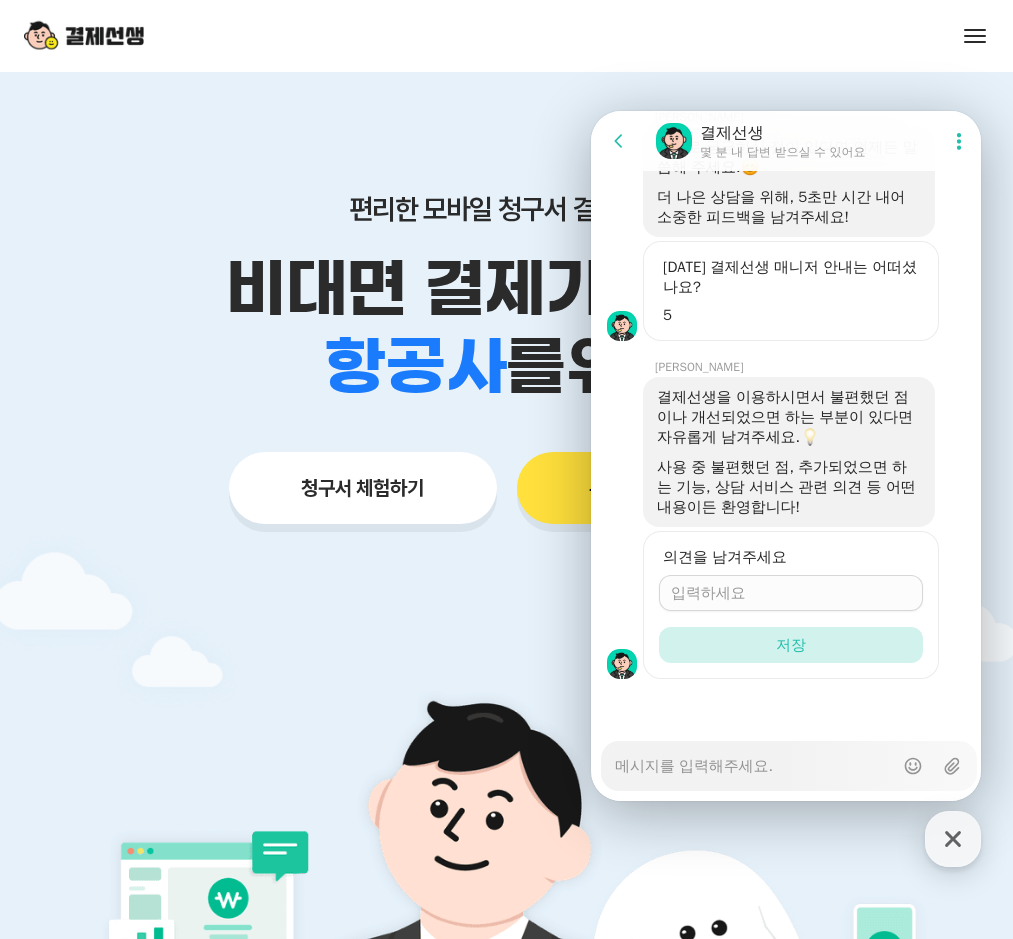 scroll, scrollTop: 4272, scrollLeft: 0, axis: vertical 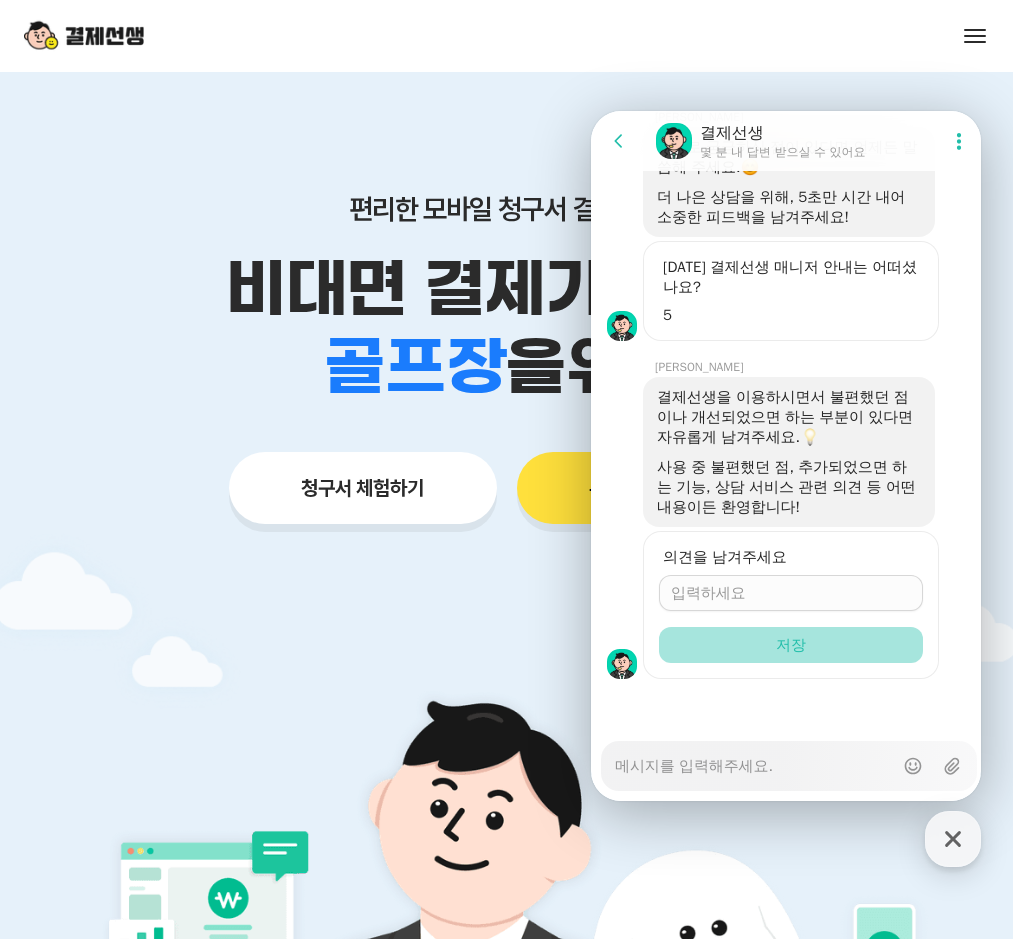 click on "저장" at bounding box center (791, 645) 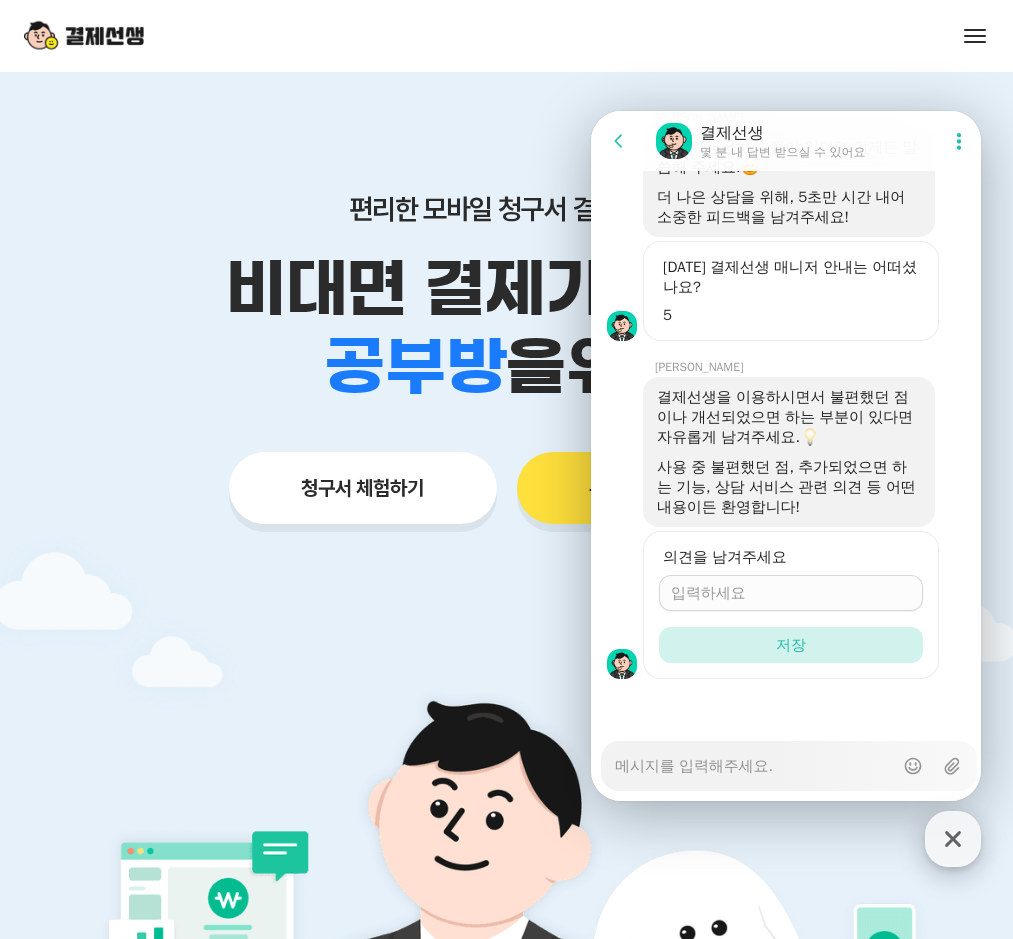 click 